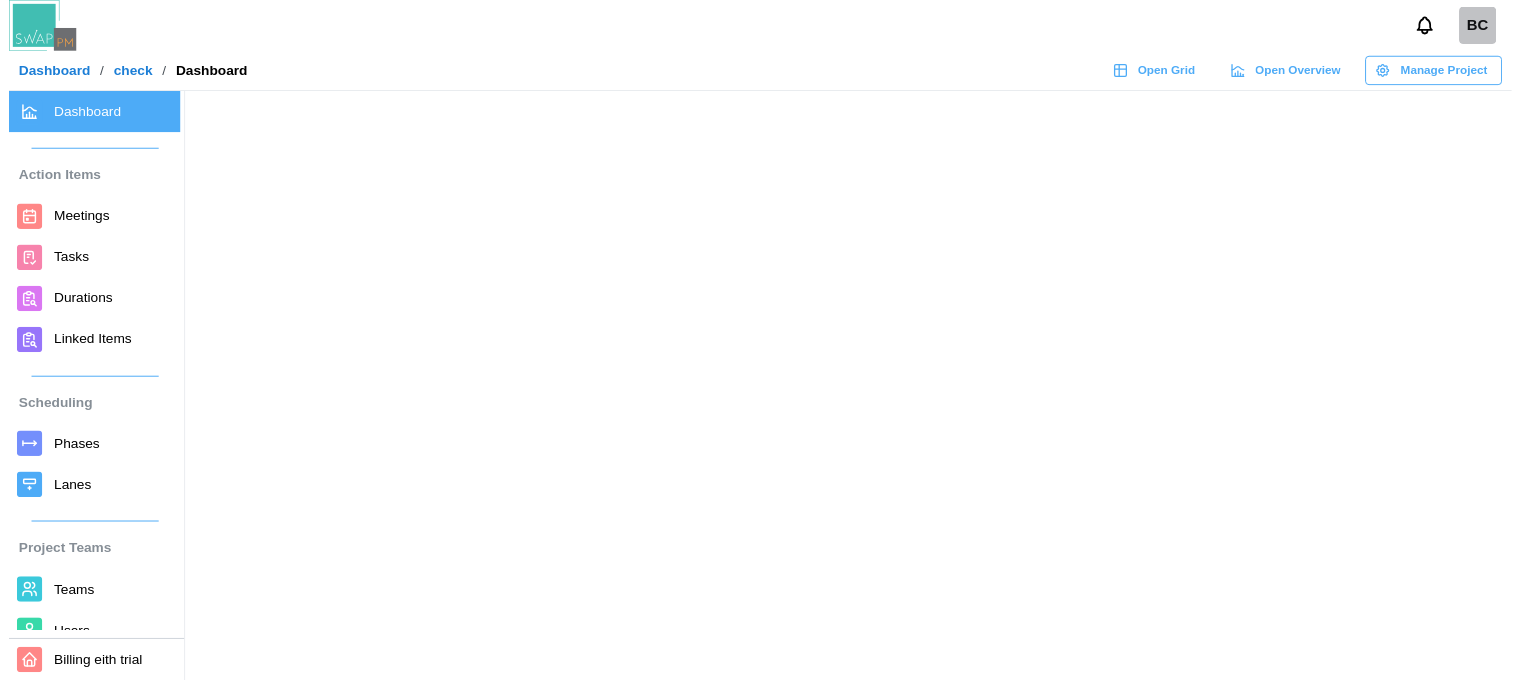 scroll, scrollTop: 0, scrollLeft: 0, axis: both 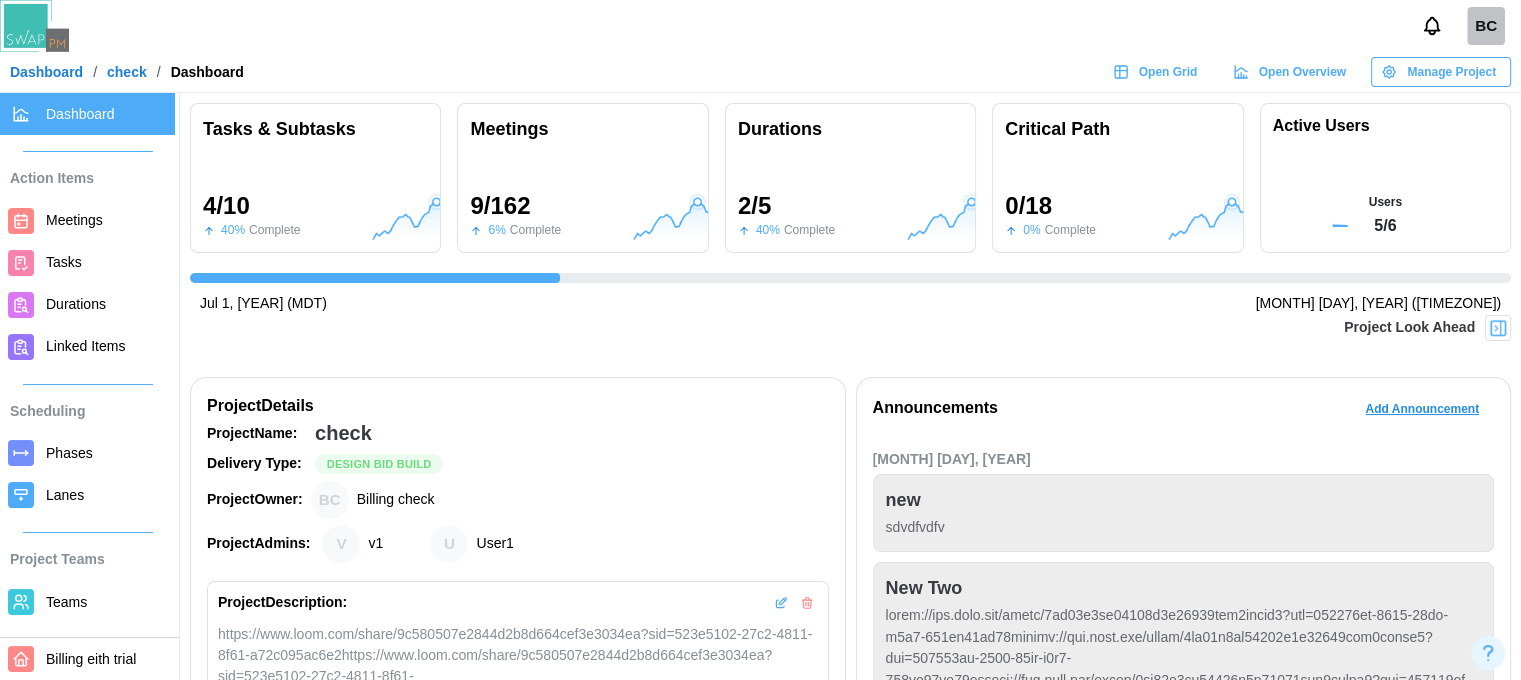 click at bounding box center [1498, 328] 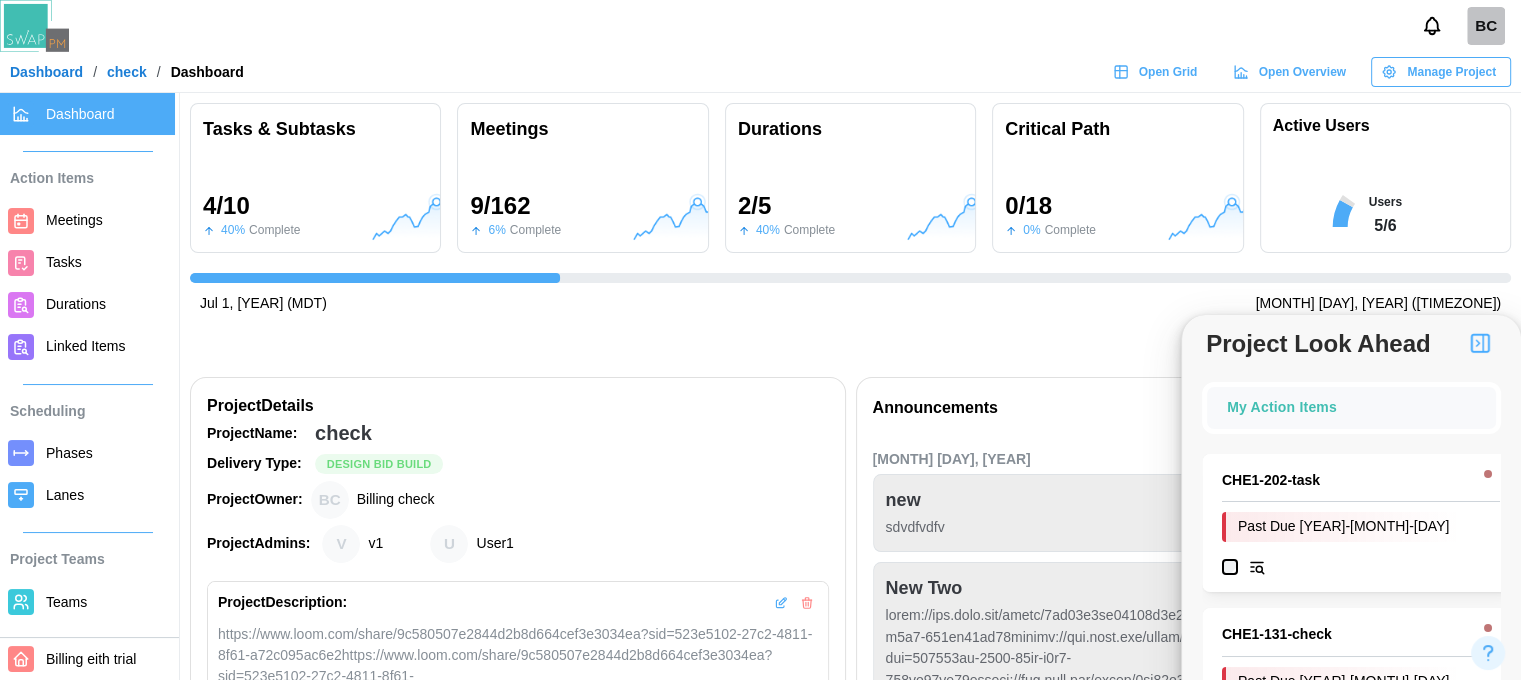 scroll, scrollTop: 0, scrollLeft: 540, axis: horizontal 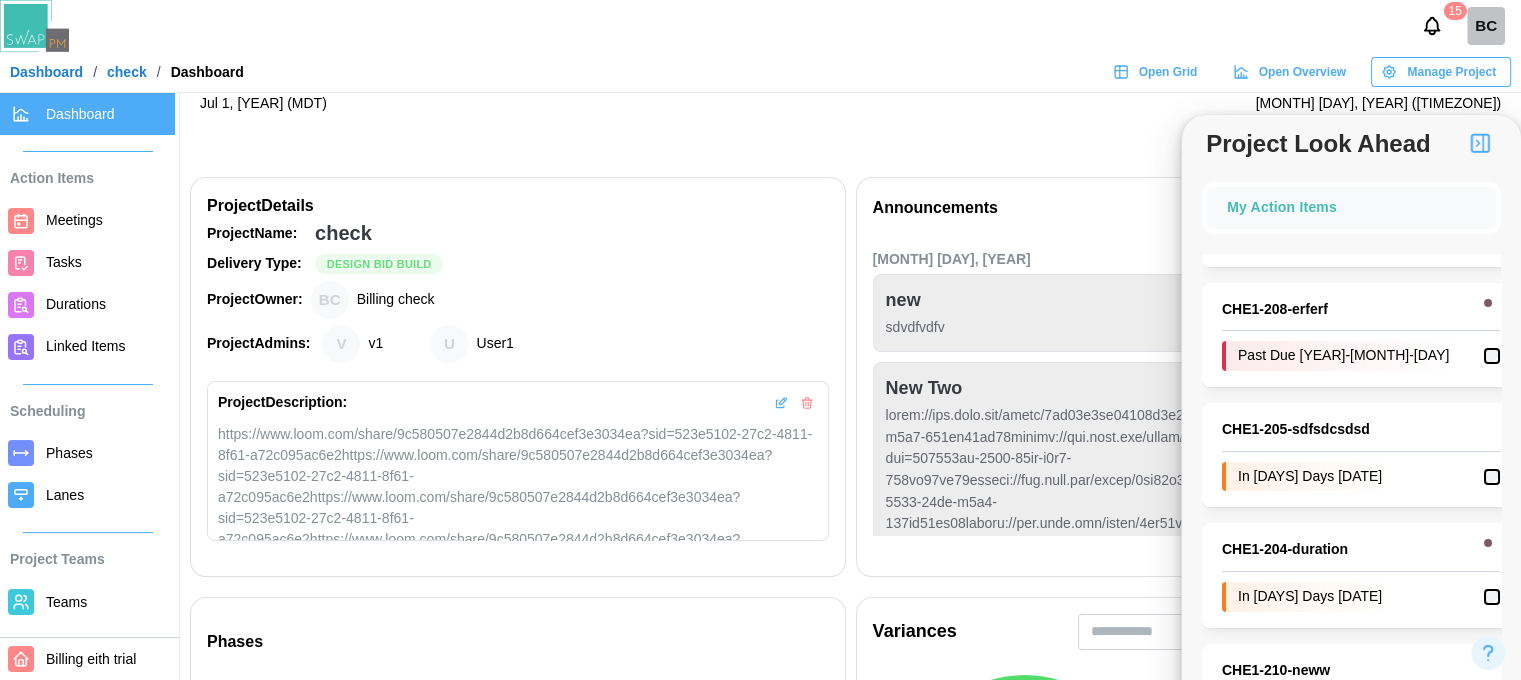 click on "[MONTH] [DAY], [YEAR]" at bounding box center [1184, 260] 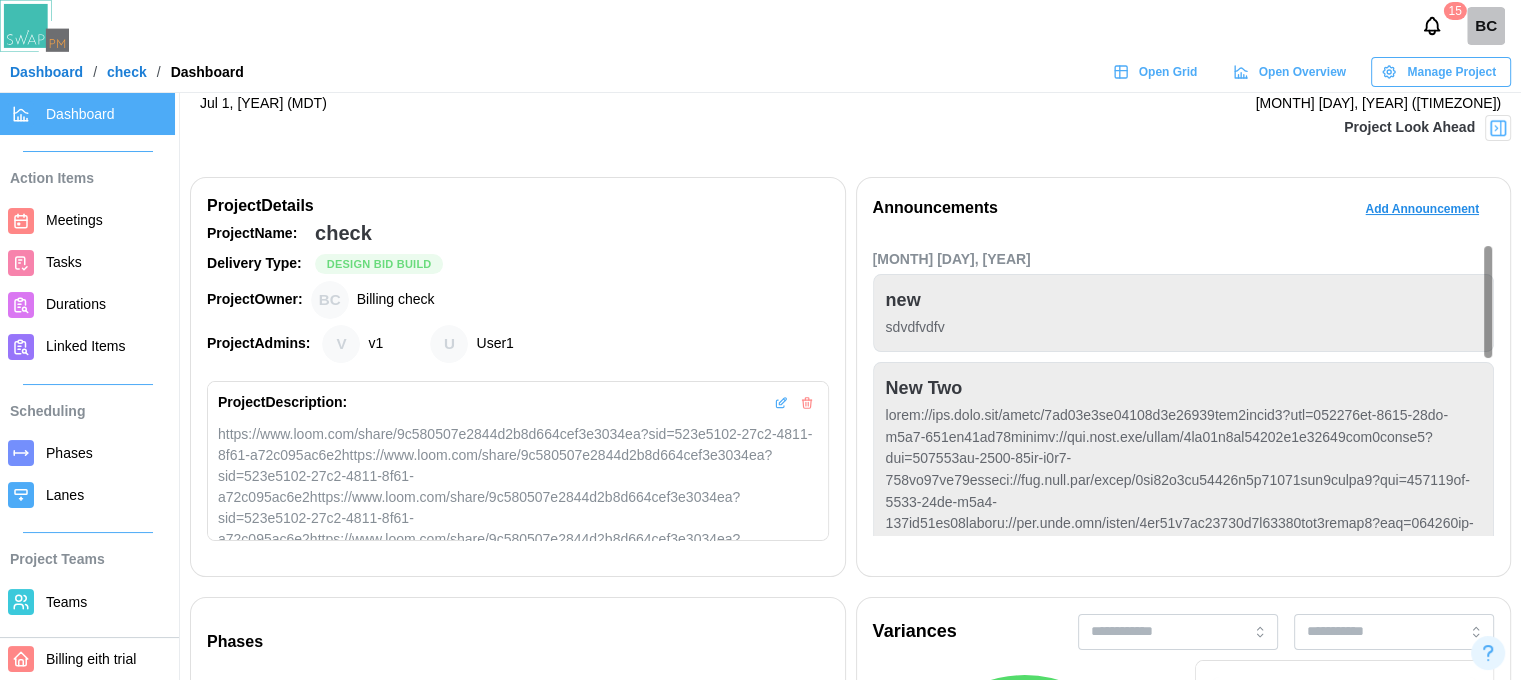 click at bounding box center [1498, 128] 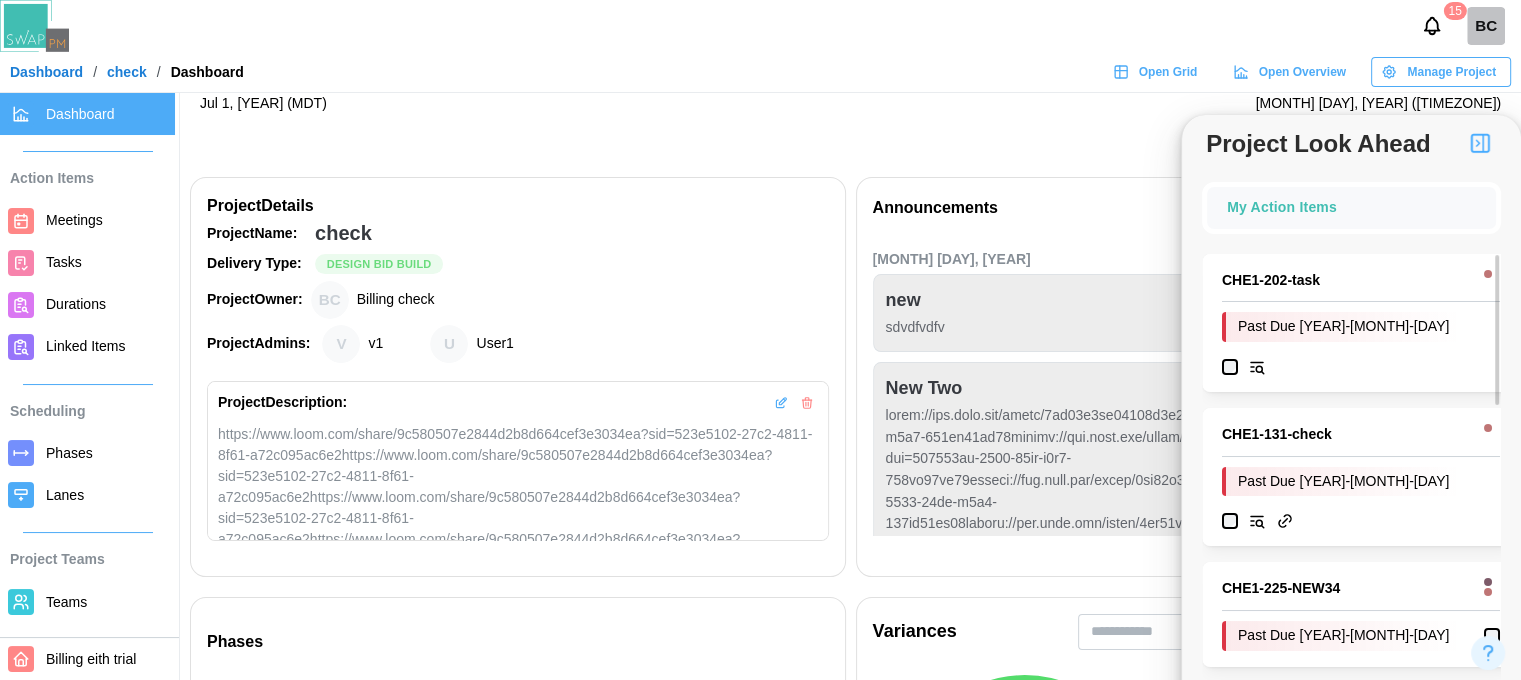 click on "new sdvdfvdfv" at bounding box center [1184, 313] 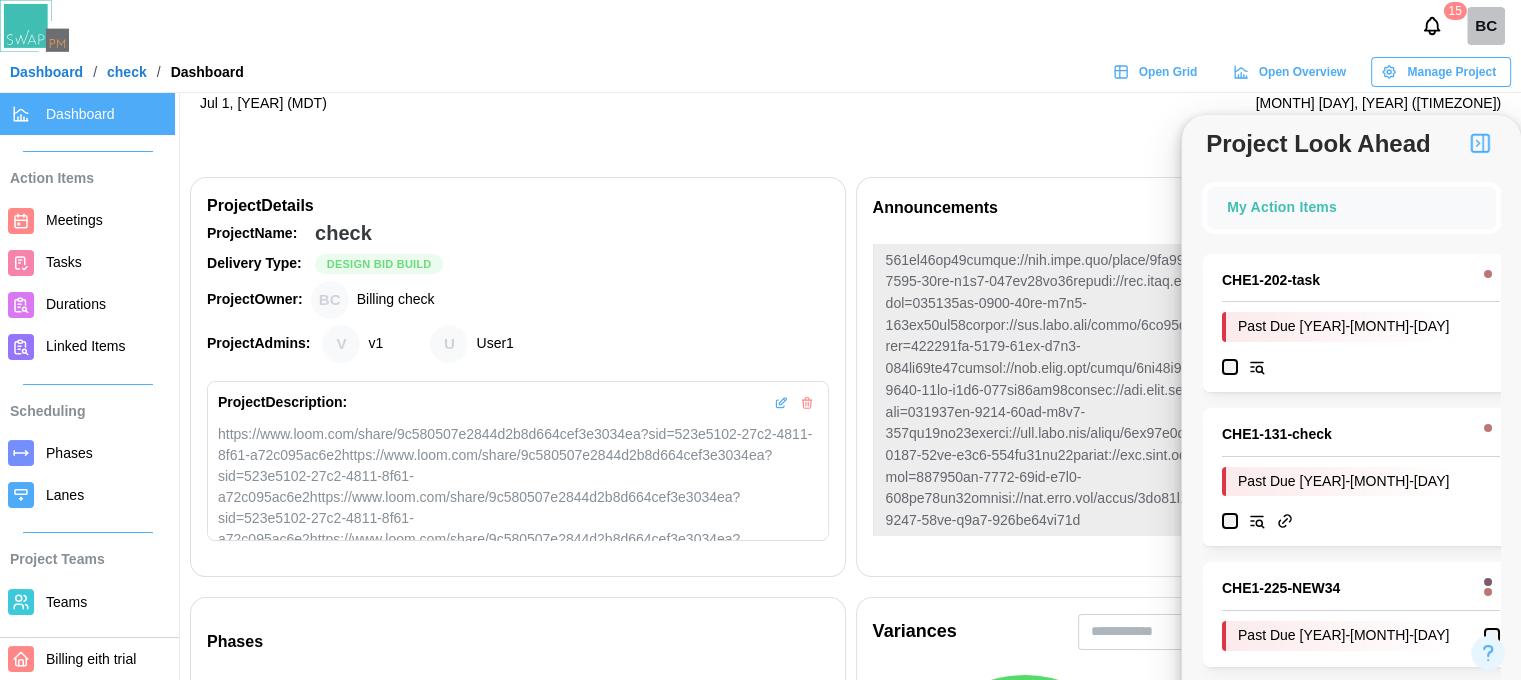 scroll, scrollTop: 466, scrollLeft: 0, axis: vertical 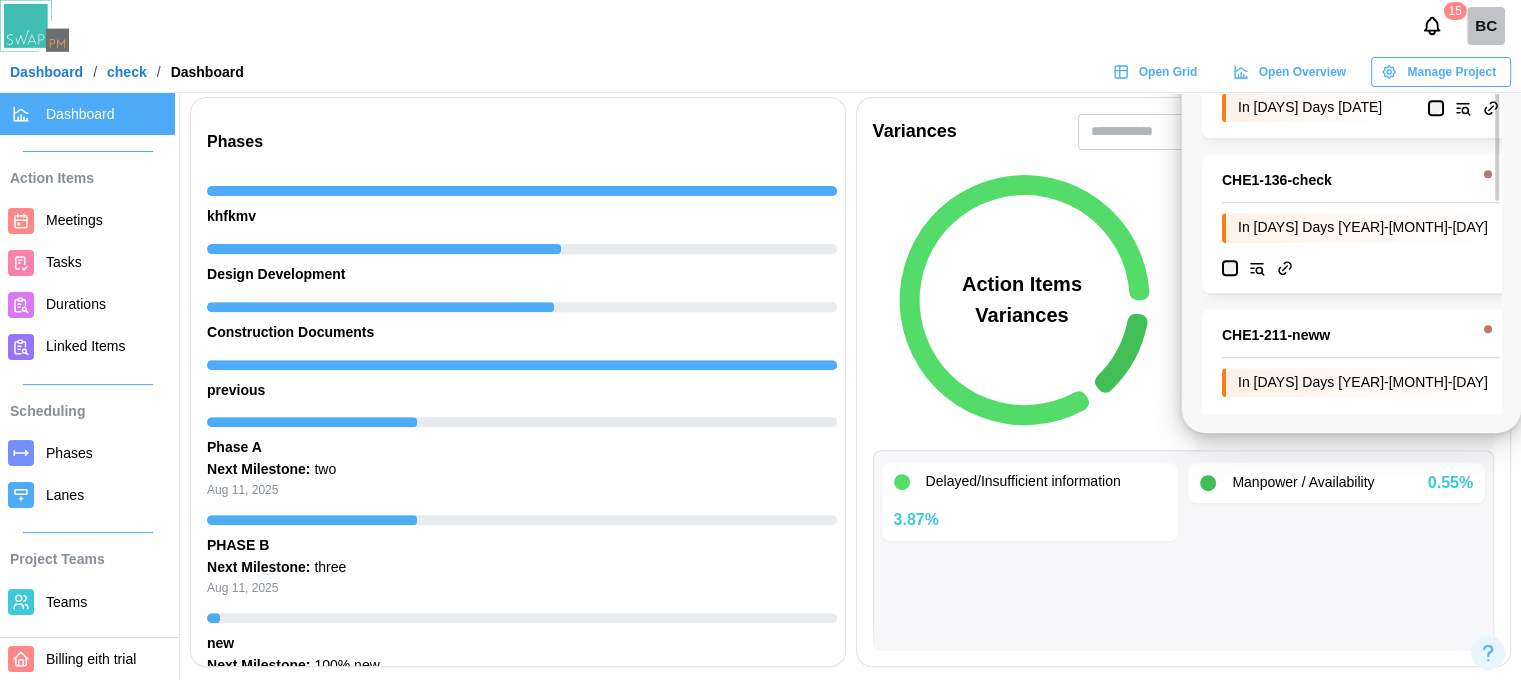 click at bounding box center (1488, 483) 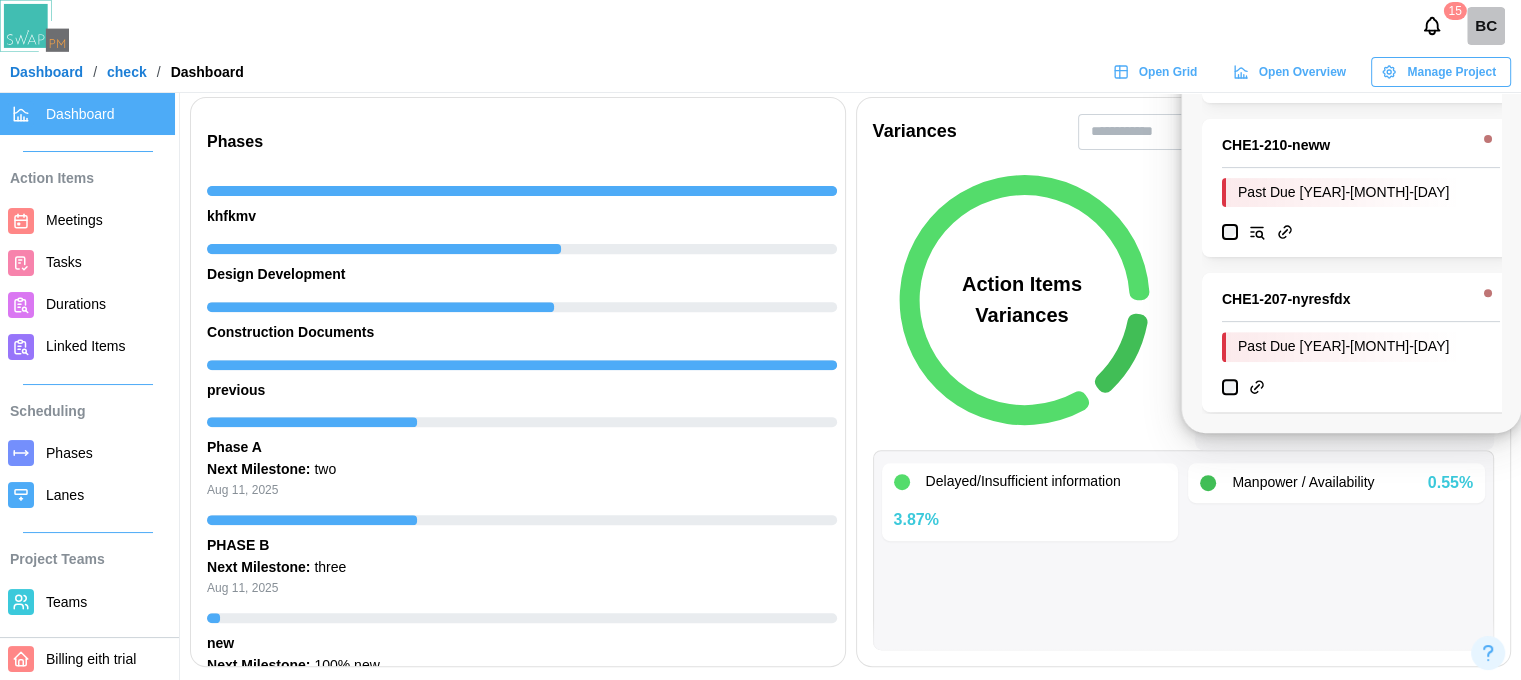 scroll, scrollTop: 200, scrollLeft: 0, axis: vertical 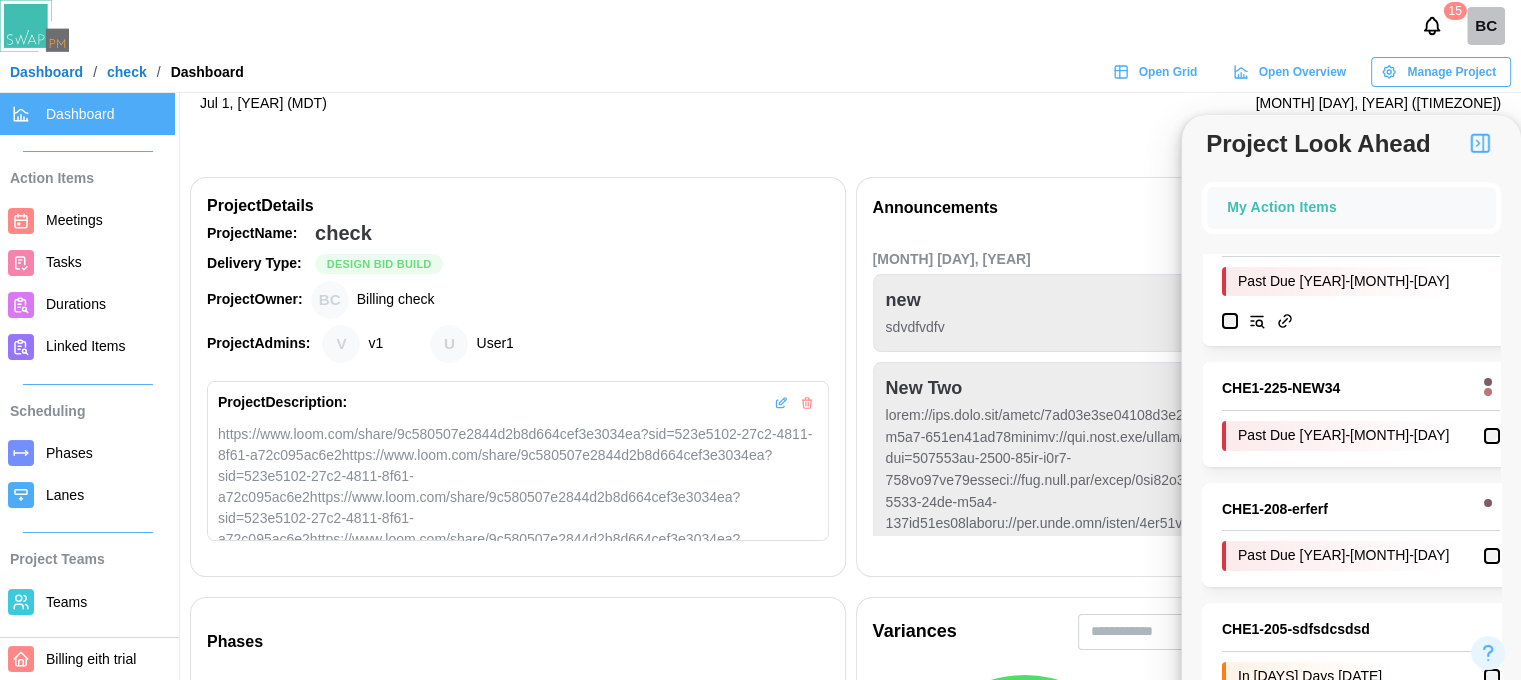 click on "Jul 1, 2025 (MDT) Nov 10, 2025 (MST)" at bounding box center (850, 104) 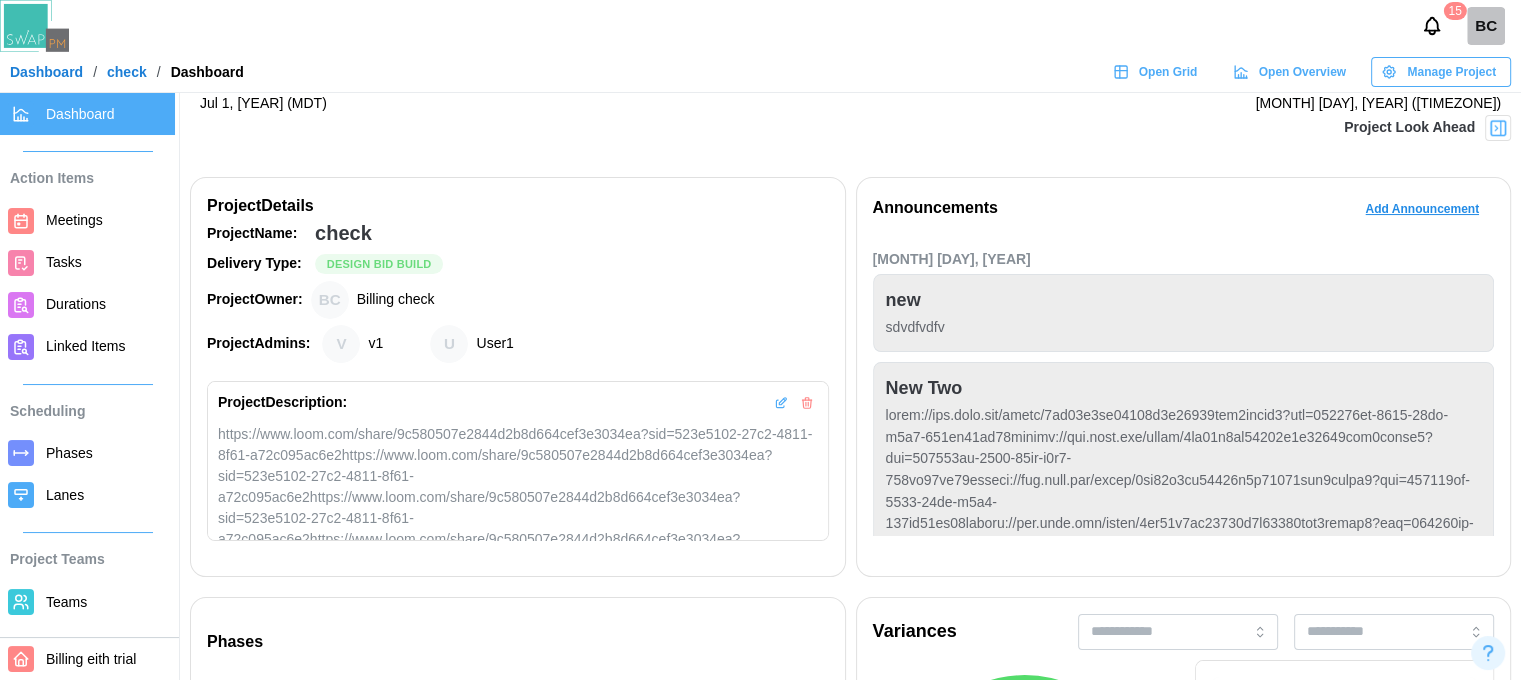 click on "Dashboard" at bounding box center [46, 72] 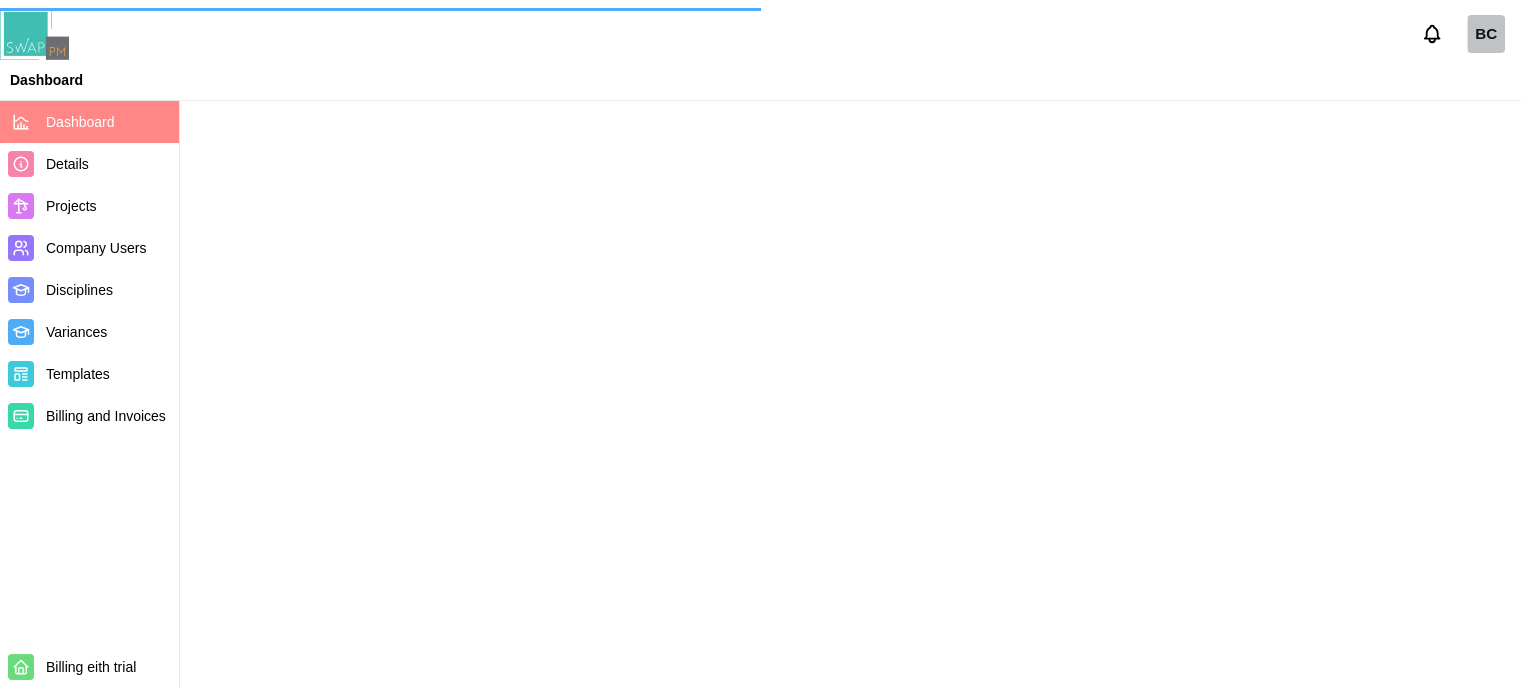scroll, scrollTop: 0, scrollLeft: 0, axis: both 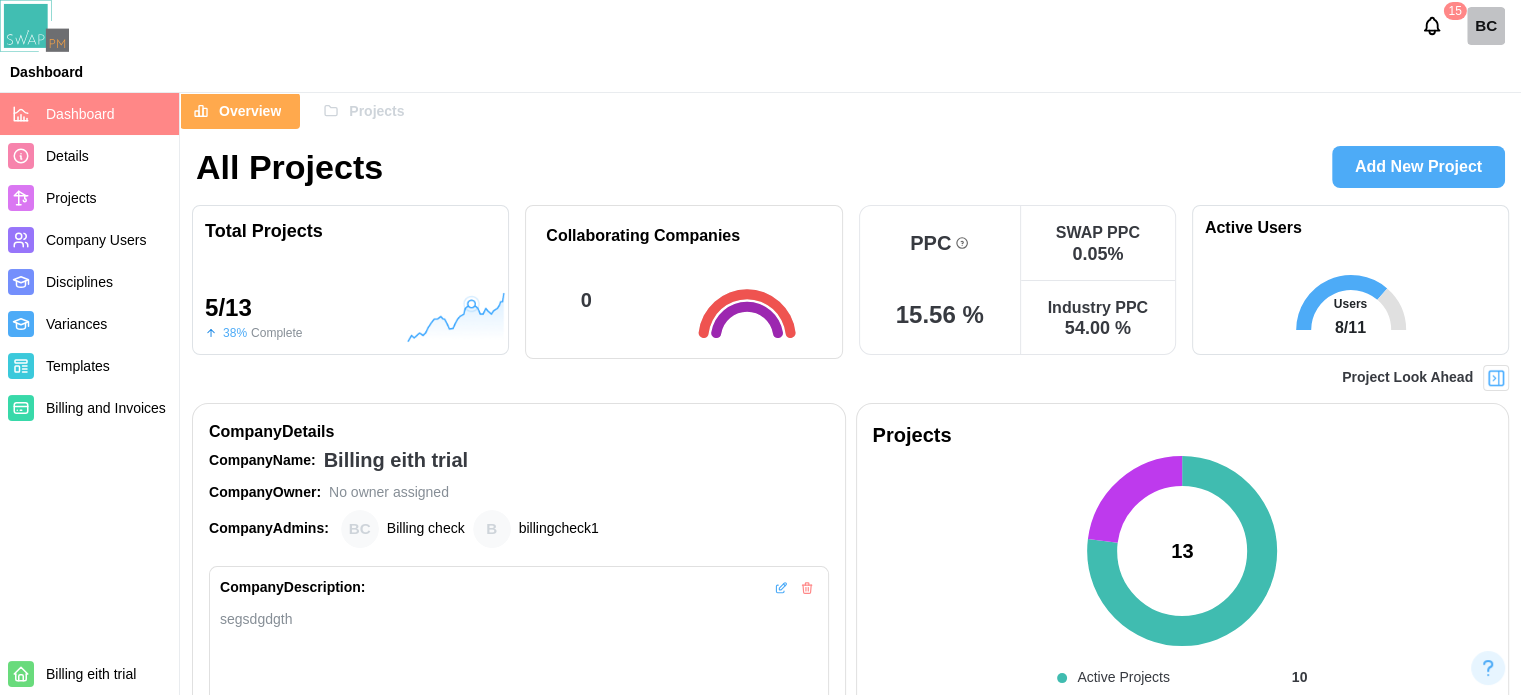 click on "Add New Project" at bounding box center (1418, 167) 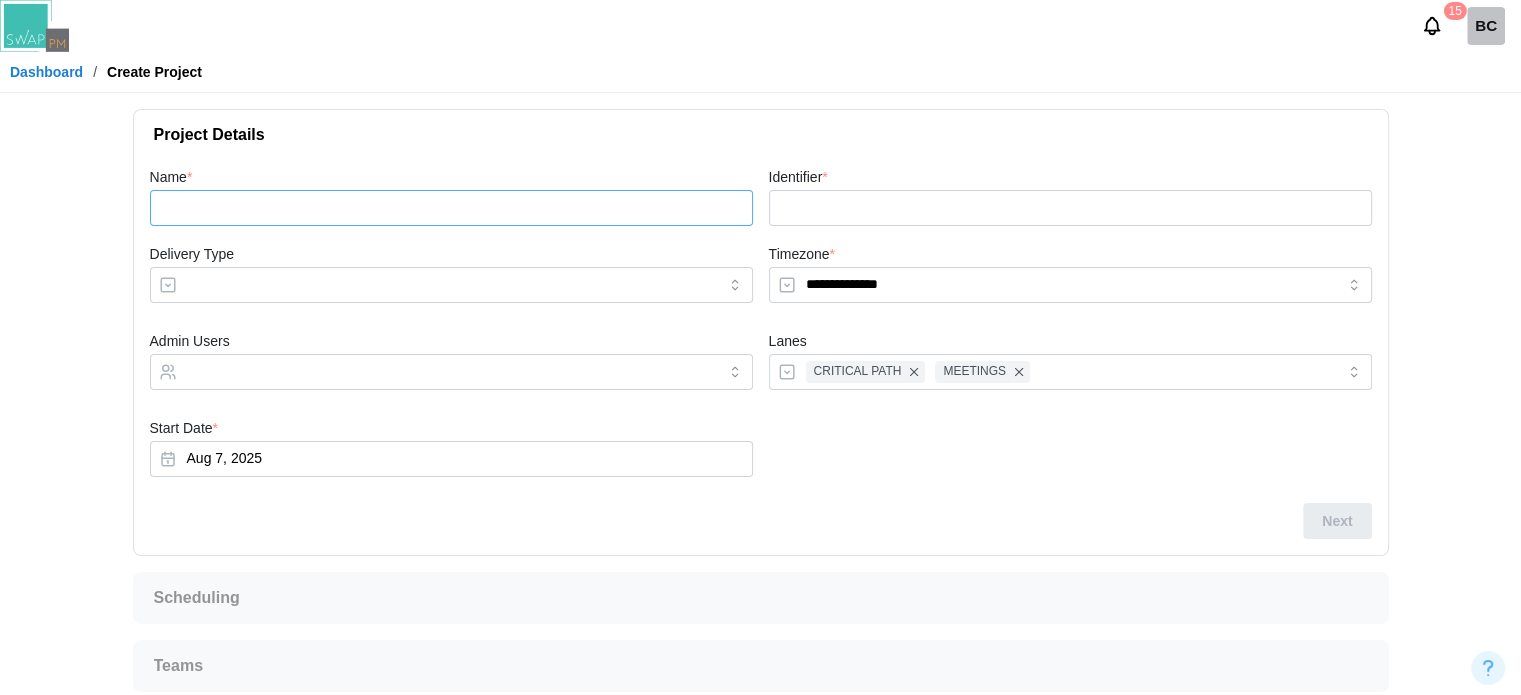click on "Name  *" at bounding box center [451, 208] 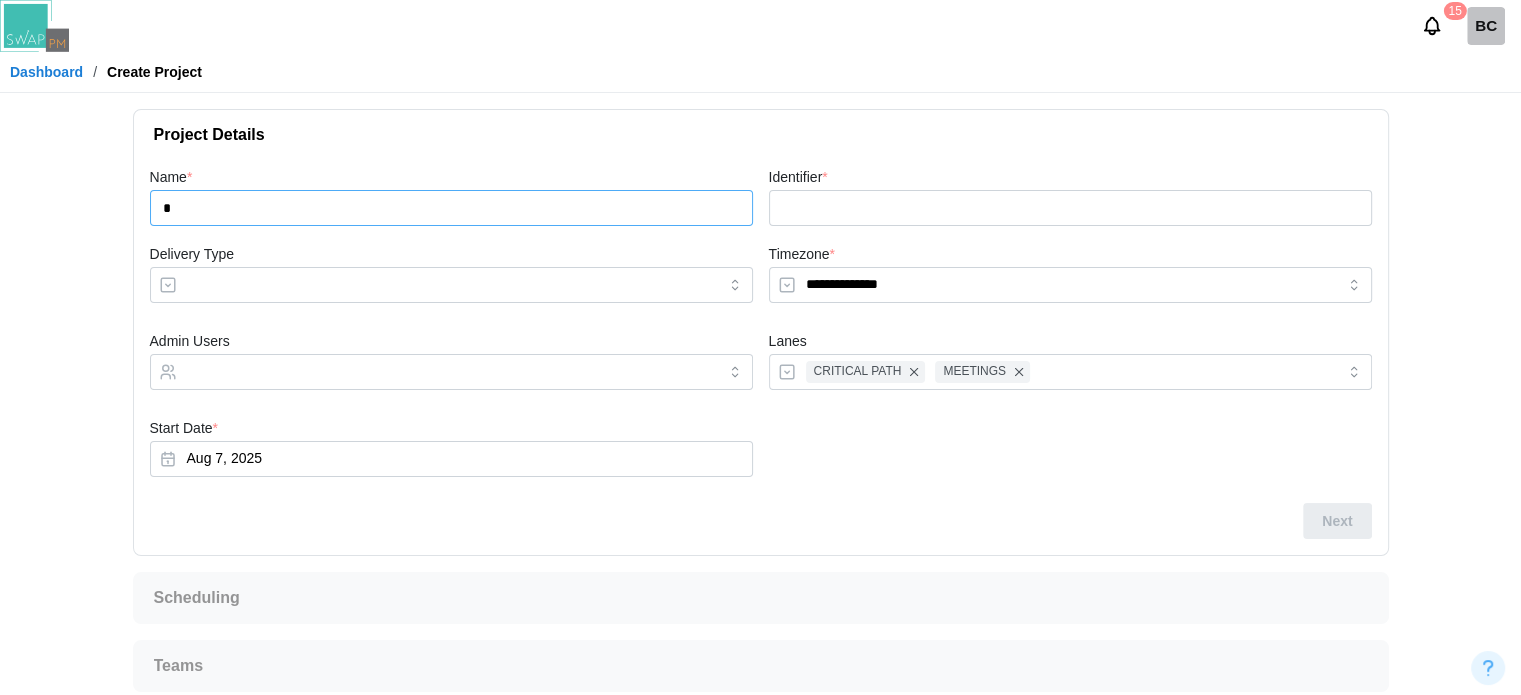 type on "*" 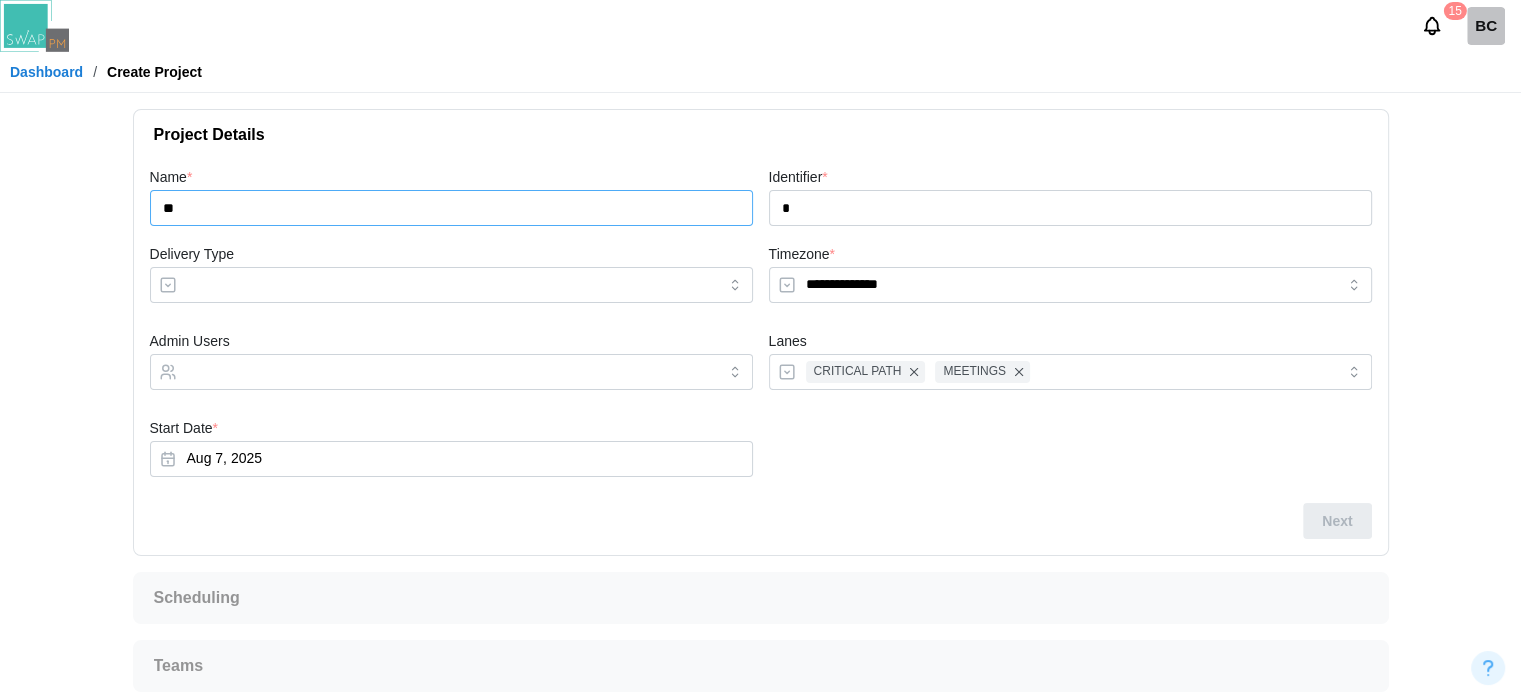 type on "***" 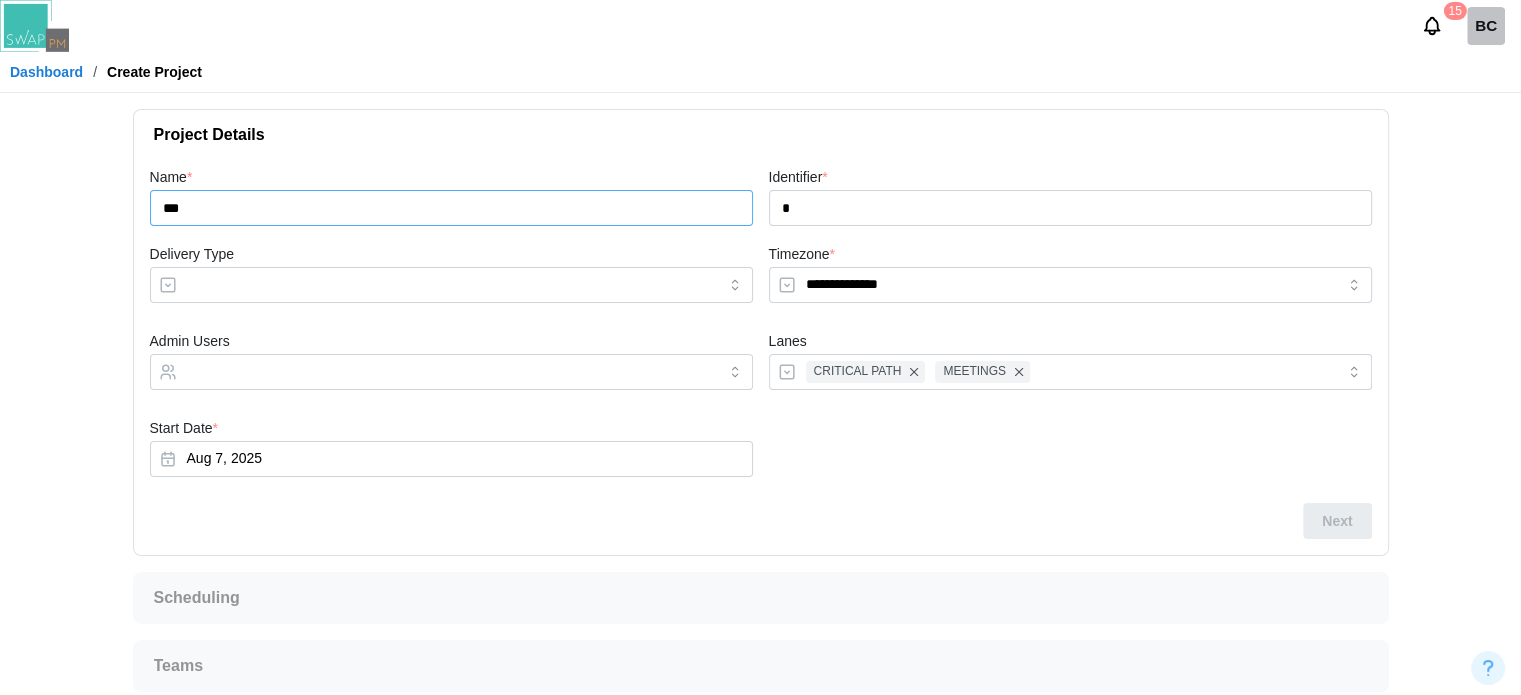 type on "***" 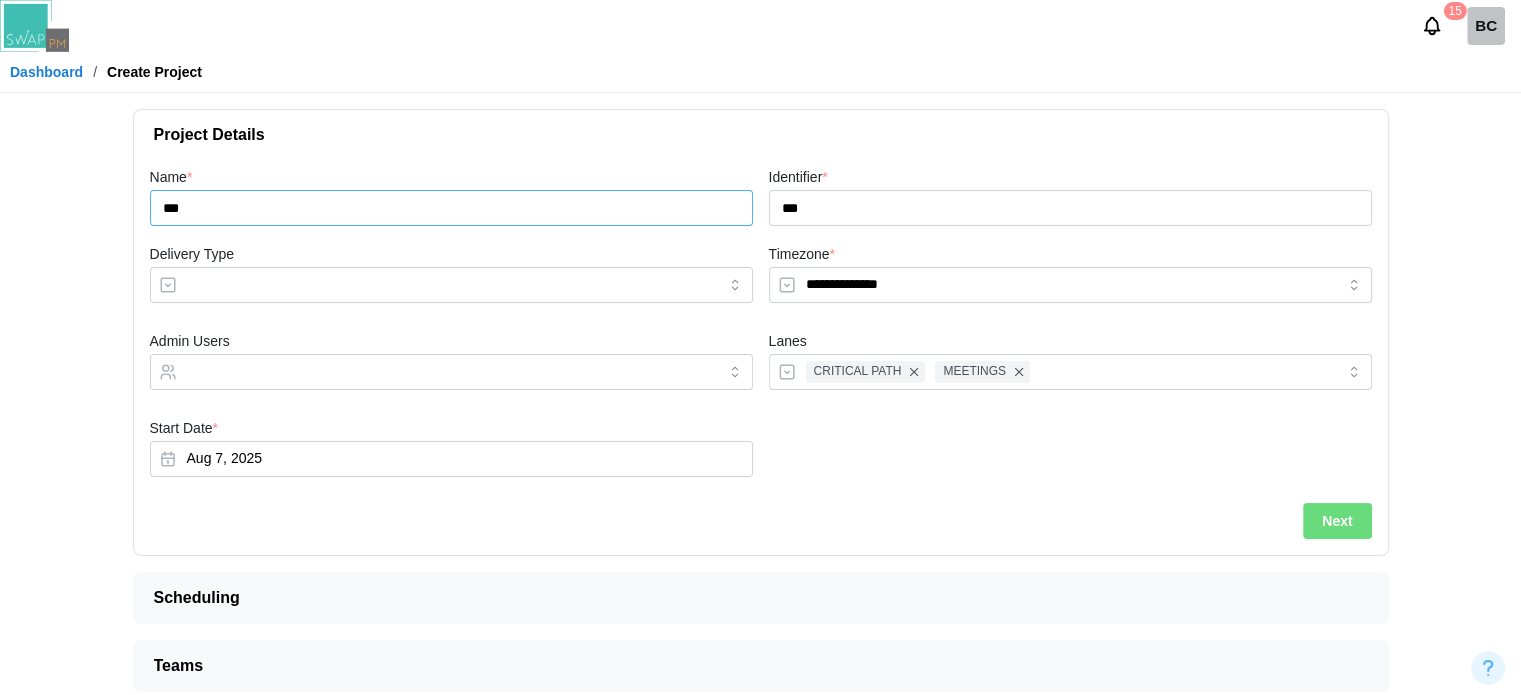 type on "**" 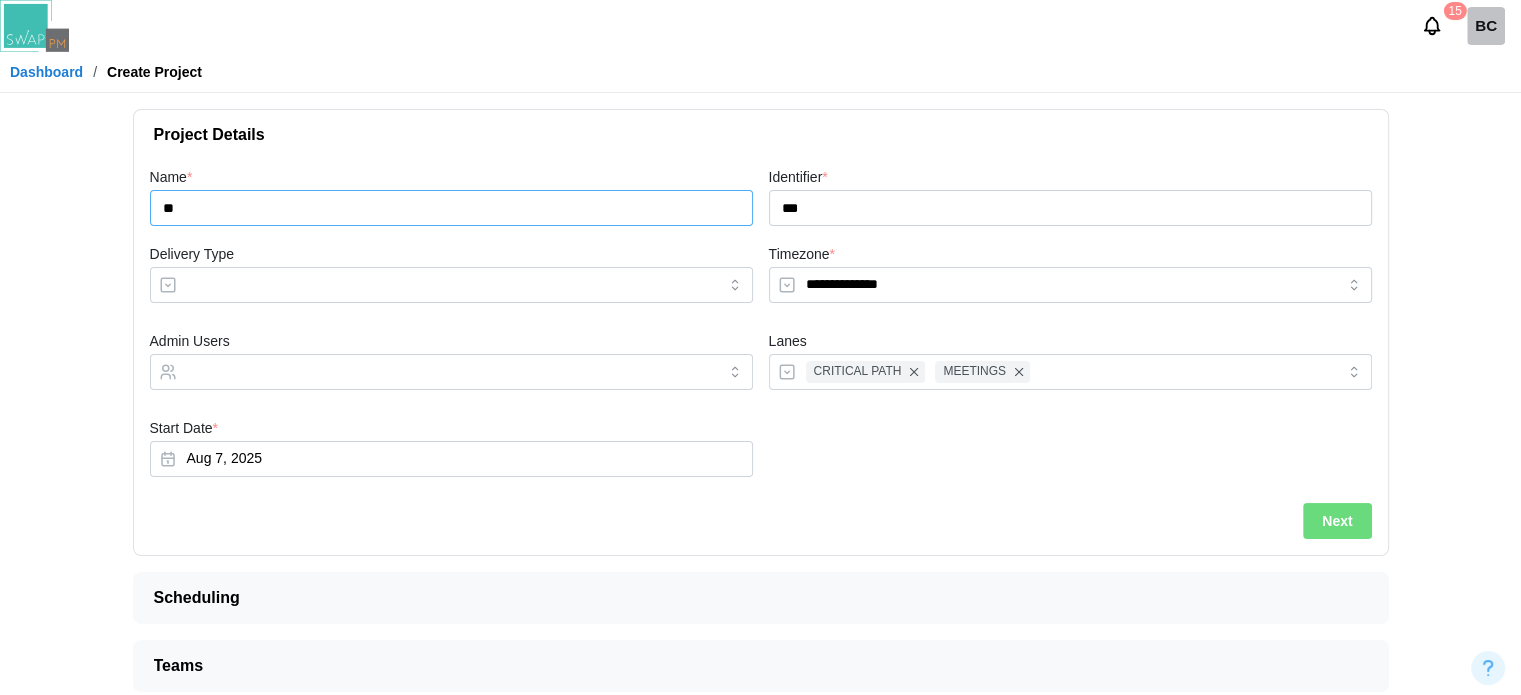 type on "**" 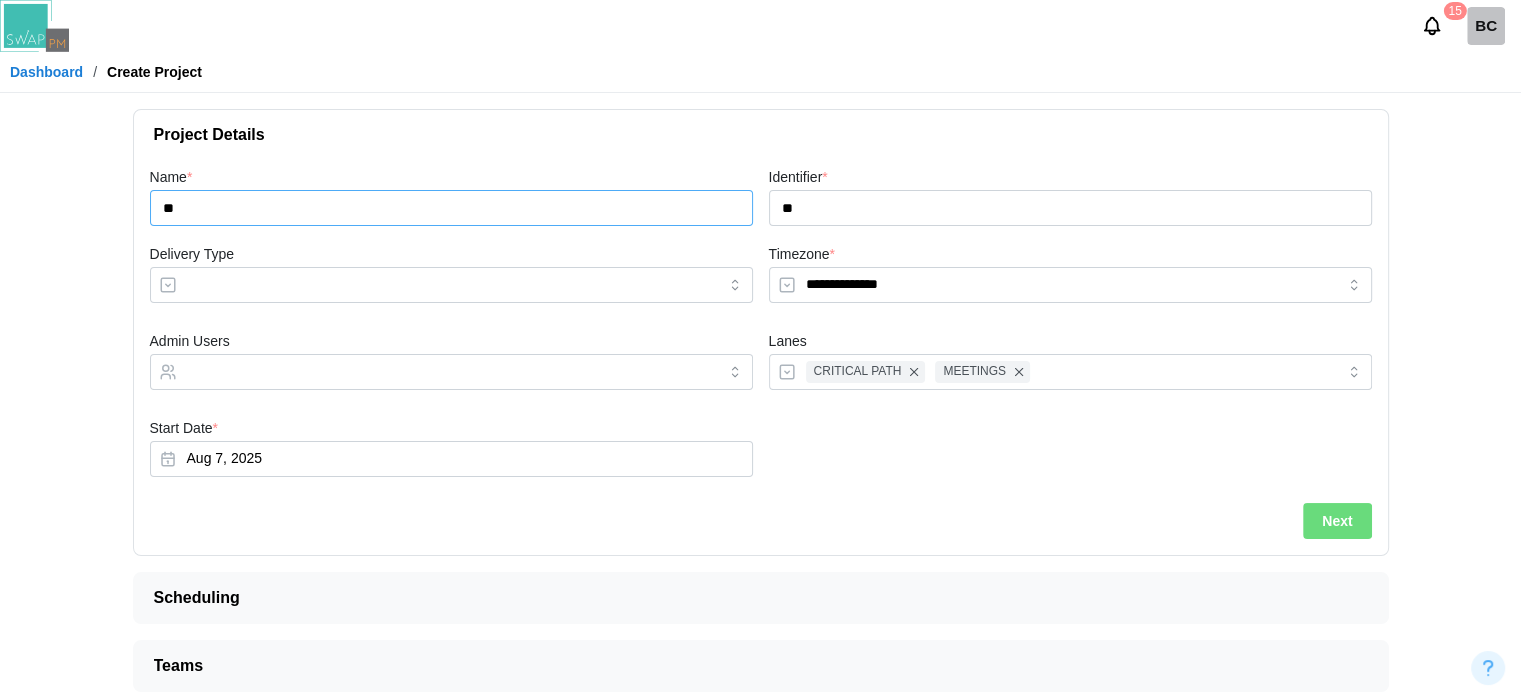 type on "*" 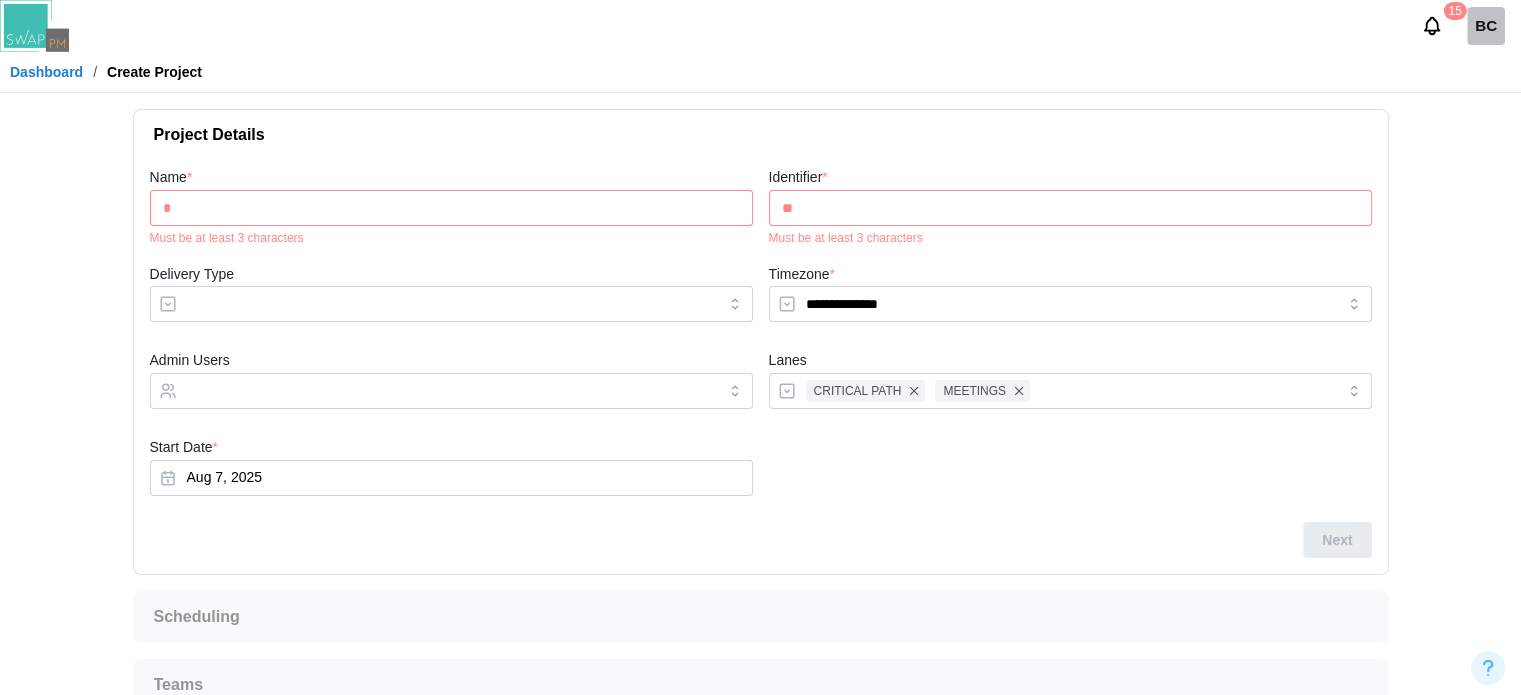 type on "*" 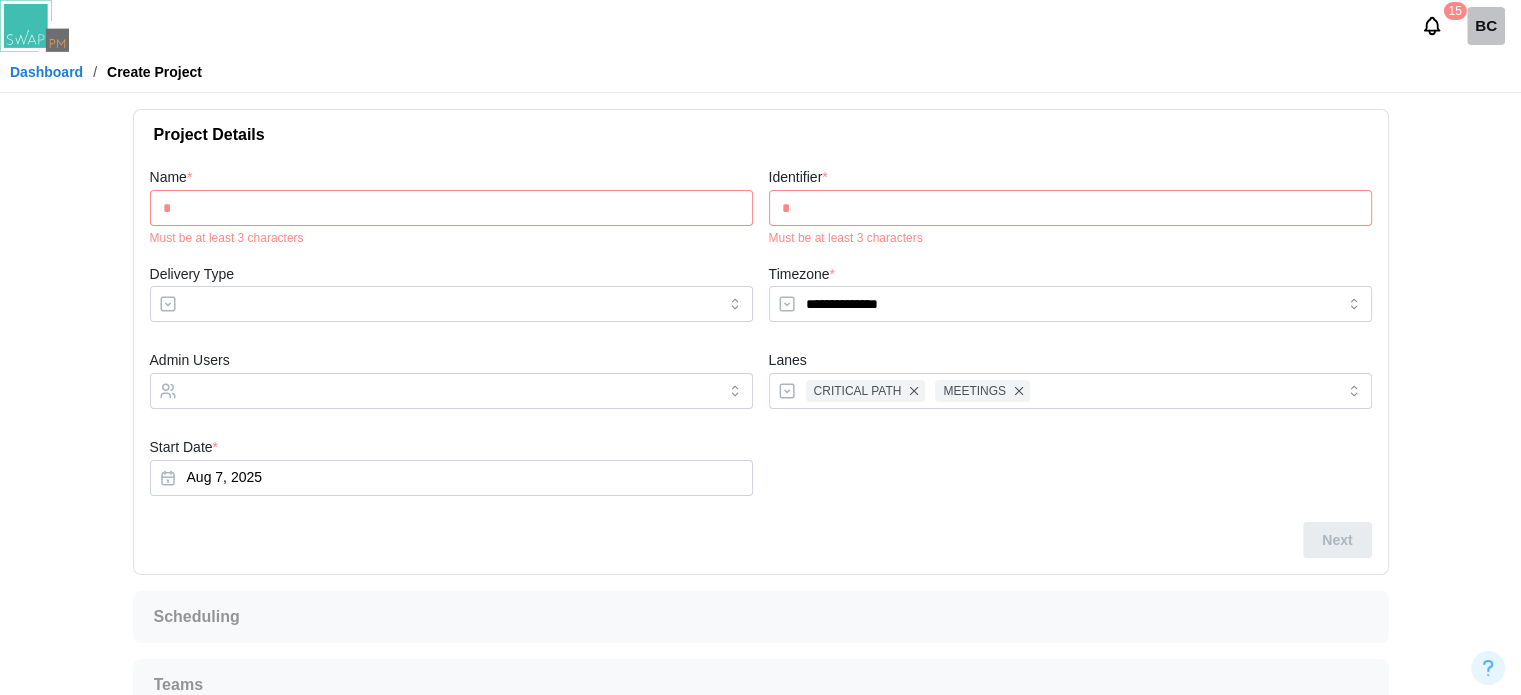 type 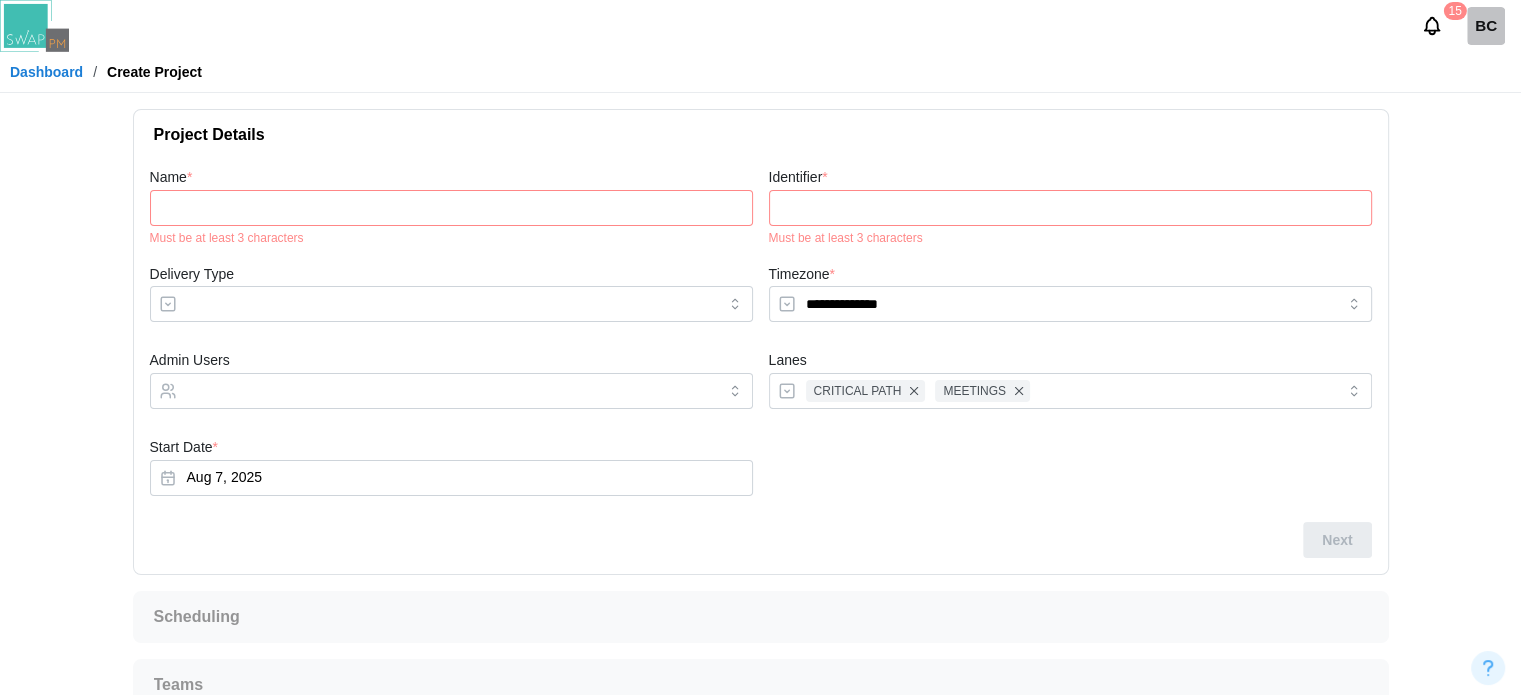 type on "*" 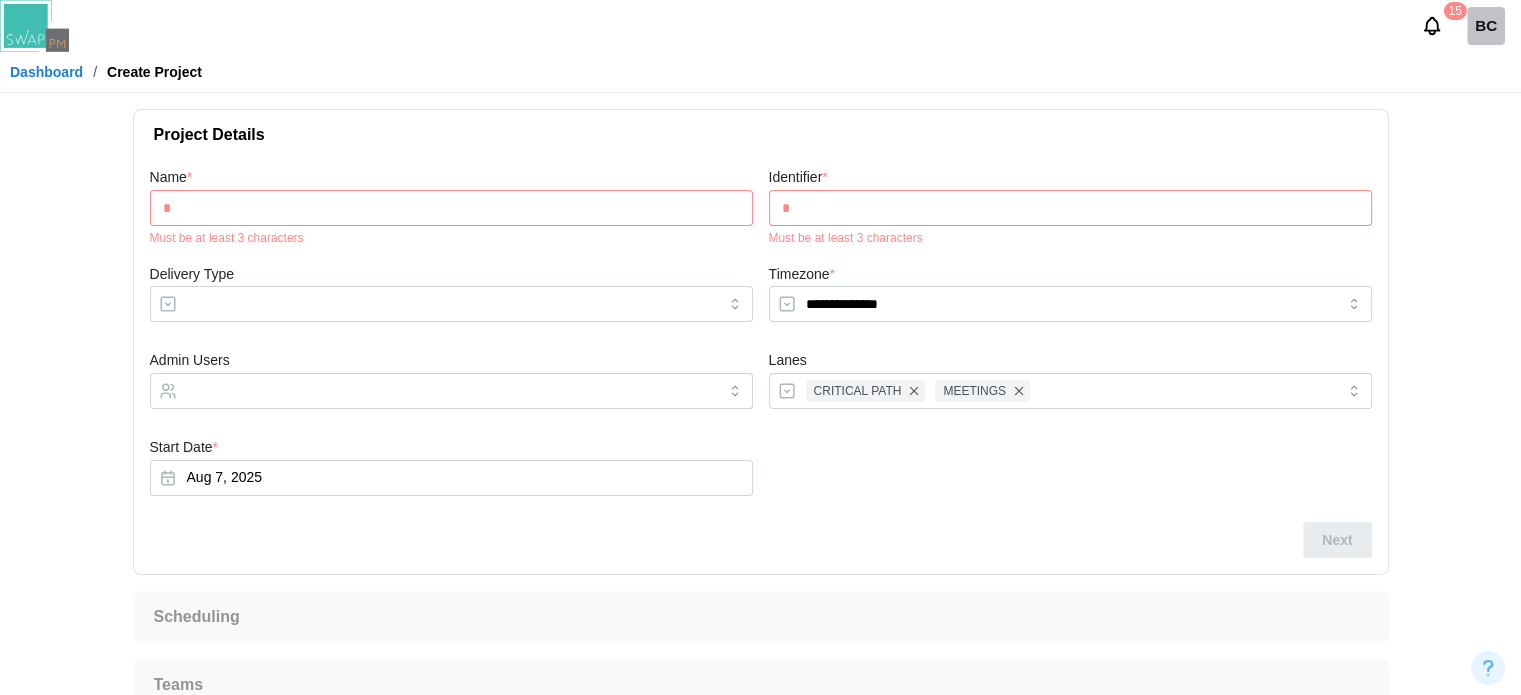 type on "**" 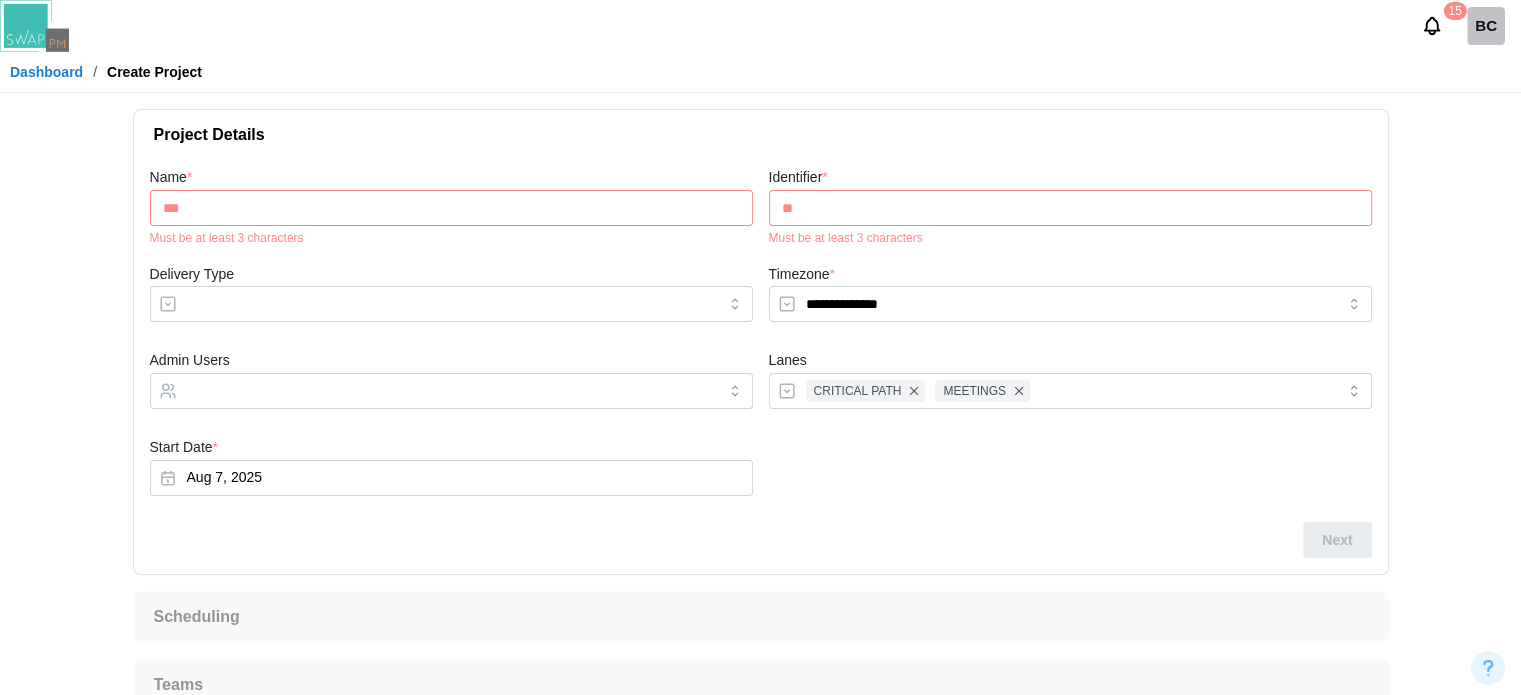 type on "***" 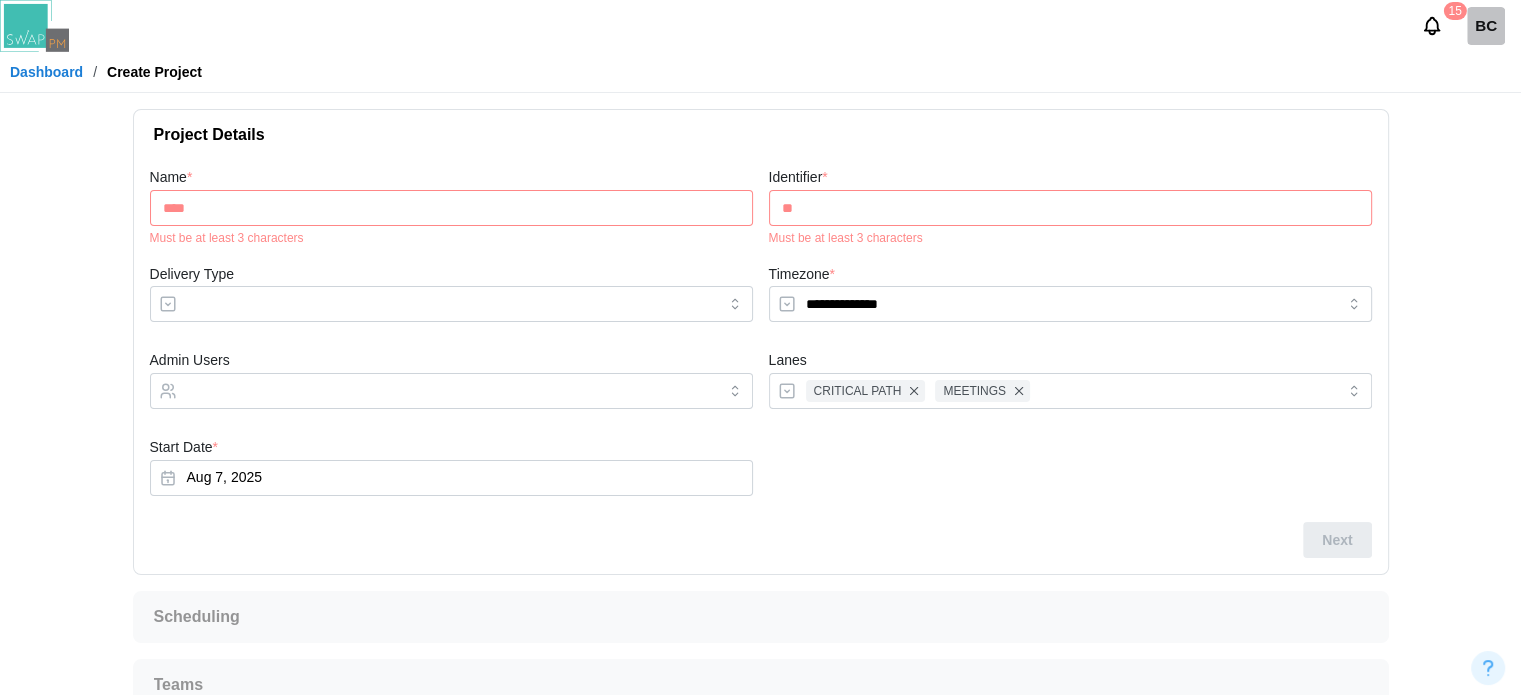 type on "***" 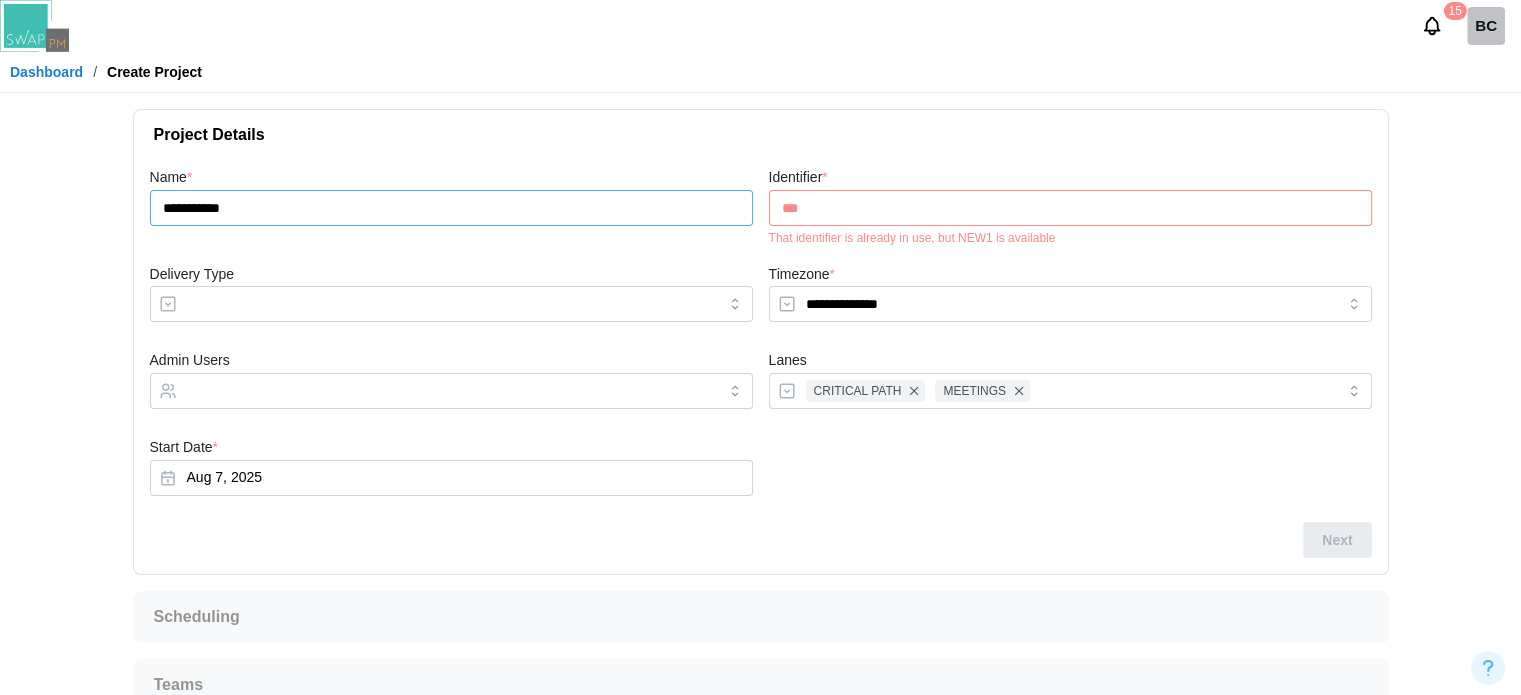 type on "**********" 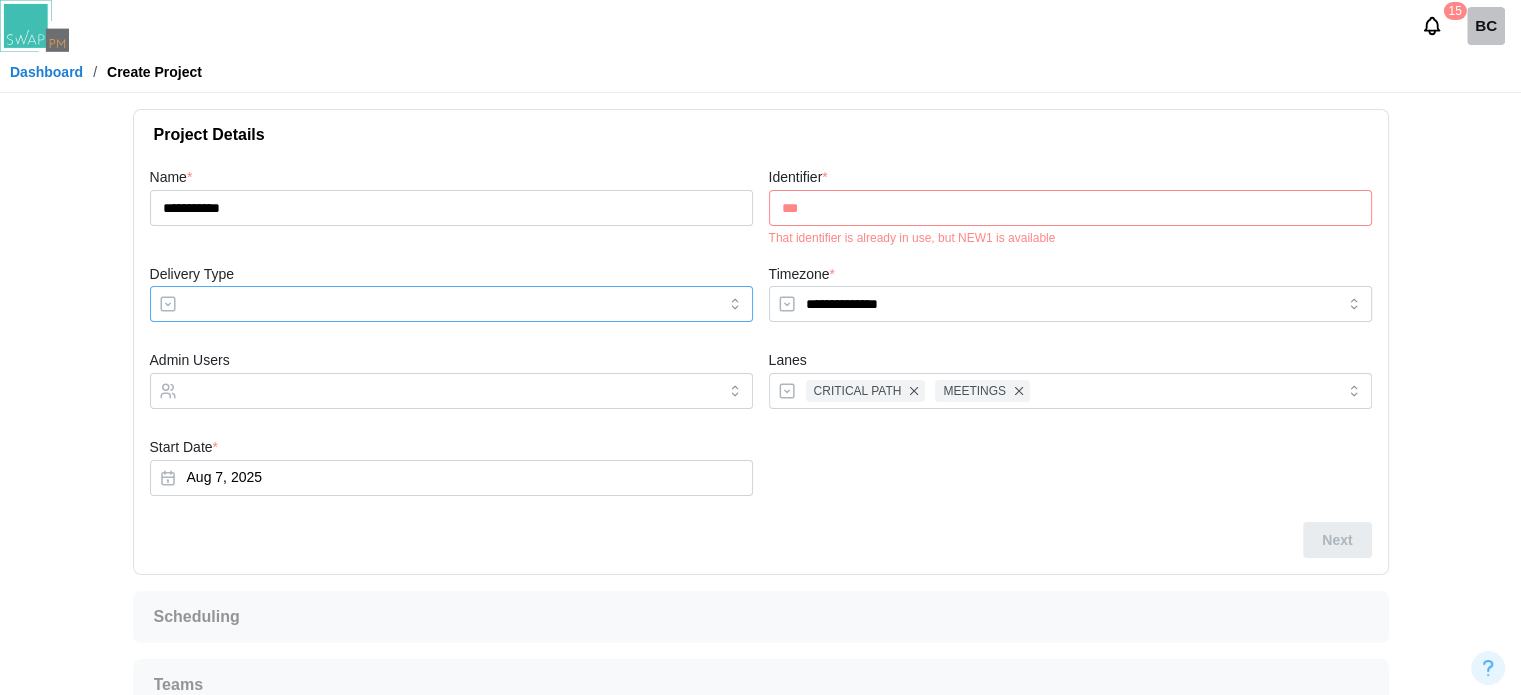 click on "Delivery Type" at bounding box center (451, 304) 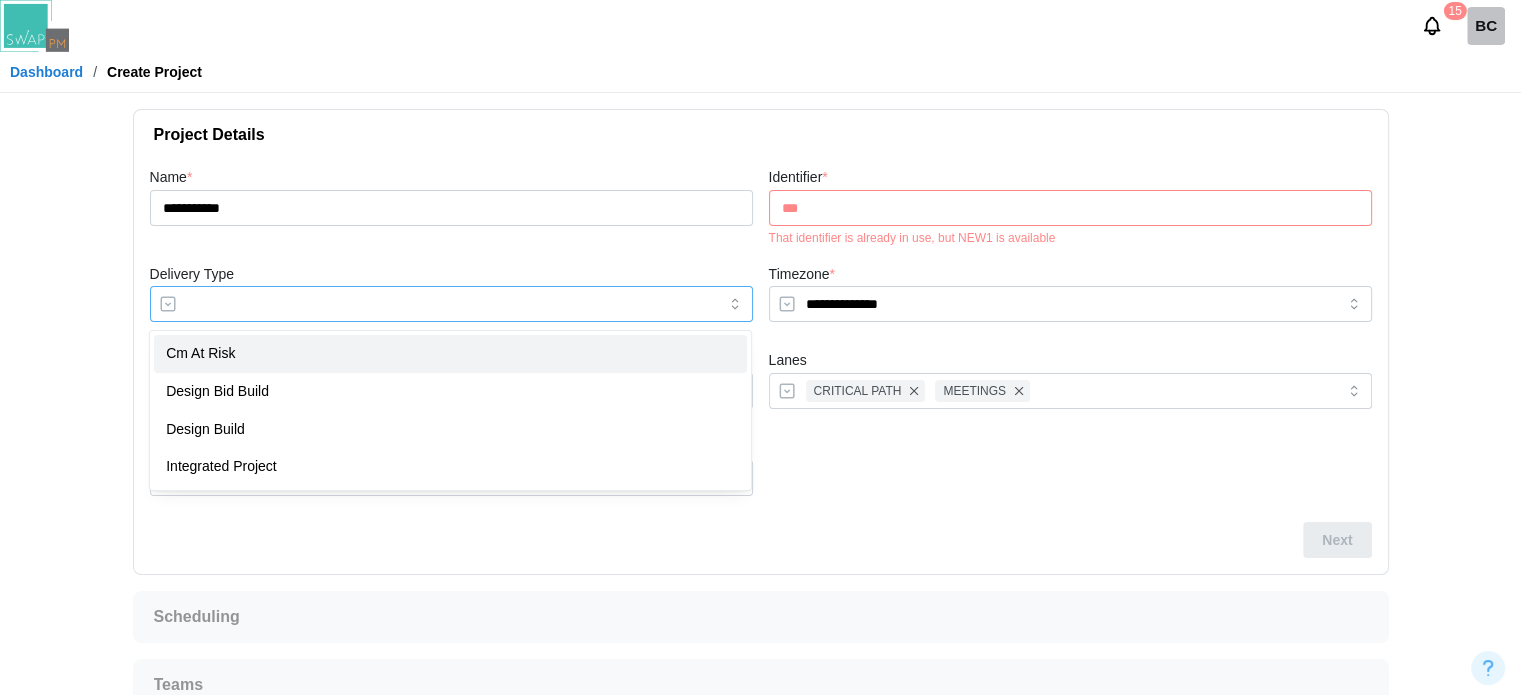 type on "**********" 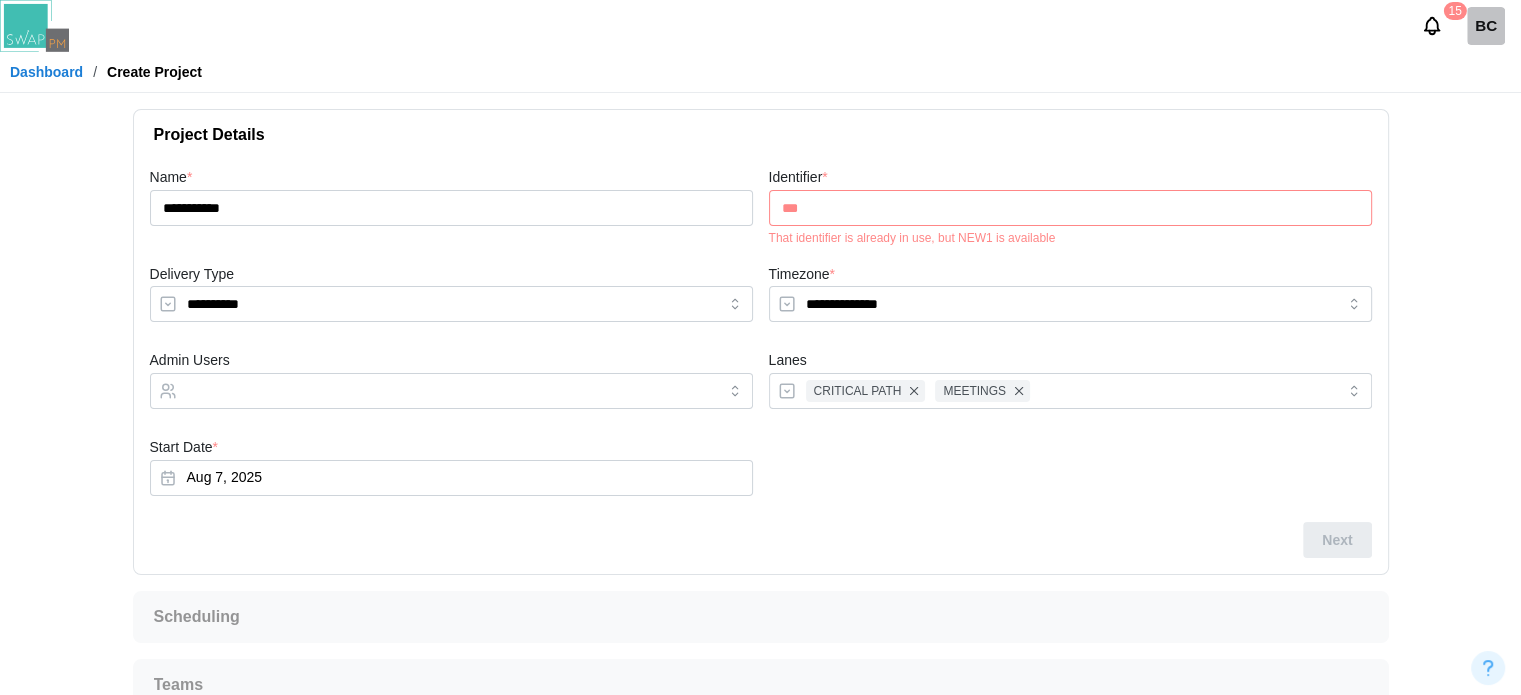 click on "***" at bounding box center (1070, 208) 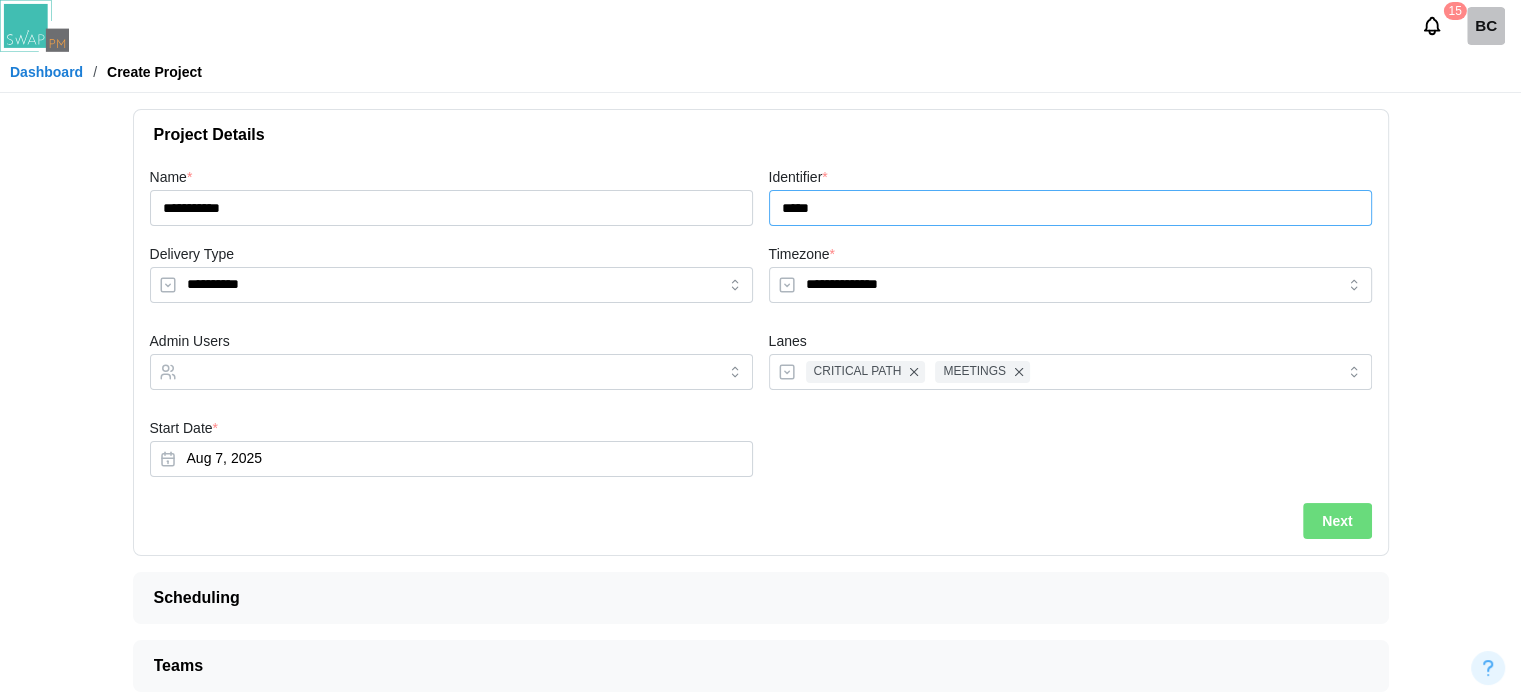 type on "*****" 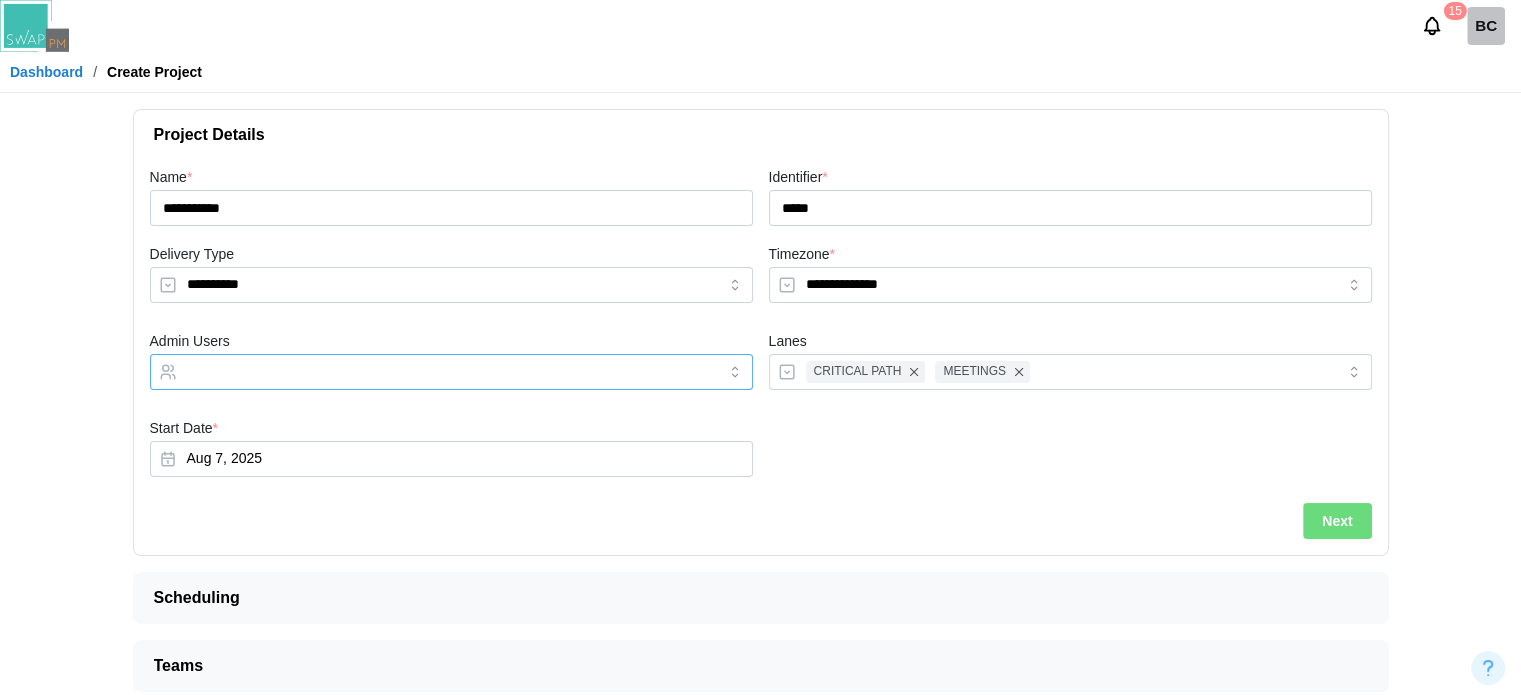 click on "Admin Users" at bounding box center (433, 372) 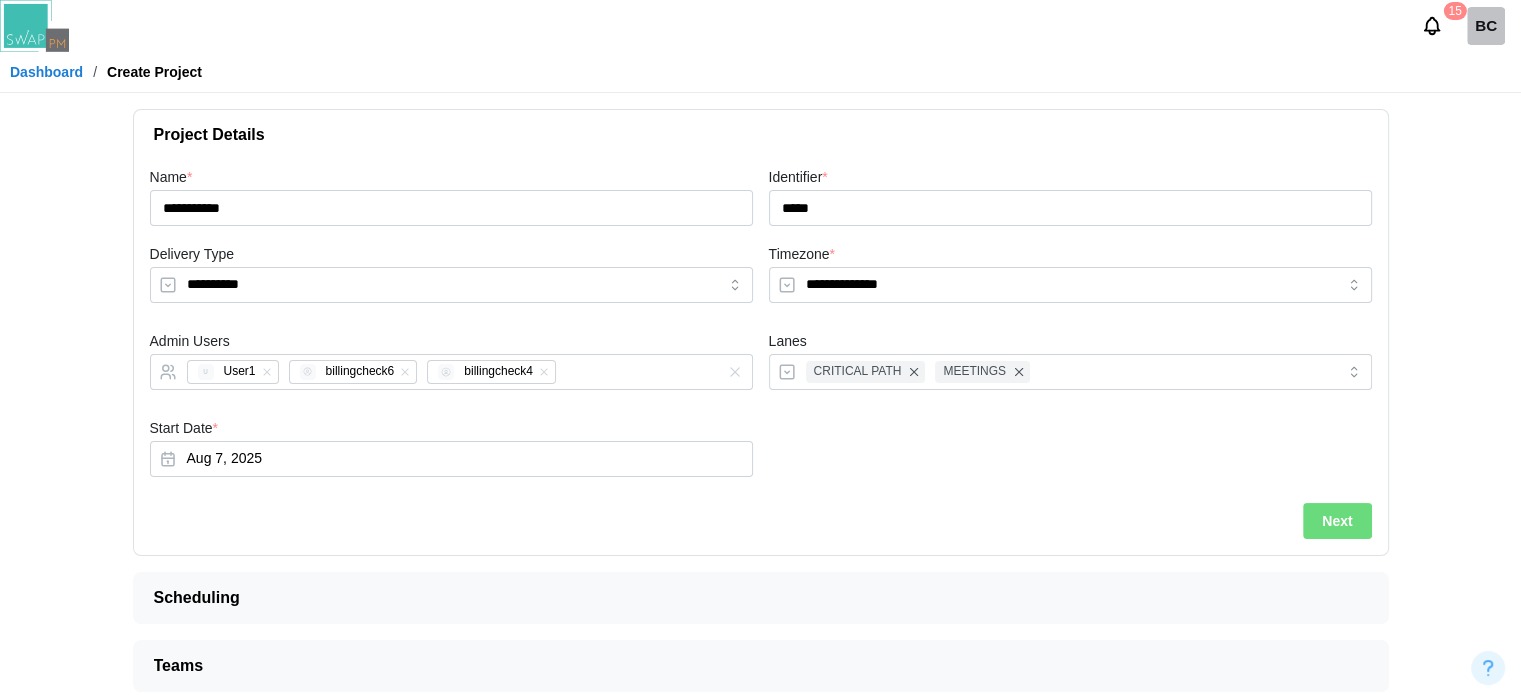 click at bounding box center [1070, 451] 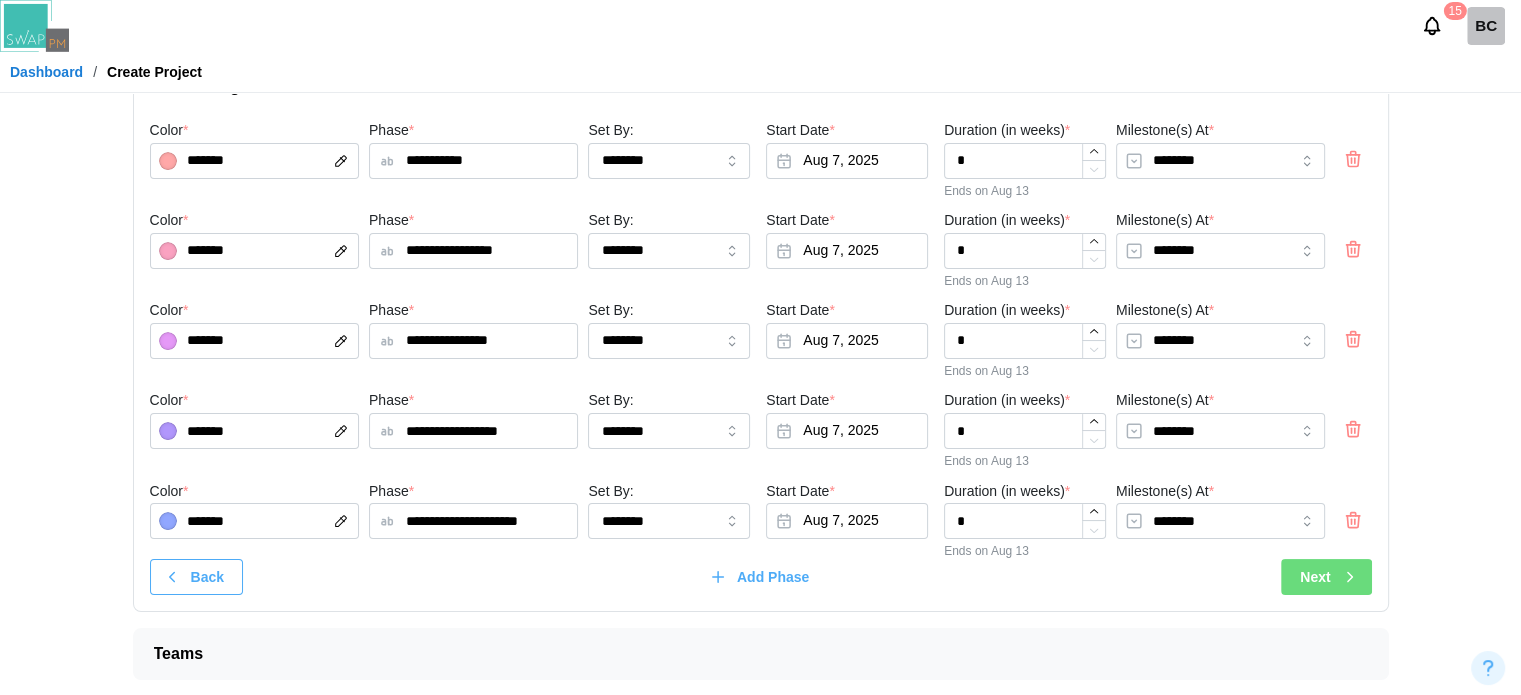 click on "Next" at bounding box center [1315, 577] 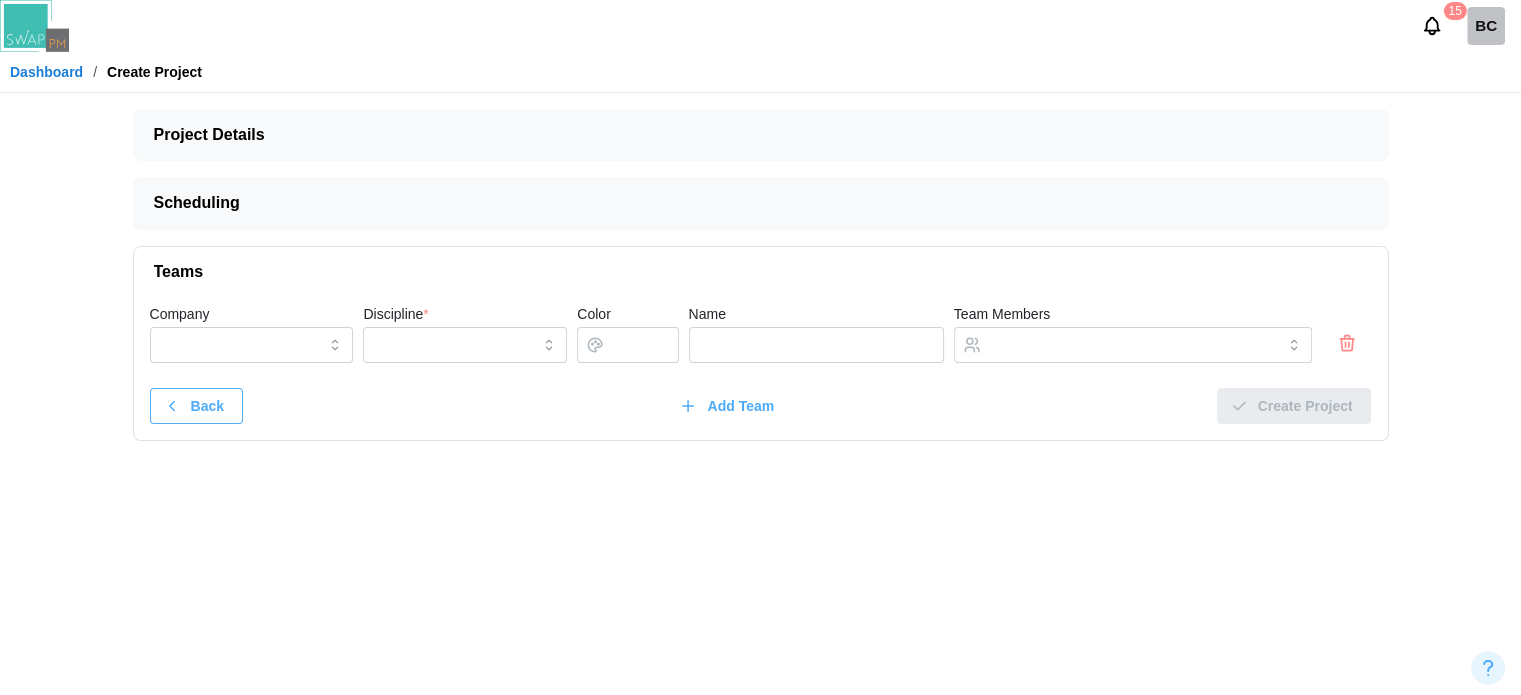 scroll, scrollTop: 0, scrollLeft: 0, axis: both 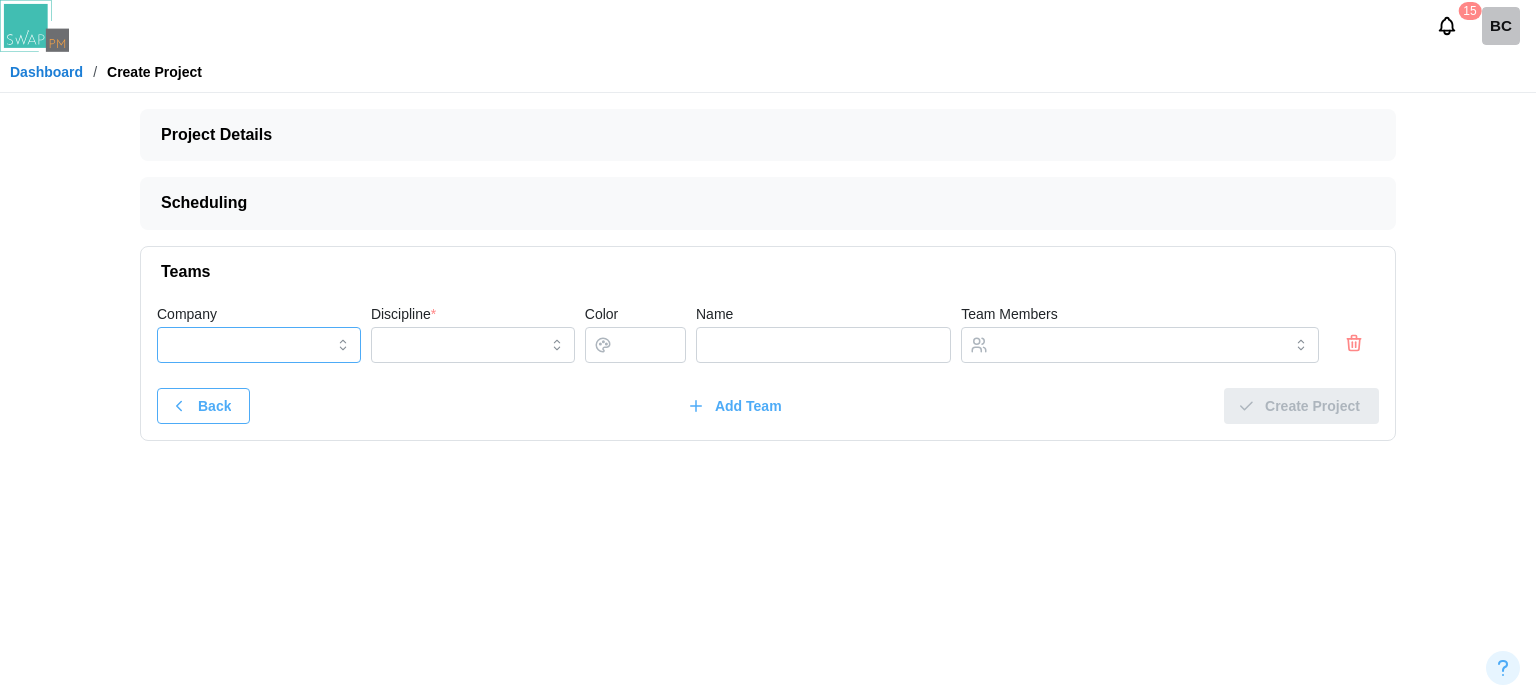 click on "Company" at bounding box center [259, 345] 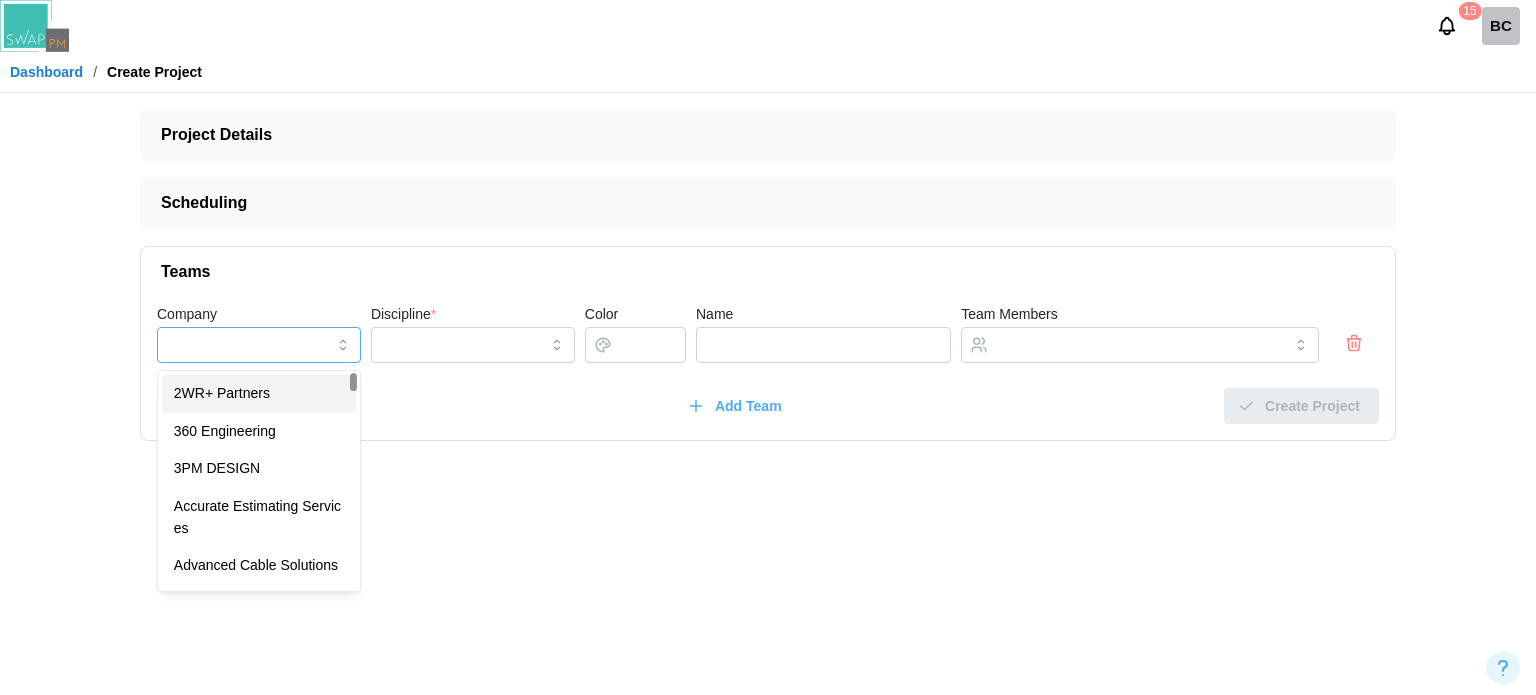 type on "**********" 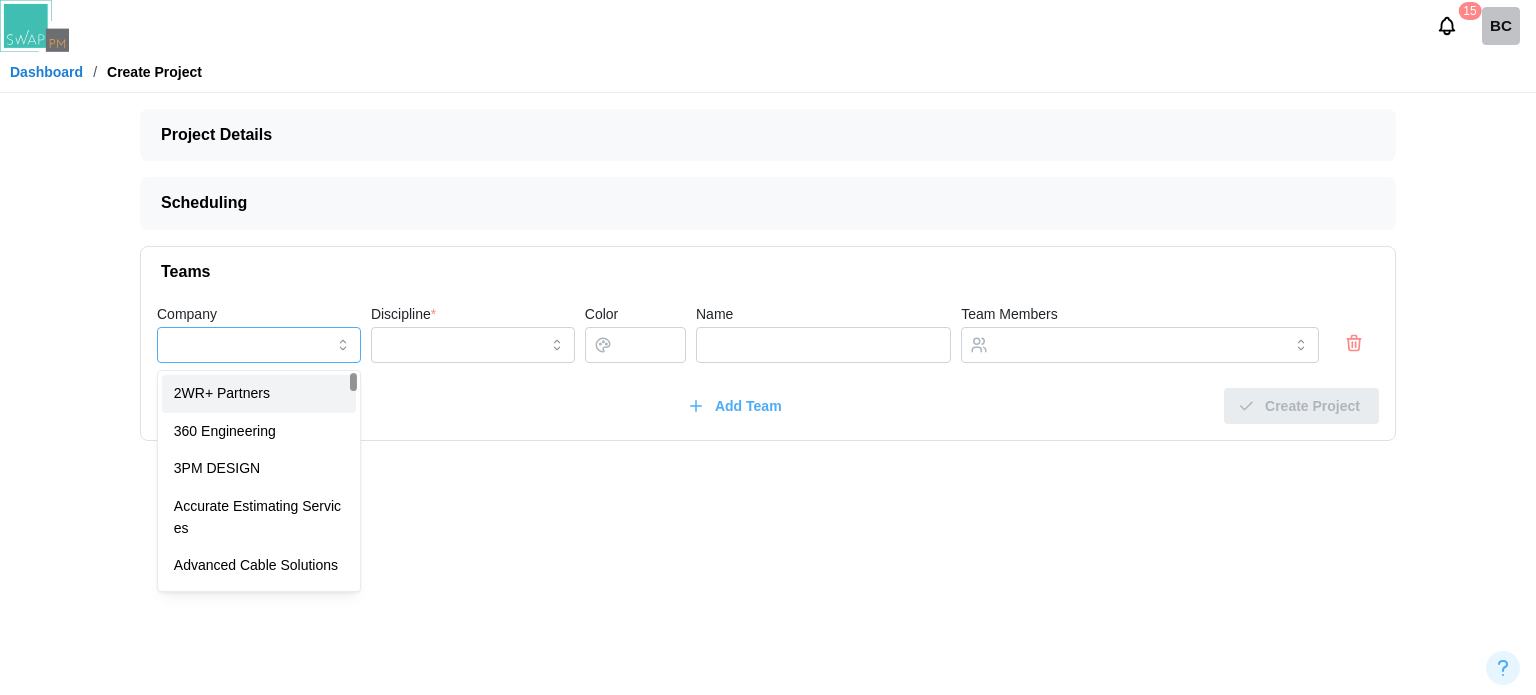type on "**********" 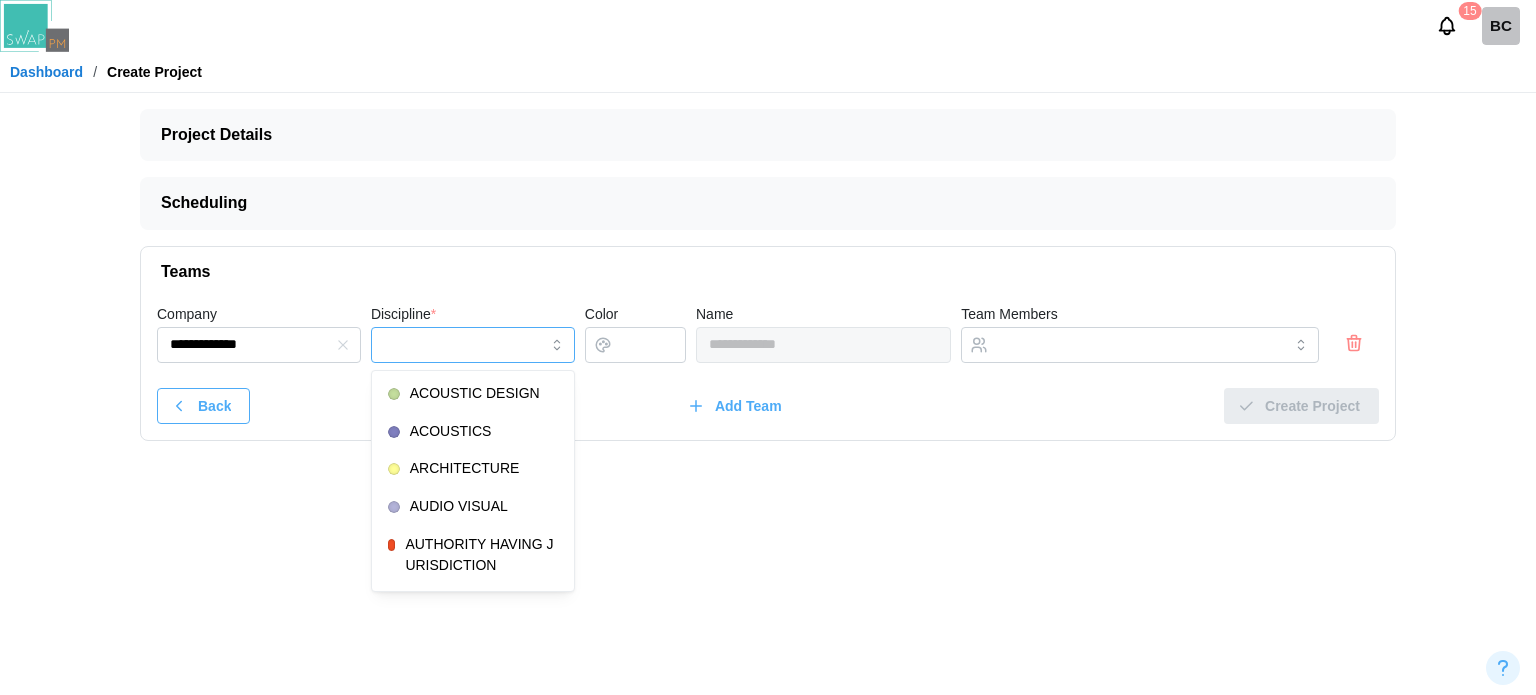click on "Discipline  *" at bounding box center [473, 345] 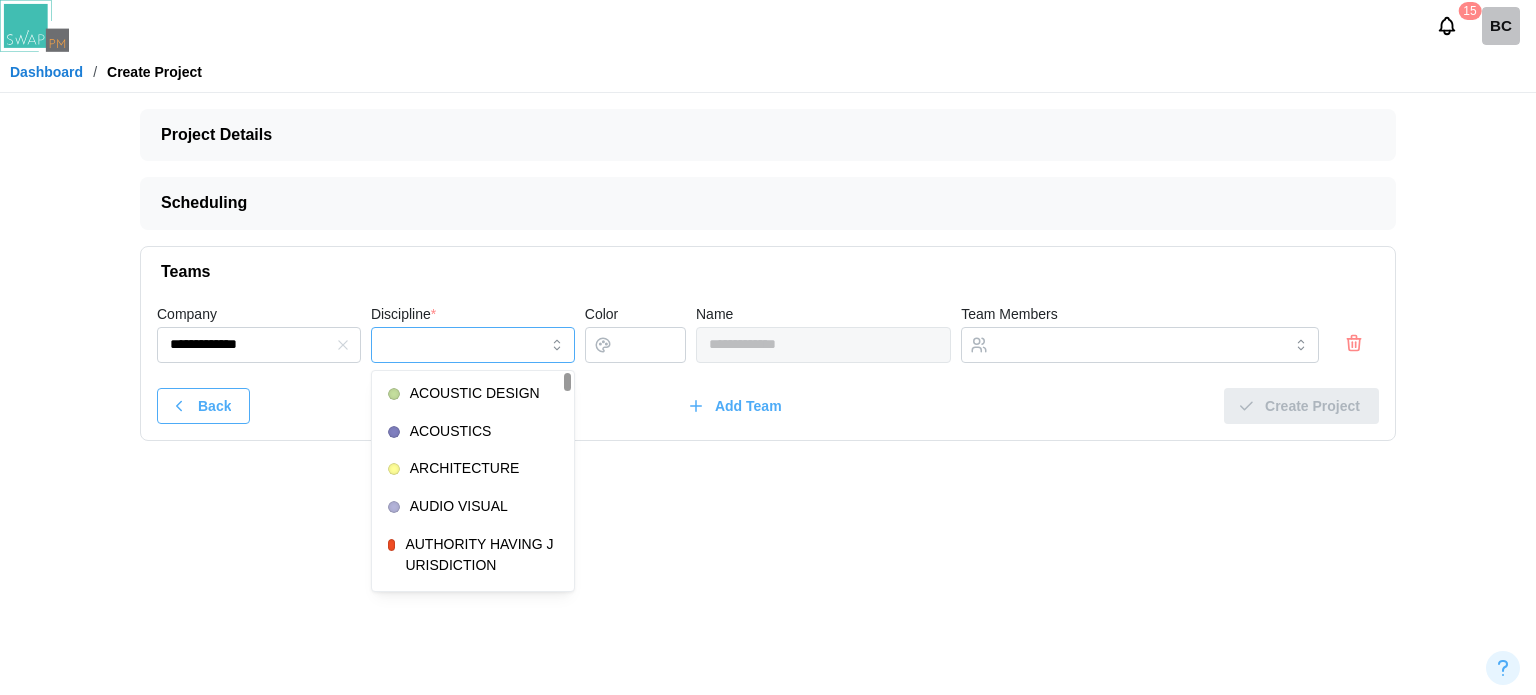 type on "**********" 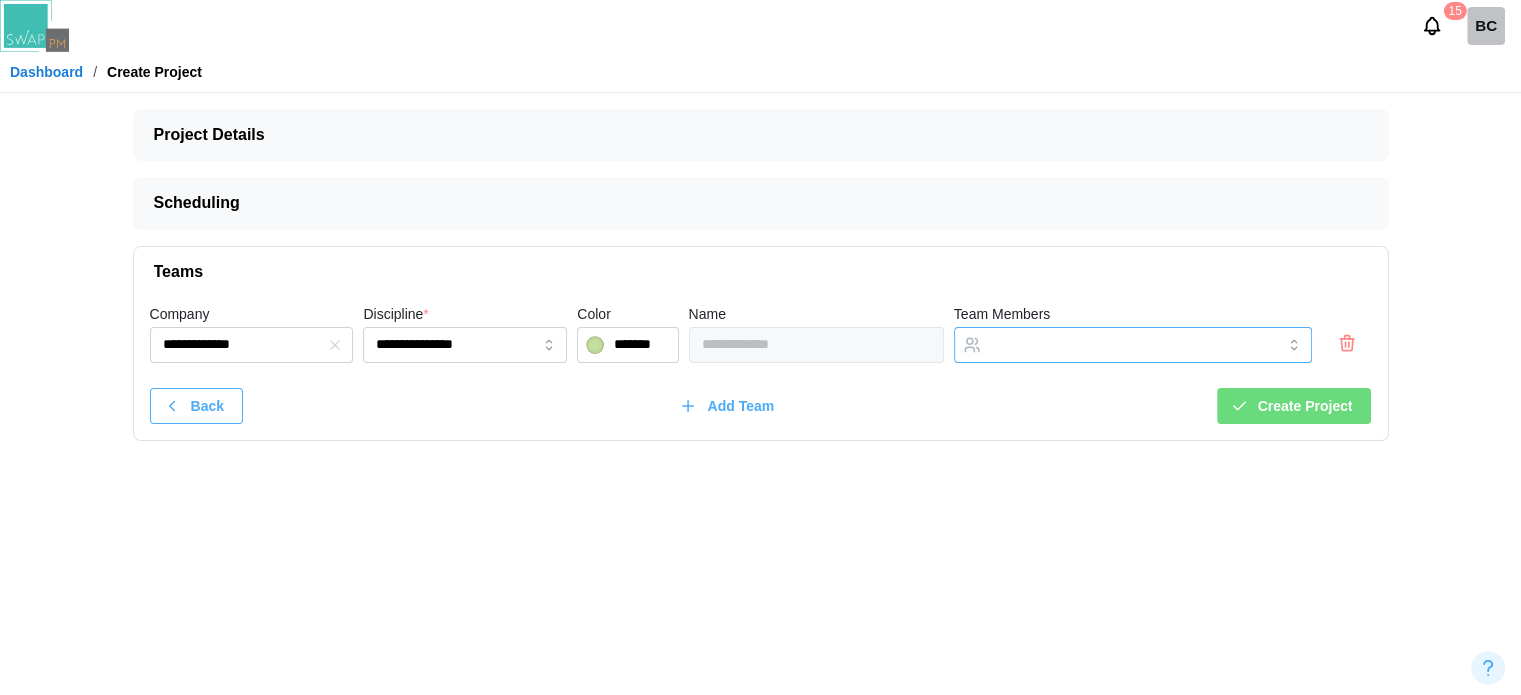 click on "Team Members" at bounding box center [1115, 345] 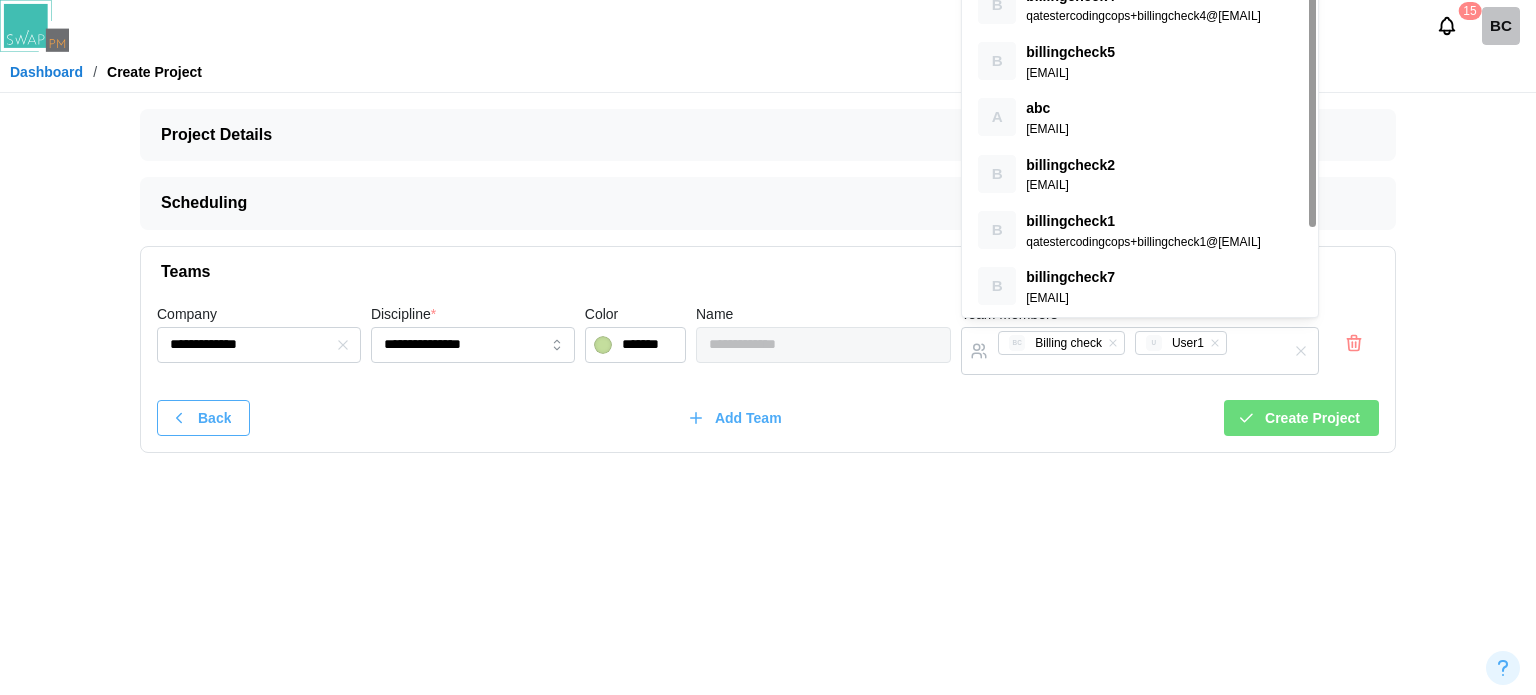 click on "Back Add Team Create Project" at bounding box center (768, 418) 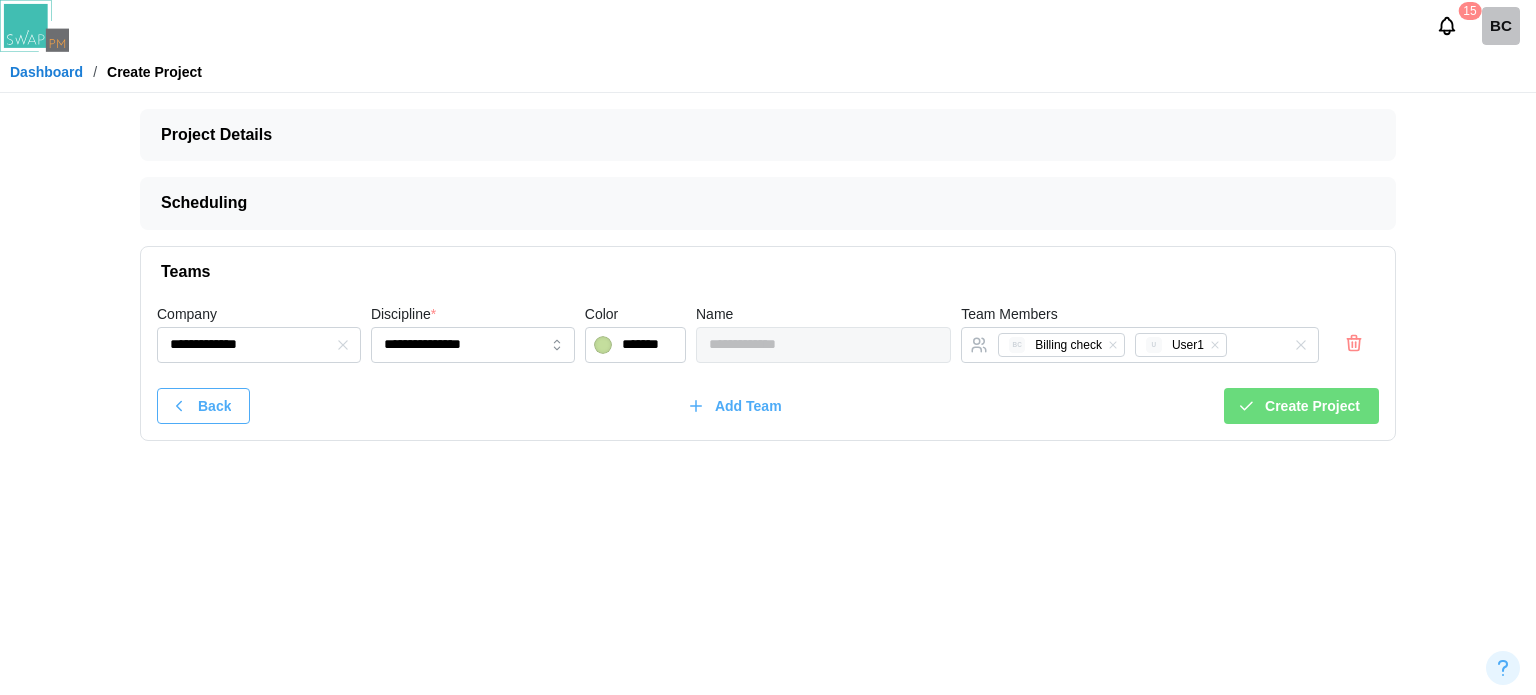 click on "**********" at bounding box center (768, 368) 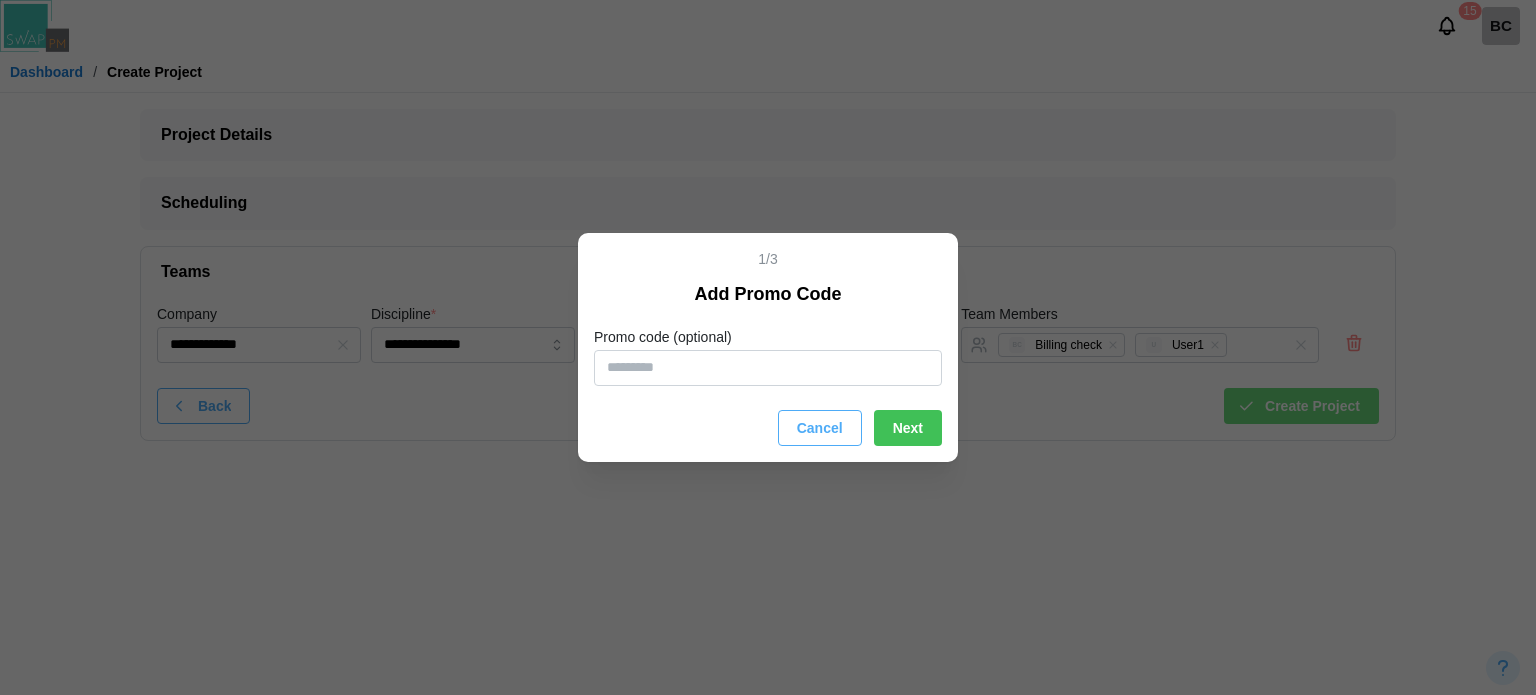 click on "Cancel" at bounding box center (820, 428) 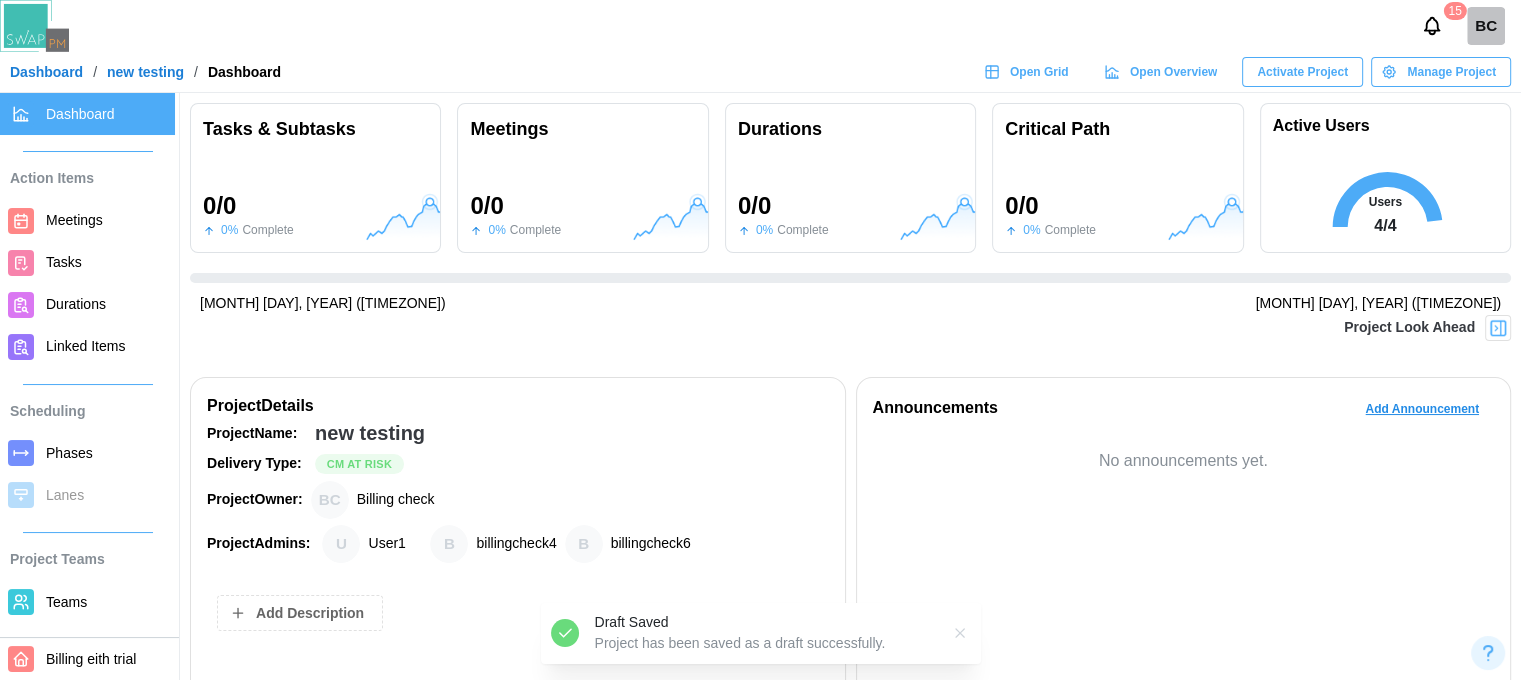 click on "Dashboard / new testing / Dashboard Open Grid Open Overview Activate Project Manage Project" at bounding box center [760, 72] 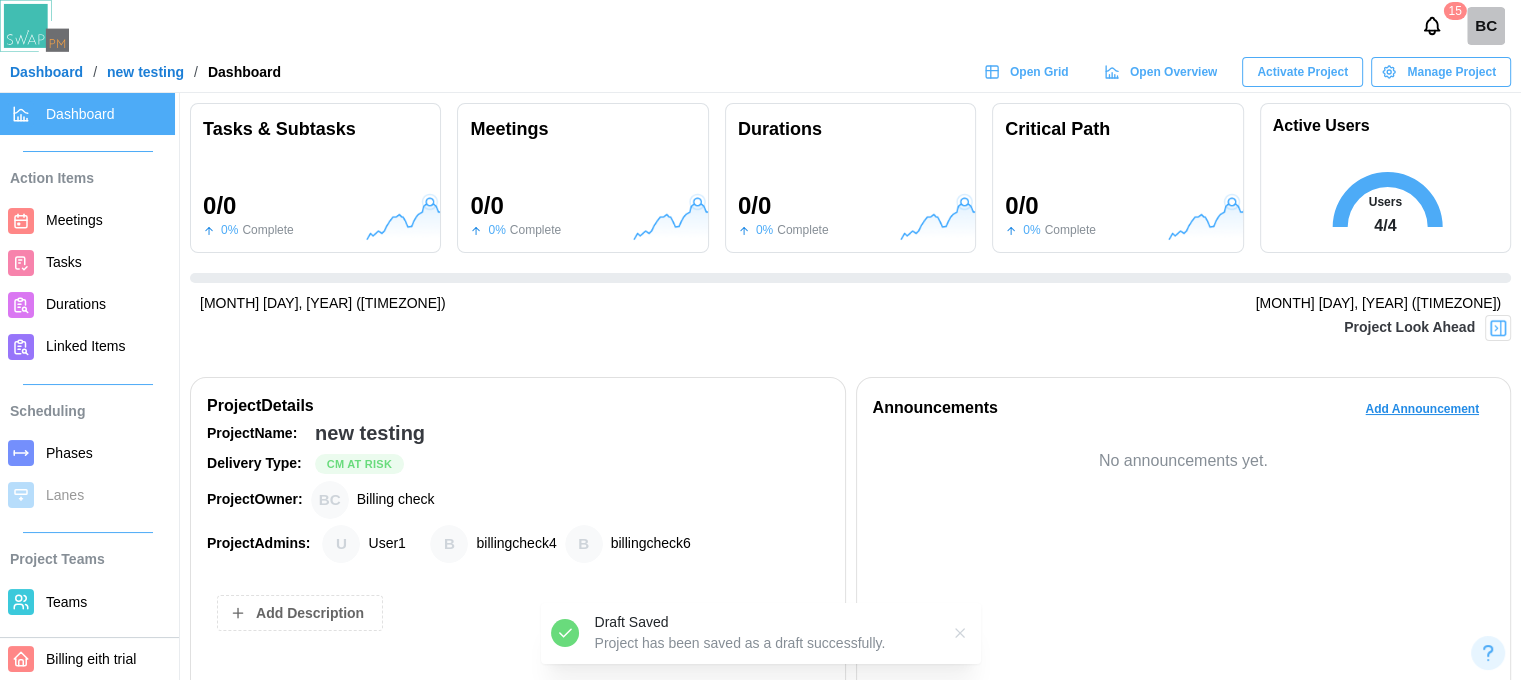 click on "Dashboard / new testing / Dashboard Open Grid Open Overview Activate Project Manage Project" at bounding box center [760, 72] 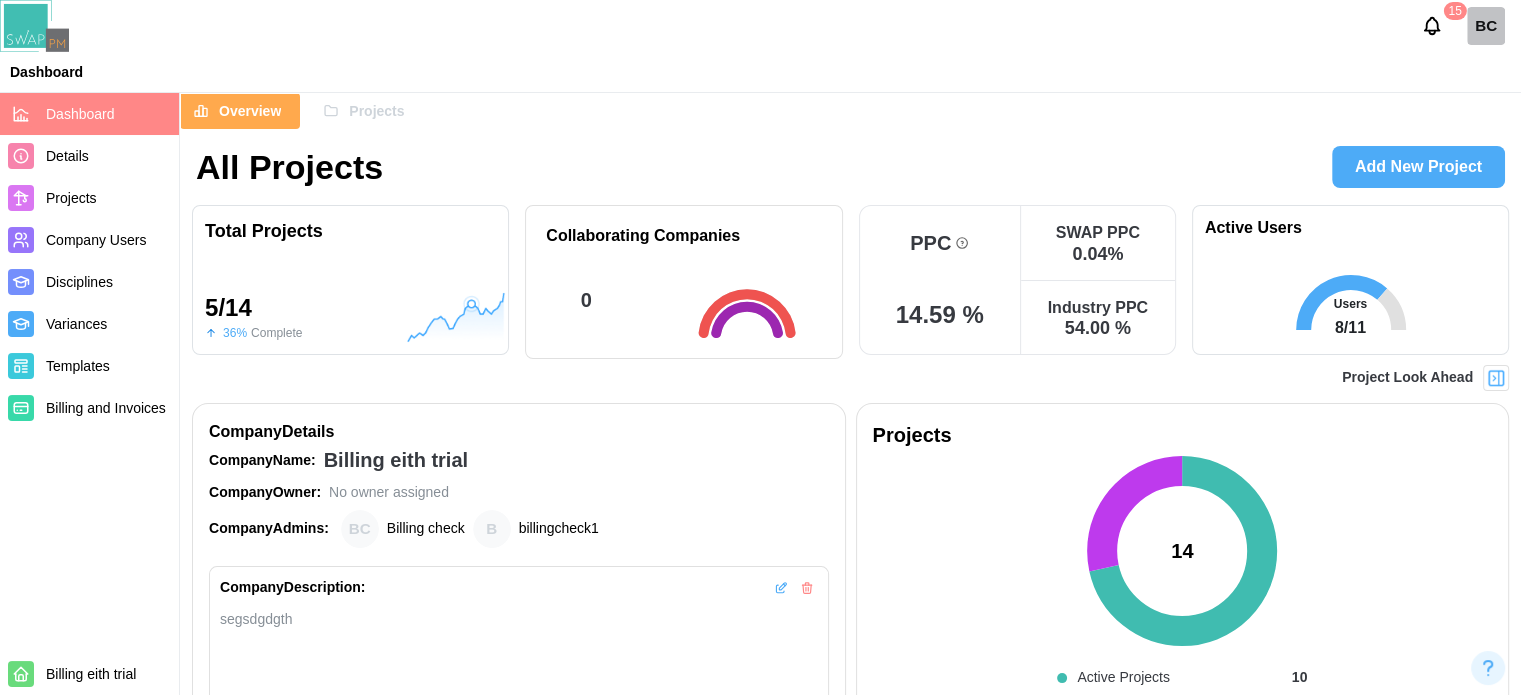 drag, startPoint x: 340, startPoint y: 102, endPoint x: 319, endPoint y: 112, distance: 23.259407 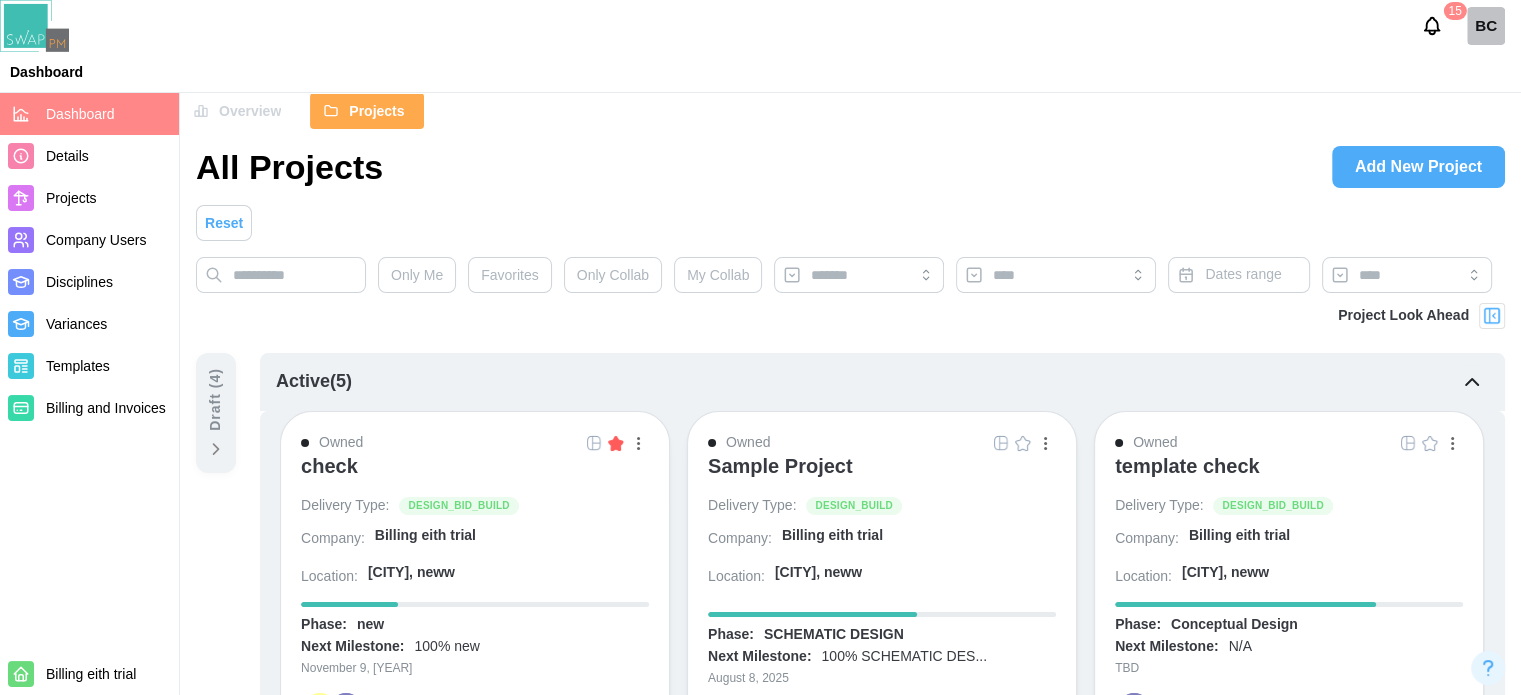 click on "Draft ( 4 )" at bounding box center (216, 413) 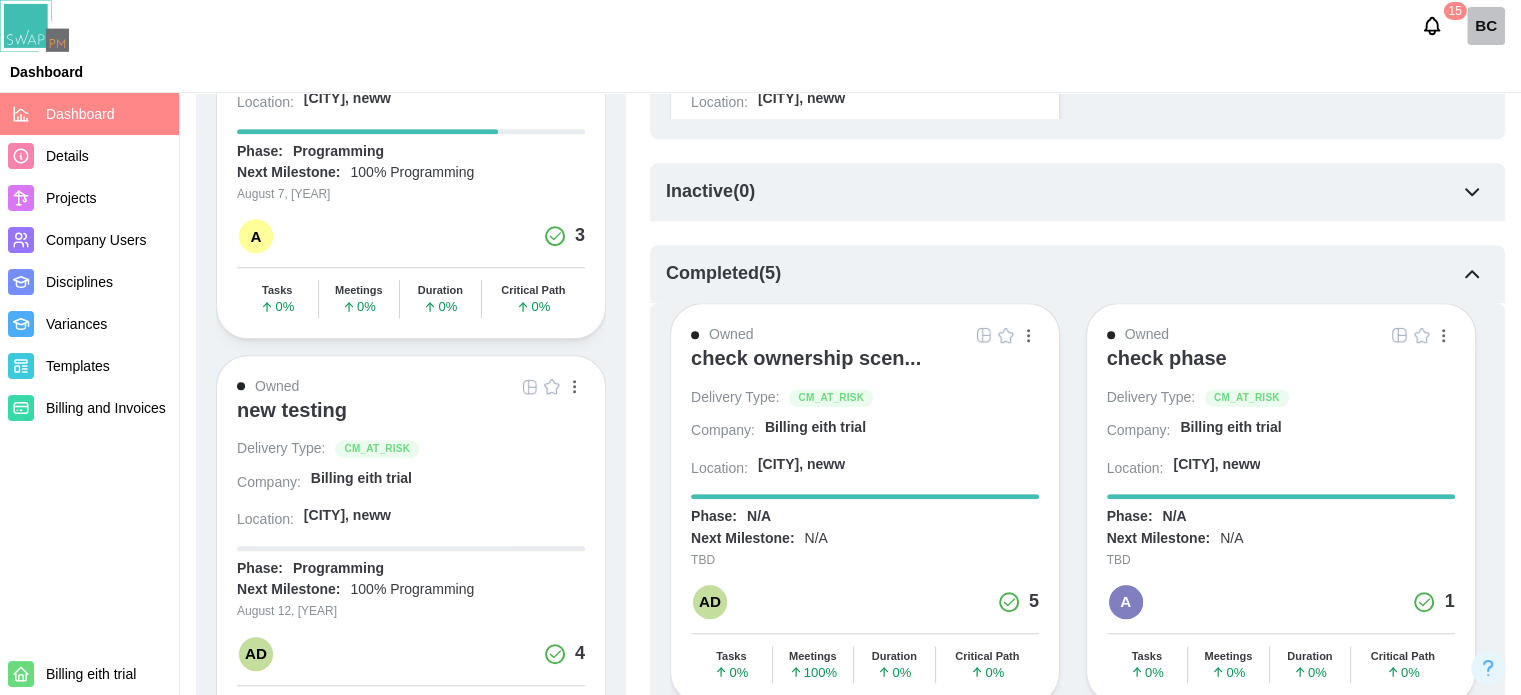 scroll, scrollTop: 1400, scrollLeft: 0, axis: vertical 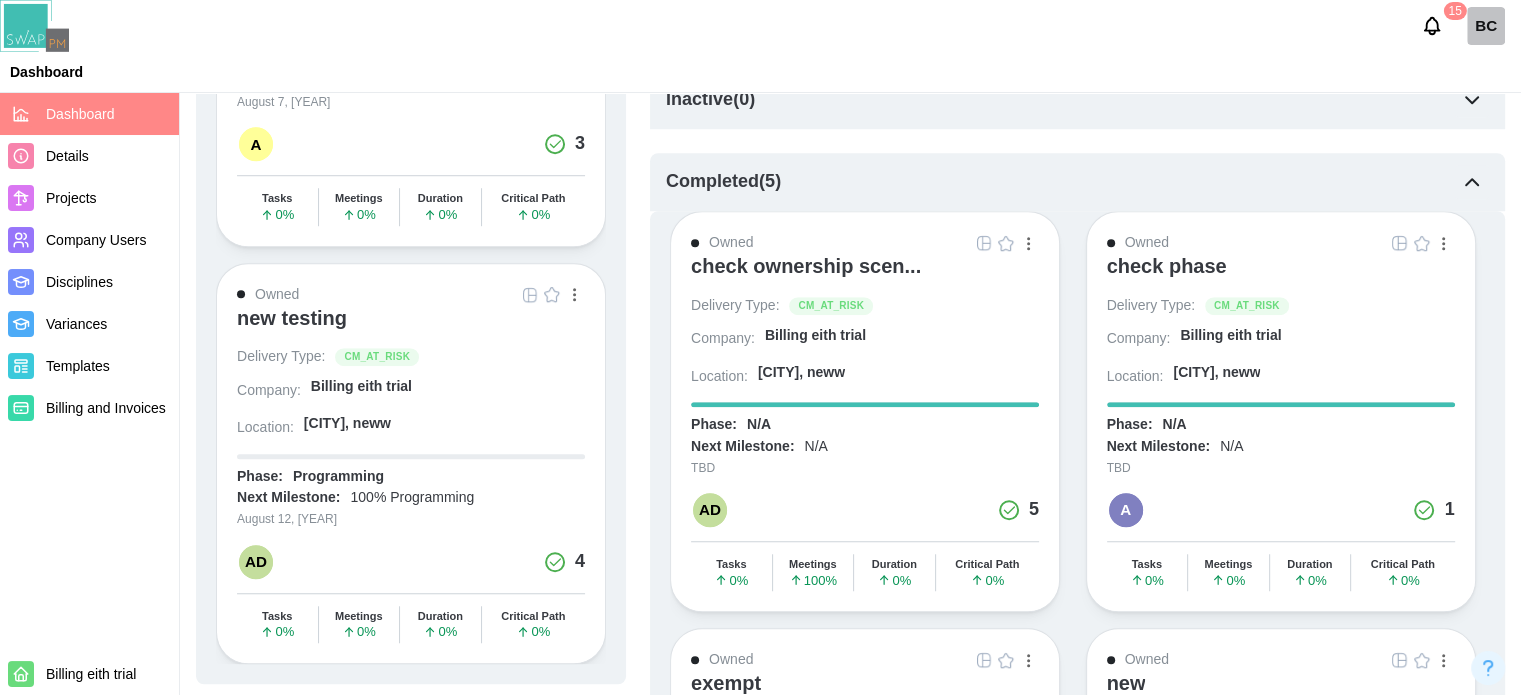 click on "Owned new testing Delivery Type: CM_AT_RISK Company: Billing eith trial Location: Los Angeles, neww 0.0% Phase: Programming Next Milestone: 100% Programming August 12, 2025 AD 4 Tasks 0 % Meetings 0 % Duration 0 % Critical Path 0 %" at bounding box center [411, 463] 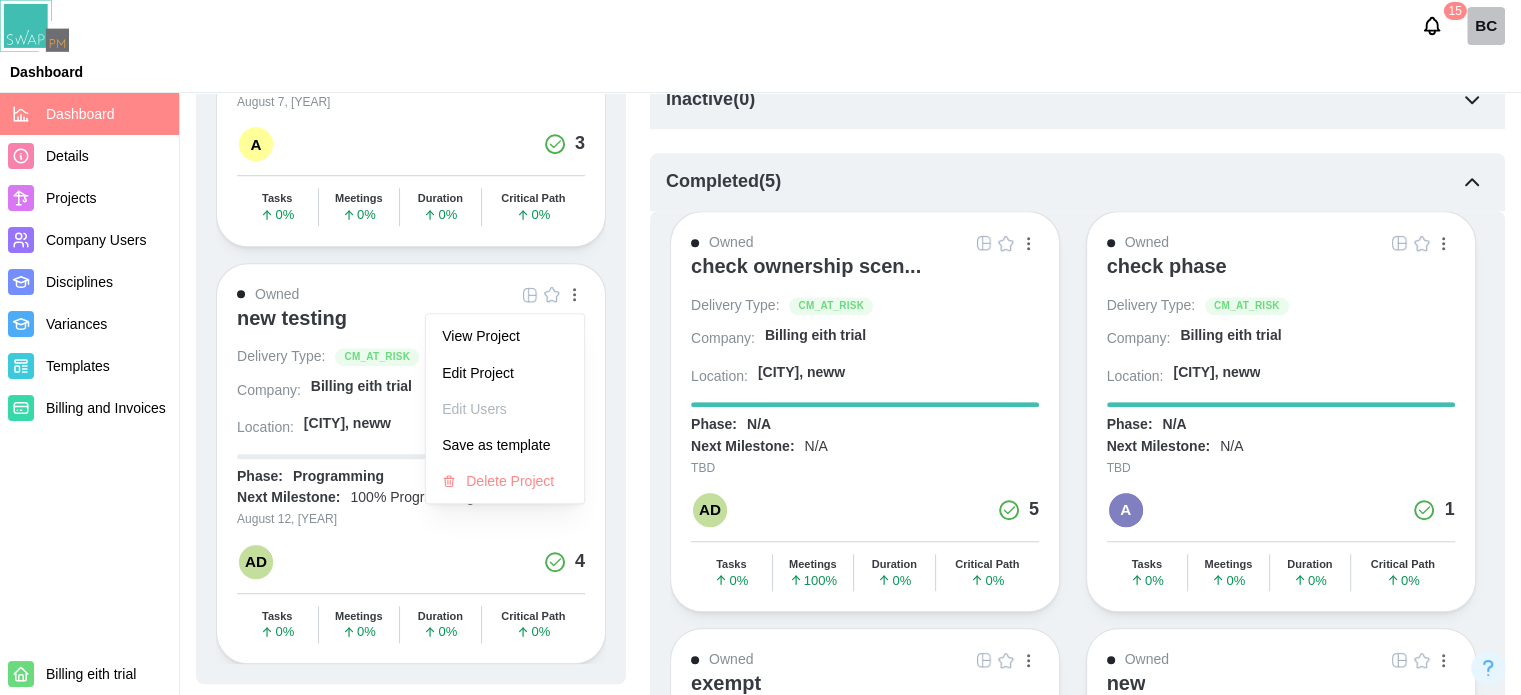 click on "View Project Edit Project Edit Users Save as template Delete Project" at bounding box center [505, 408] 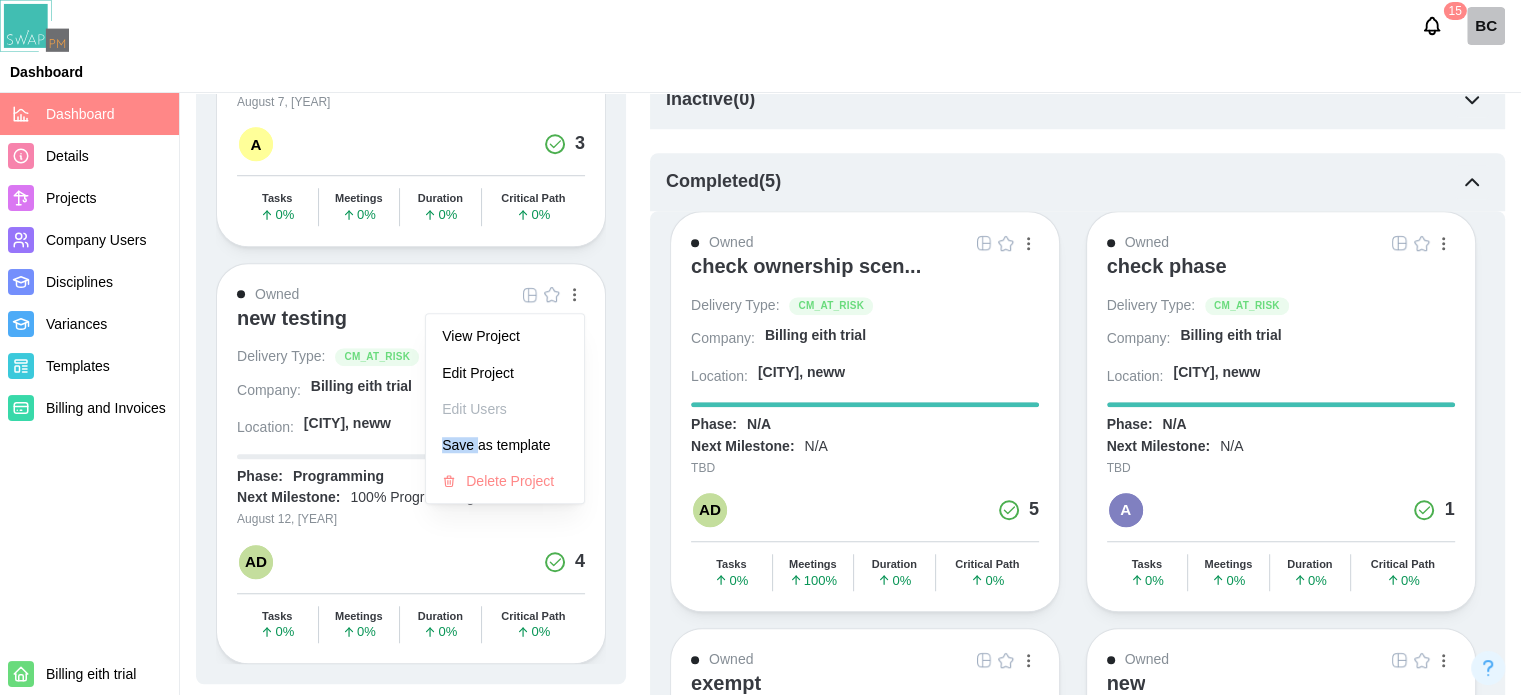 click on "View Project Edit Project Edit Users Save as template Delete Project" at bounding box center [505, 408] 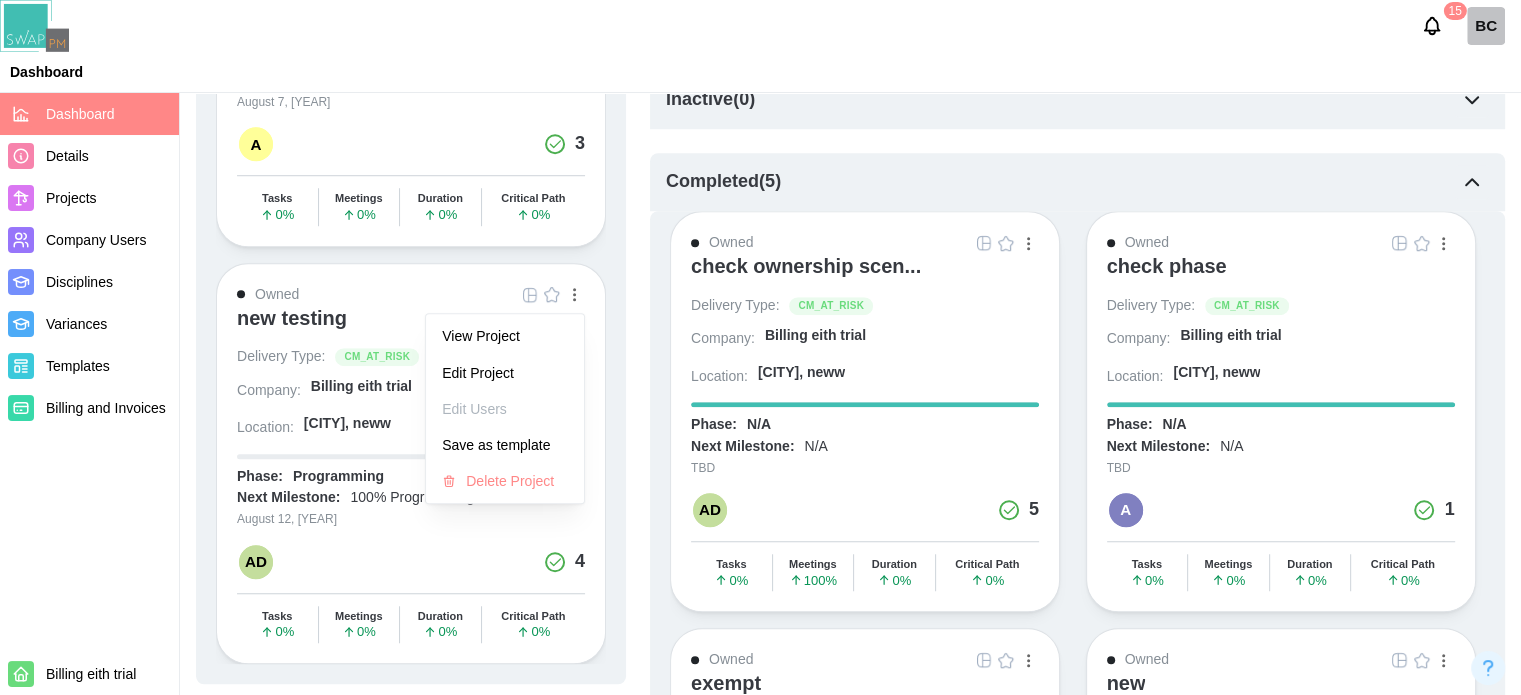 click on "View Project Edit Project Edit Users Save as template Delete Project" at bounding box center (505, 408) 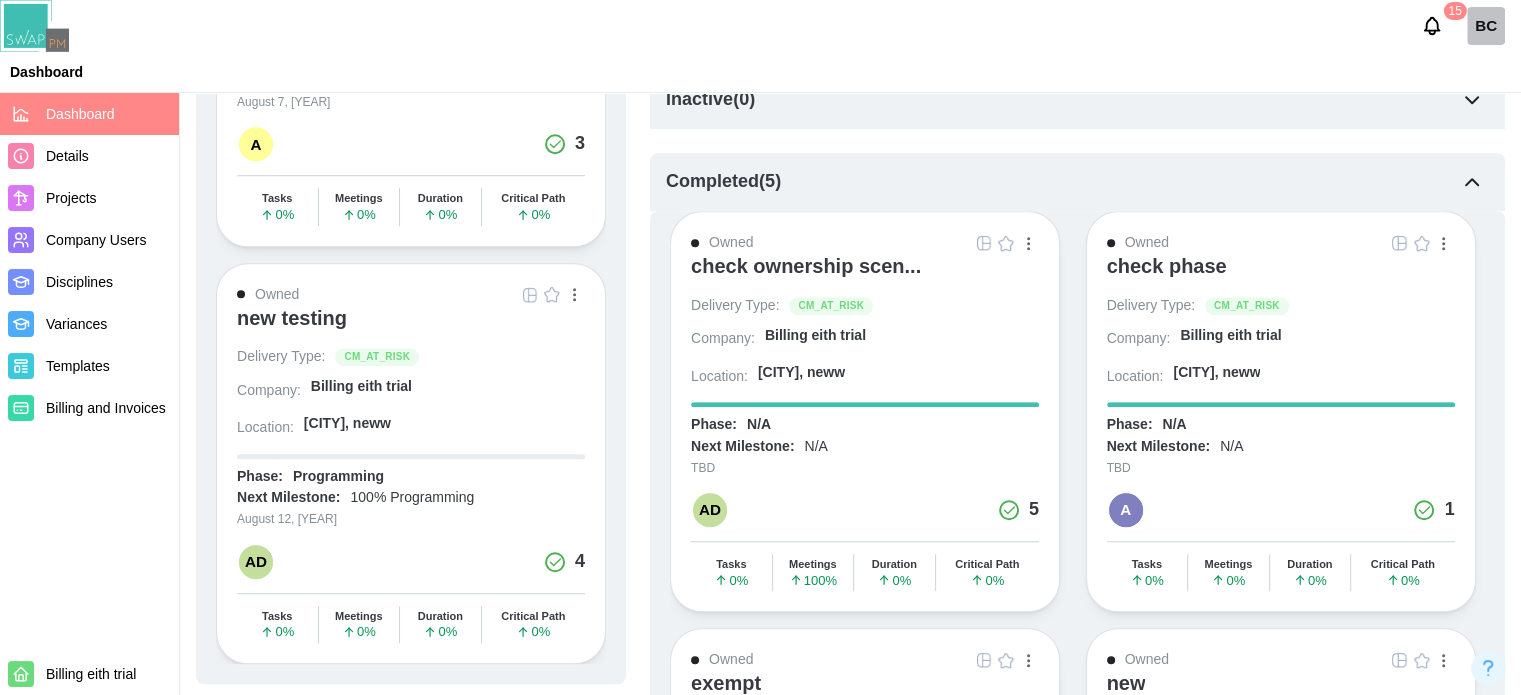 click at bounding box center (1028, 243) 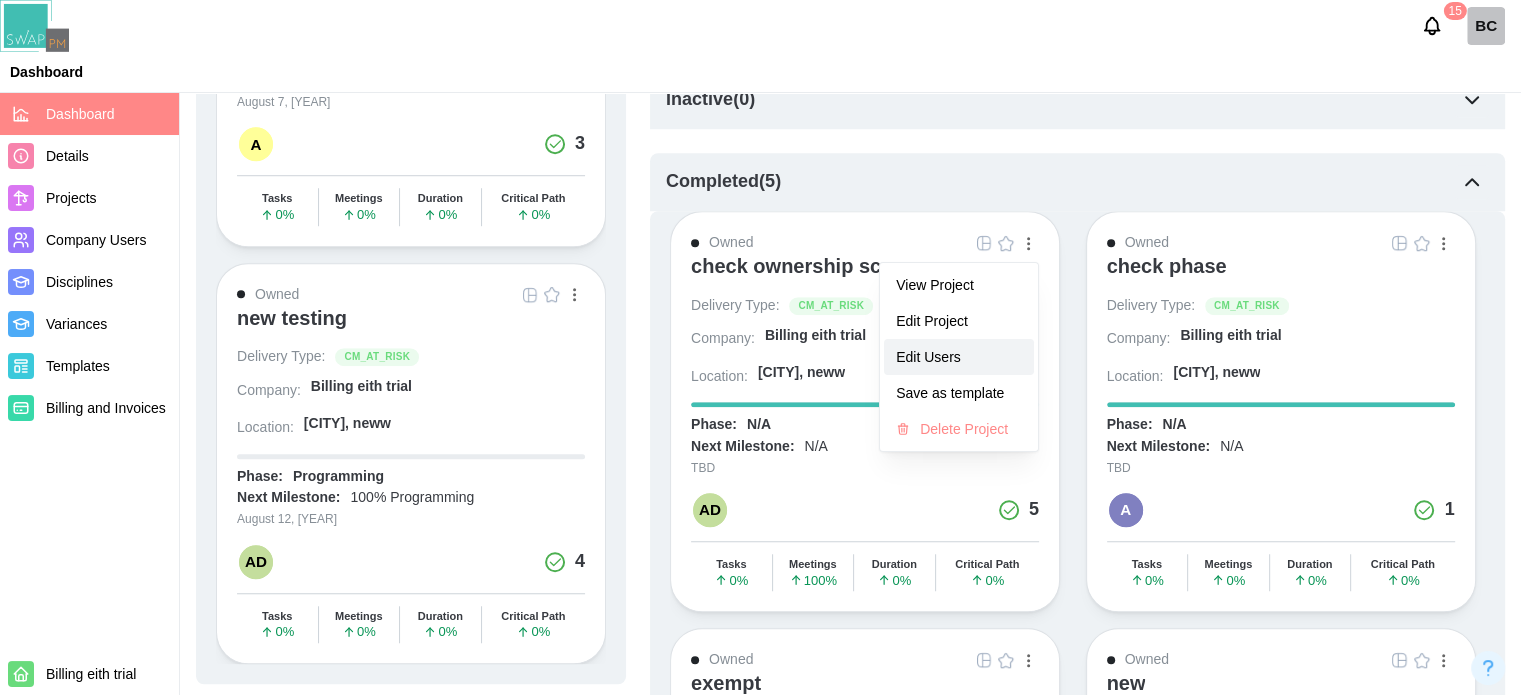 drag, startPoint x: 967, startPoint y: 352, endPoint x: 955, endPoint y: 359, distance: 13.892444 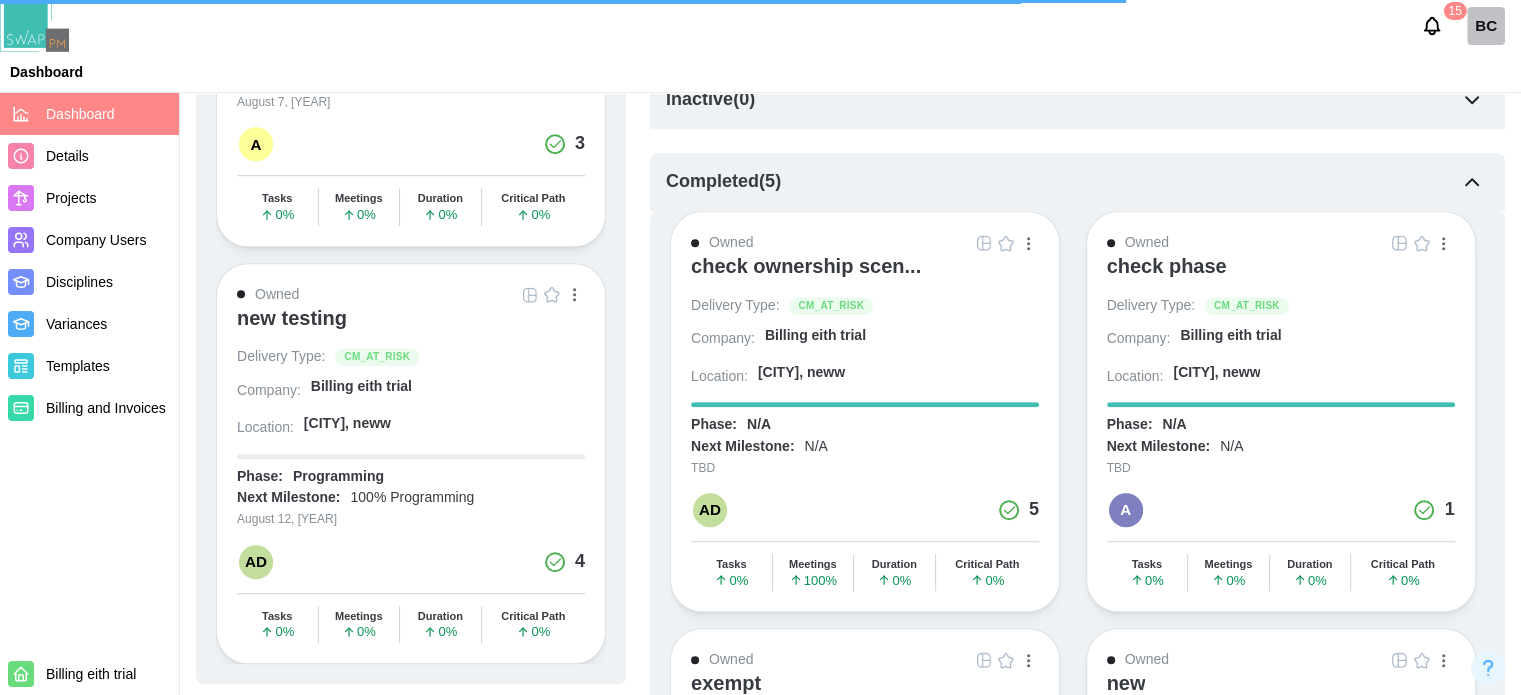 click at bounding box center (574, 295) 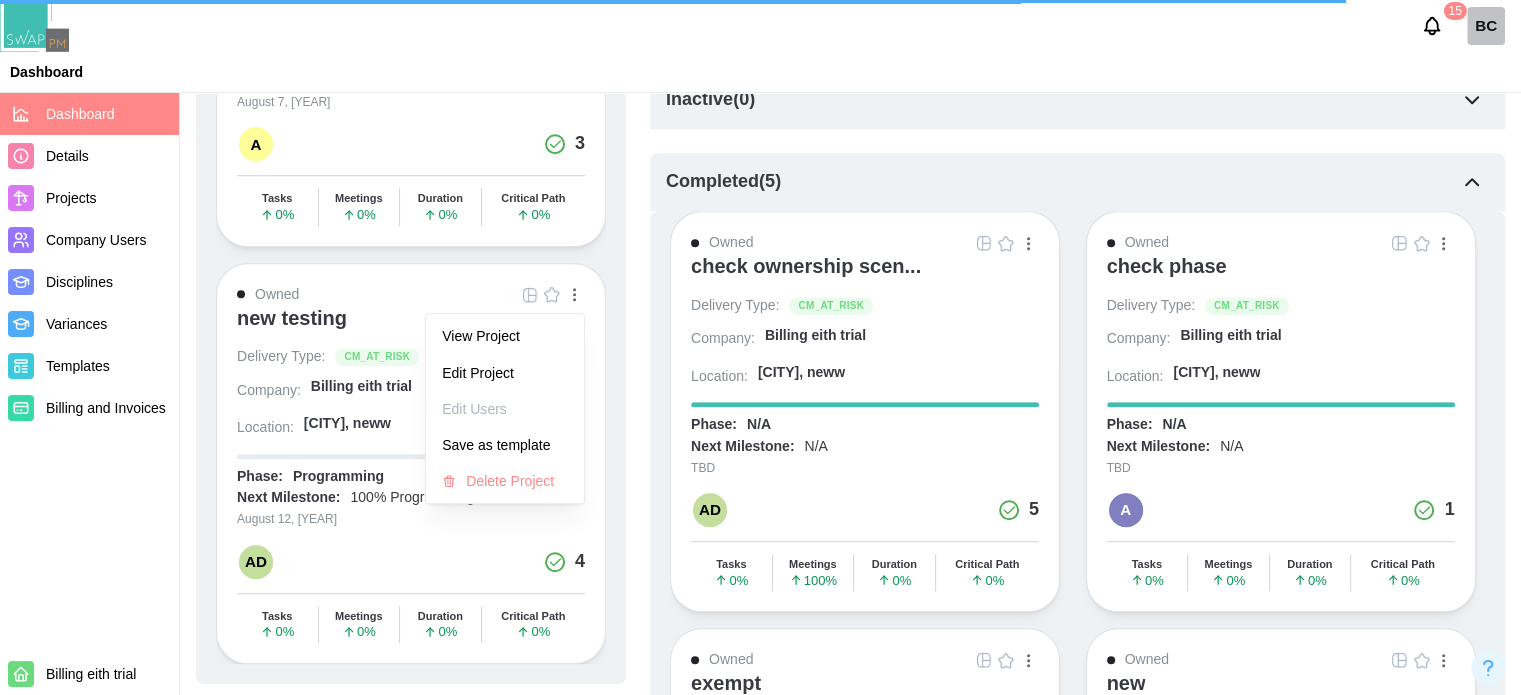 click on "View Project Edit Project Edit Users Save as template Delete Project" at bounding box center [505, 408] 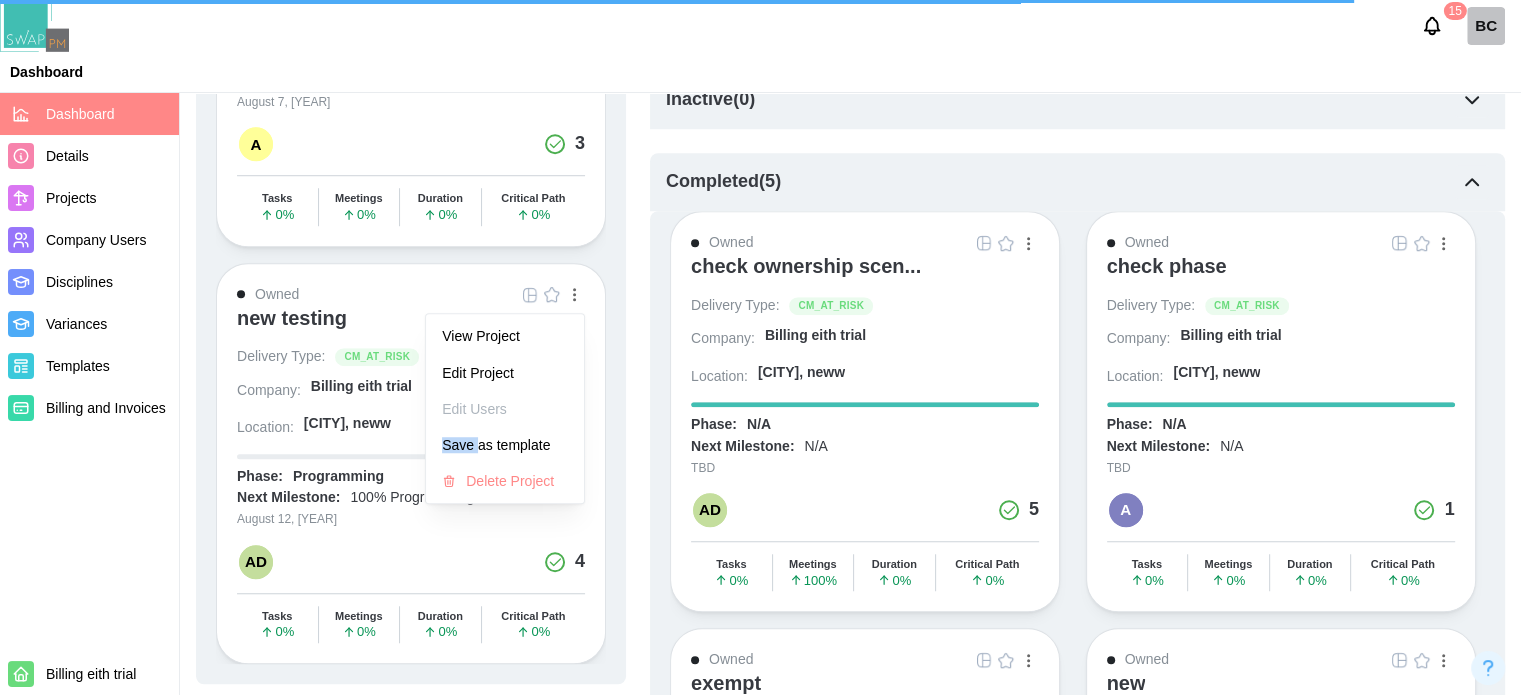 click on "View Project Edit Project Edit Users Save as template Delete Project" at bounding box center (505, 408) 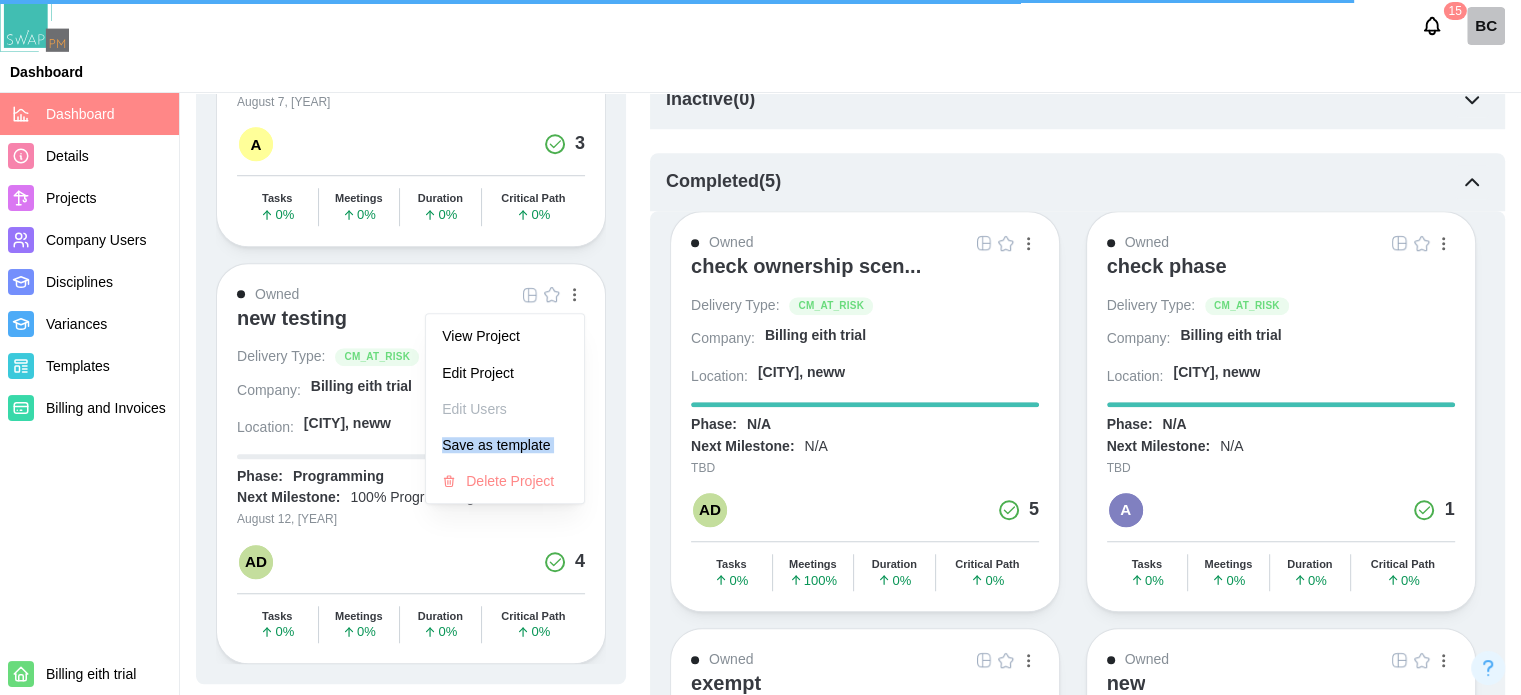 click on "View Project Edit Project Edit Users Save as template Delete Project" at bounding box center (505, 408) 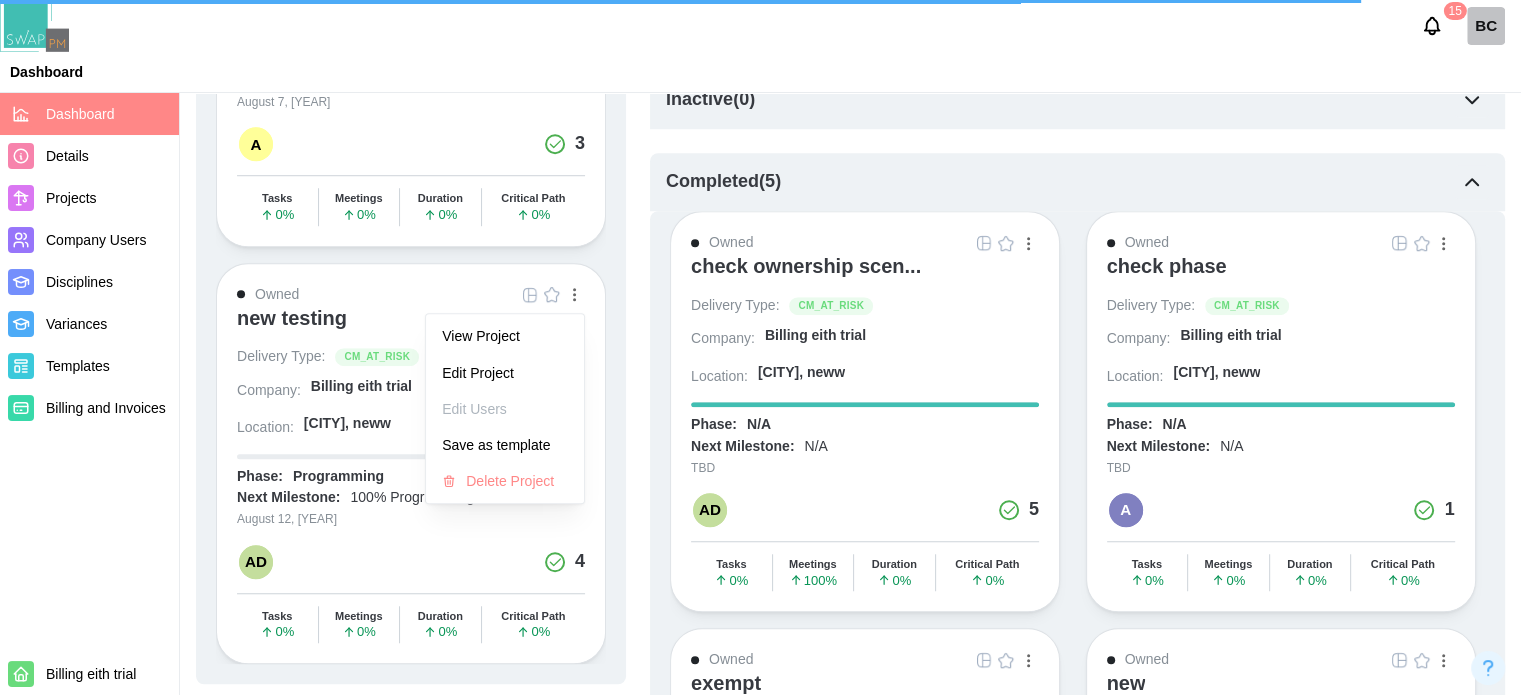 click on "View Project Edit Project Edit Users Save as template Delete Project" at bounding box center [505, 408] 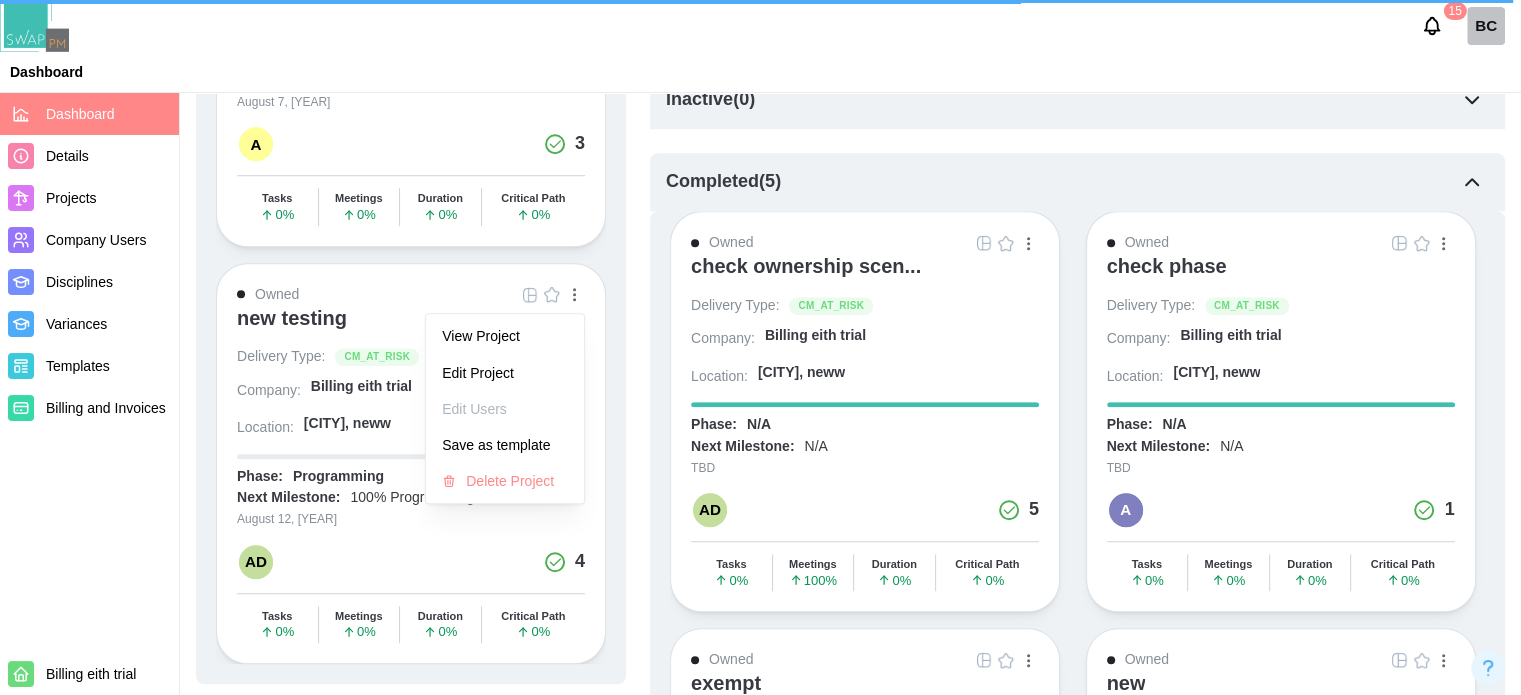 click on "View Project Edit Project Edit Users Save as template Delete Project" at bounding box center (505, 408) 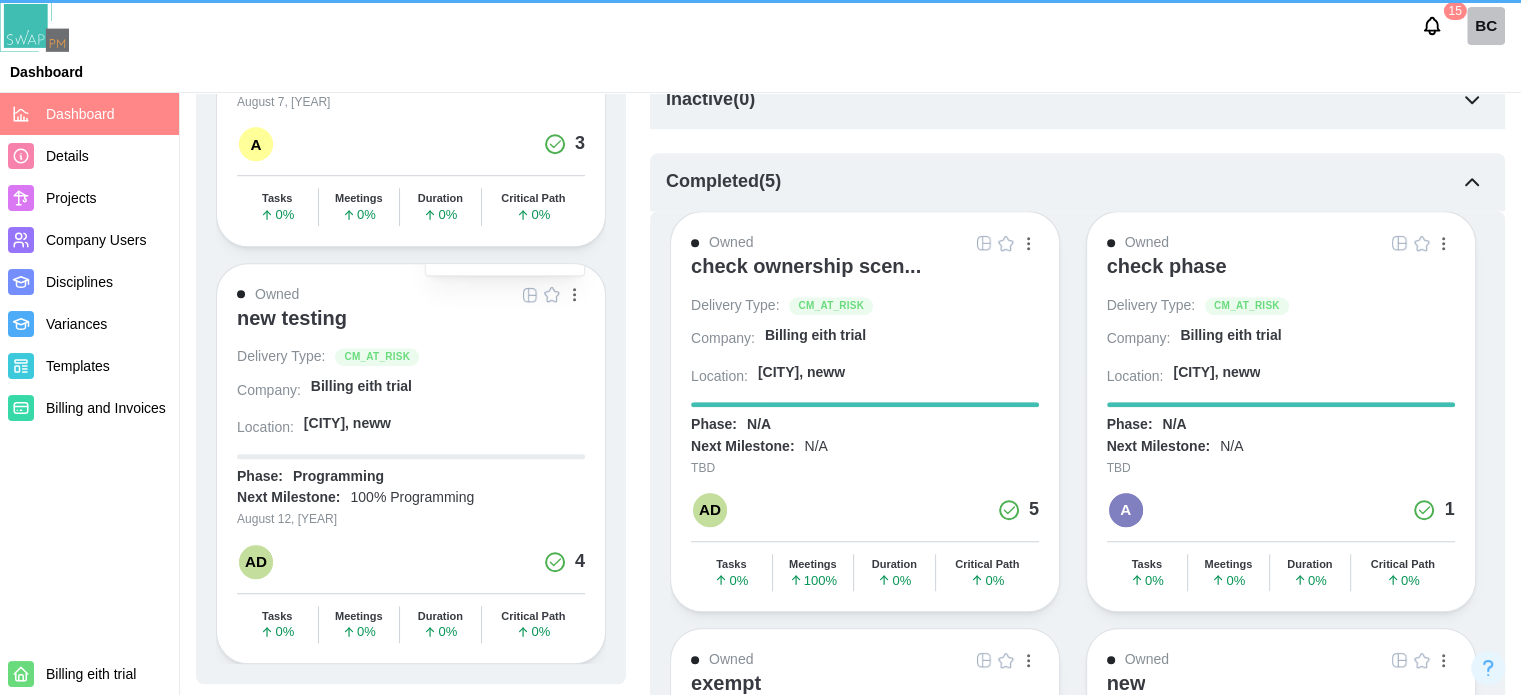 scroll, scrollTop: 0, scrollLeft: 0, axis: both 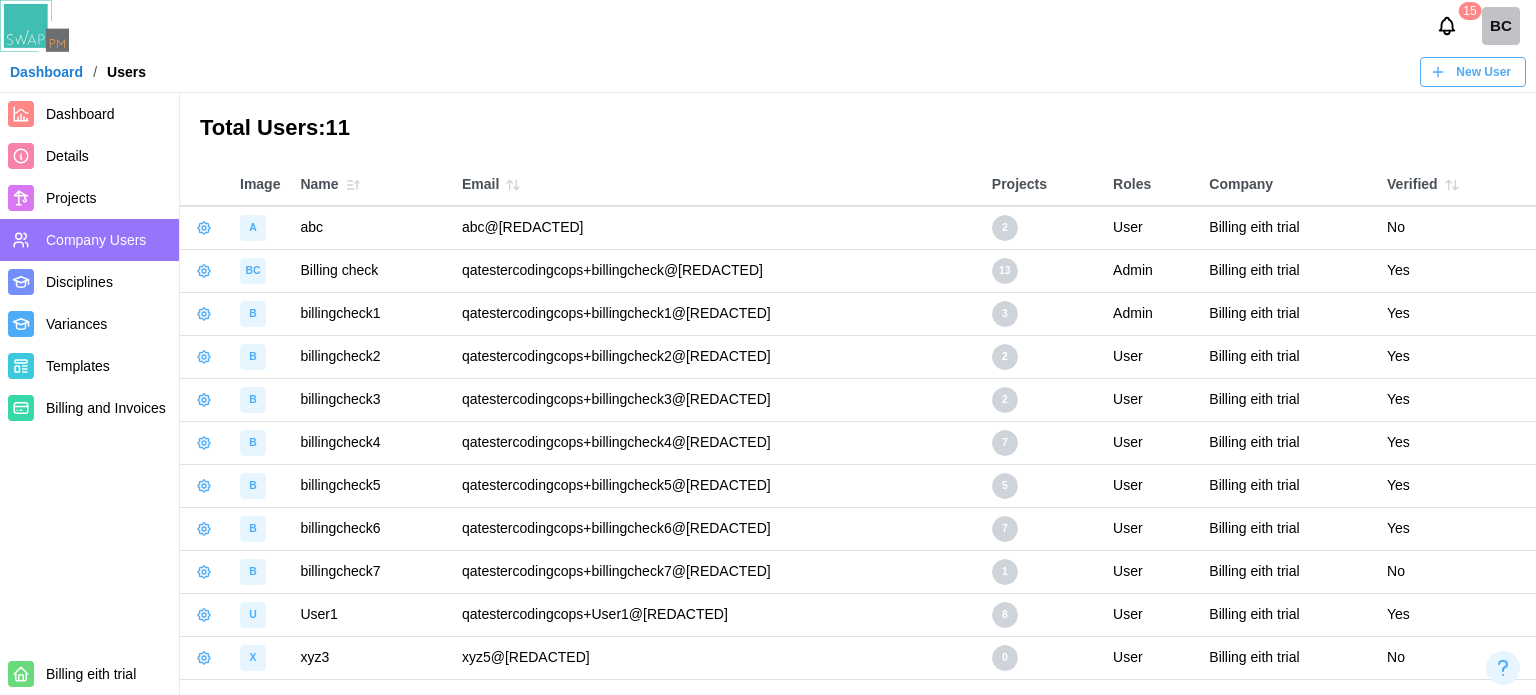 click on "Dashboard" at bounding box center [80, 114] 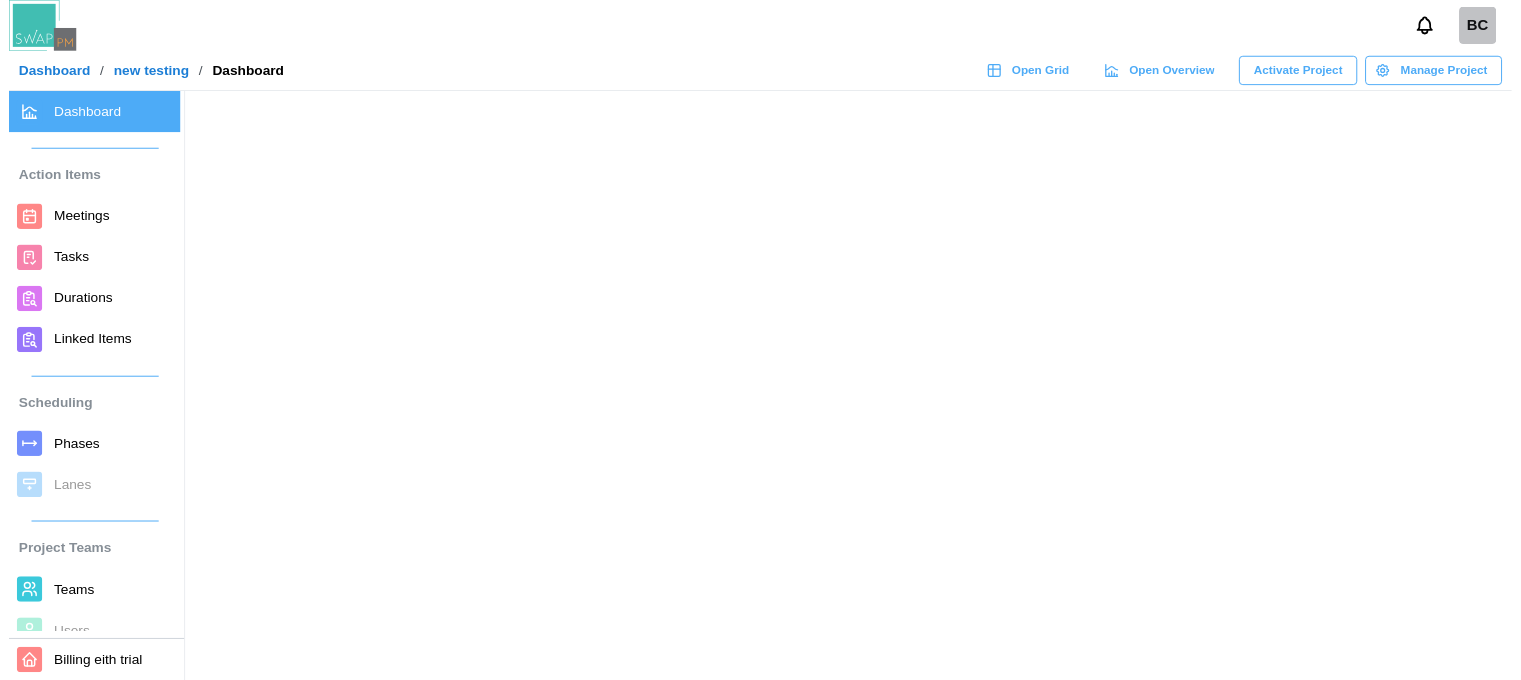 scroll, scrollTop: 0, scrollLeft: 0, axis: both 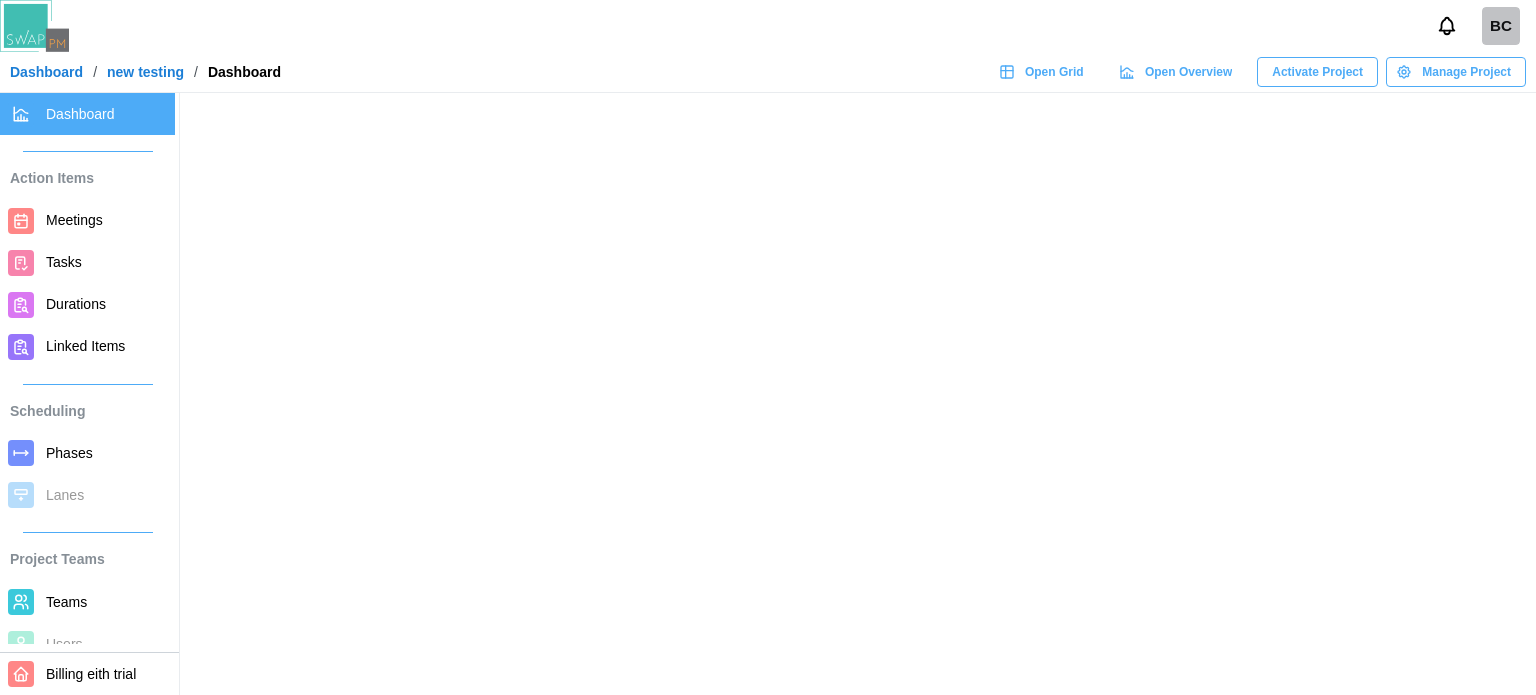 click on "Project Teams Teams Users" at bounding box center [87, 598] 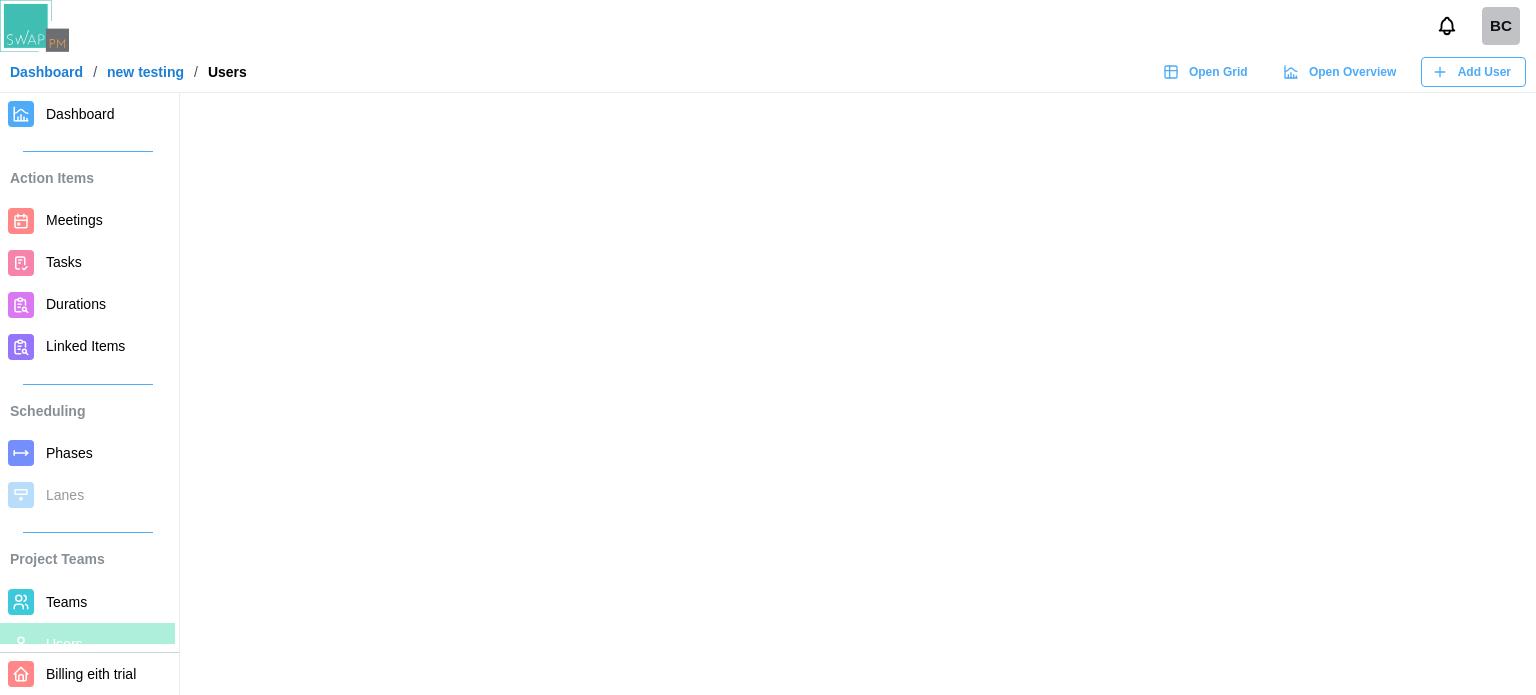 scroll, scrollTop: 0, scrollLeft: 0, axis: both 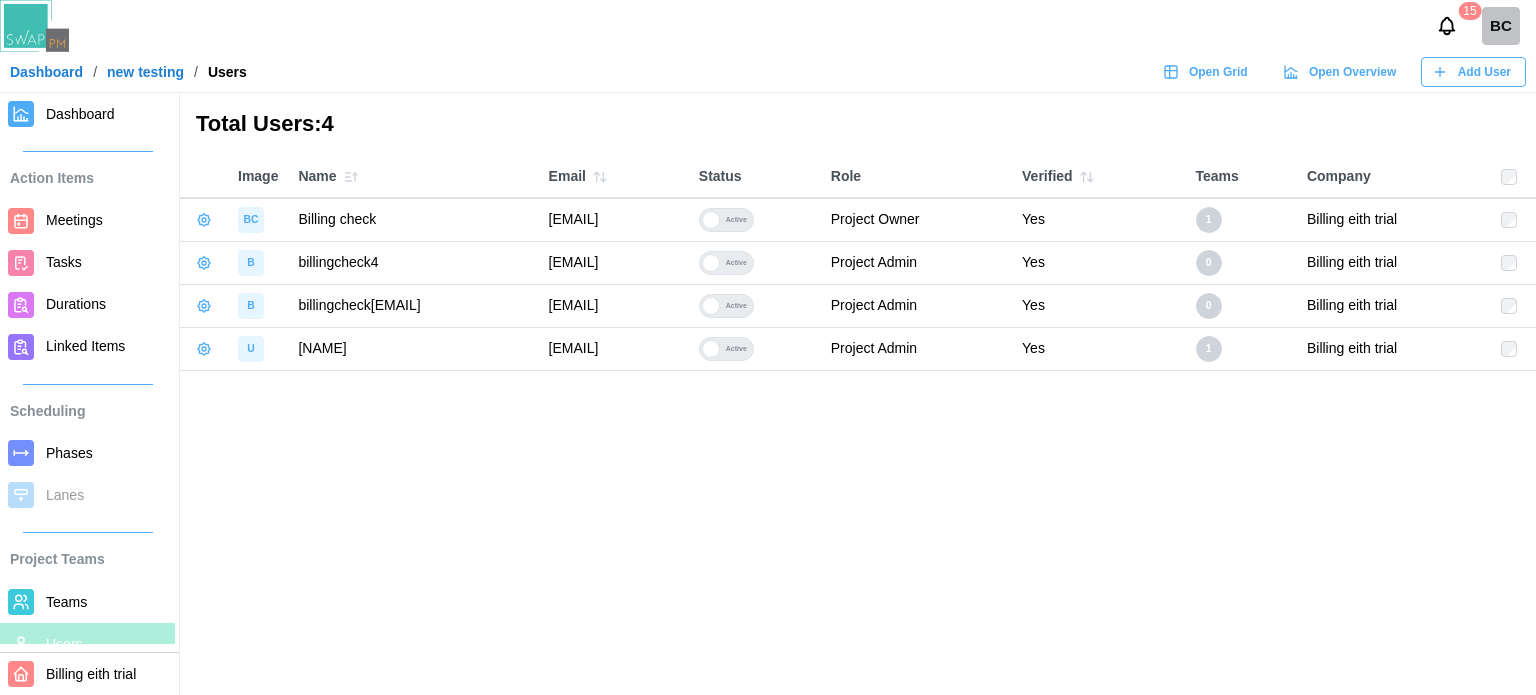 click on "Add User" at bounding box center [1484, 72] 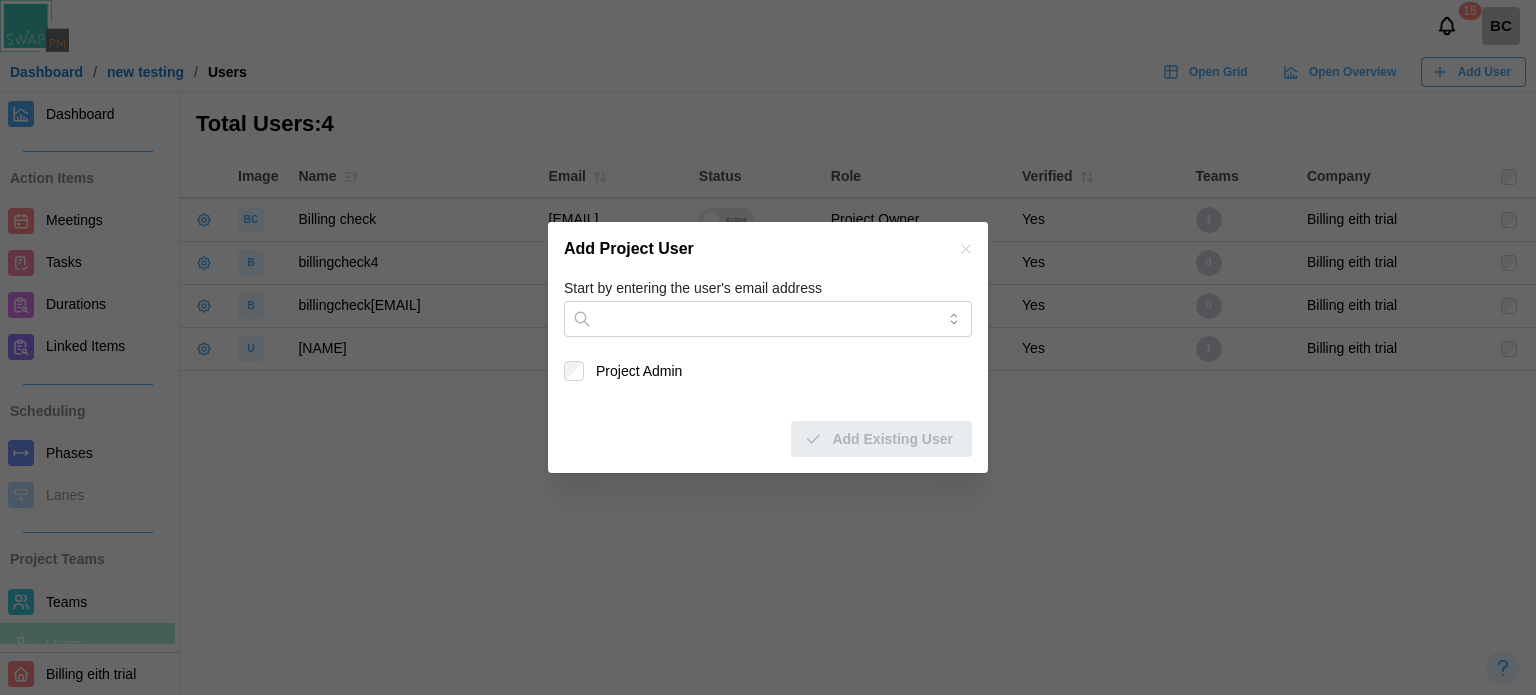 click on "Project Admin" at bounding box center [633, 371] 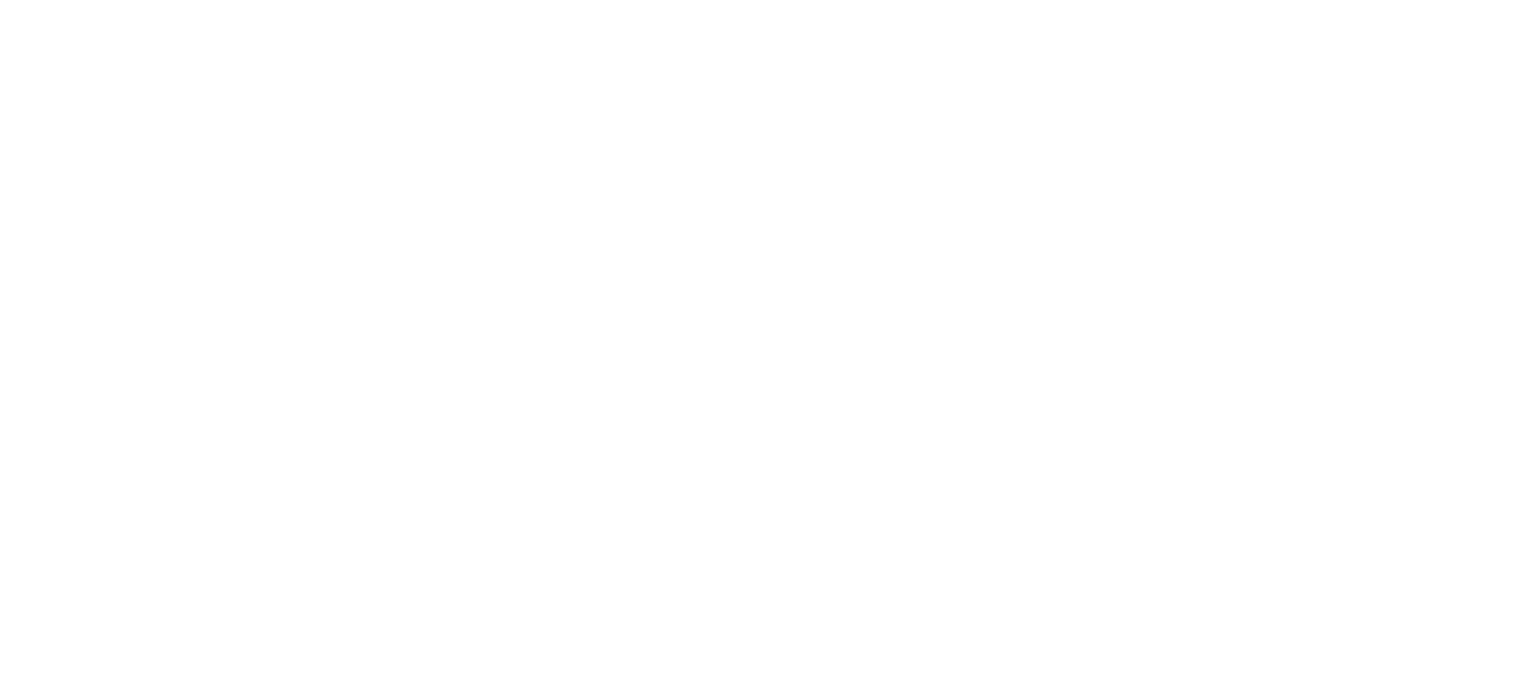 scroll, scrollTop: 0, scrollLeft: 0, axis: both 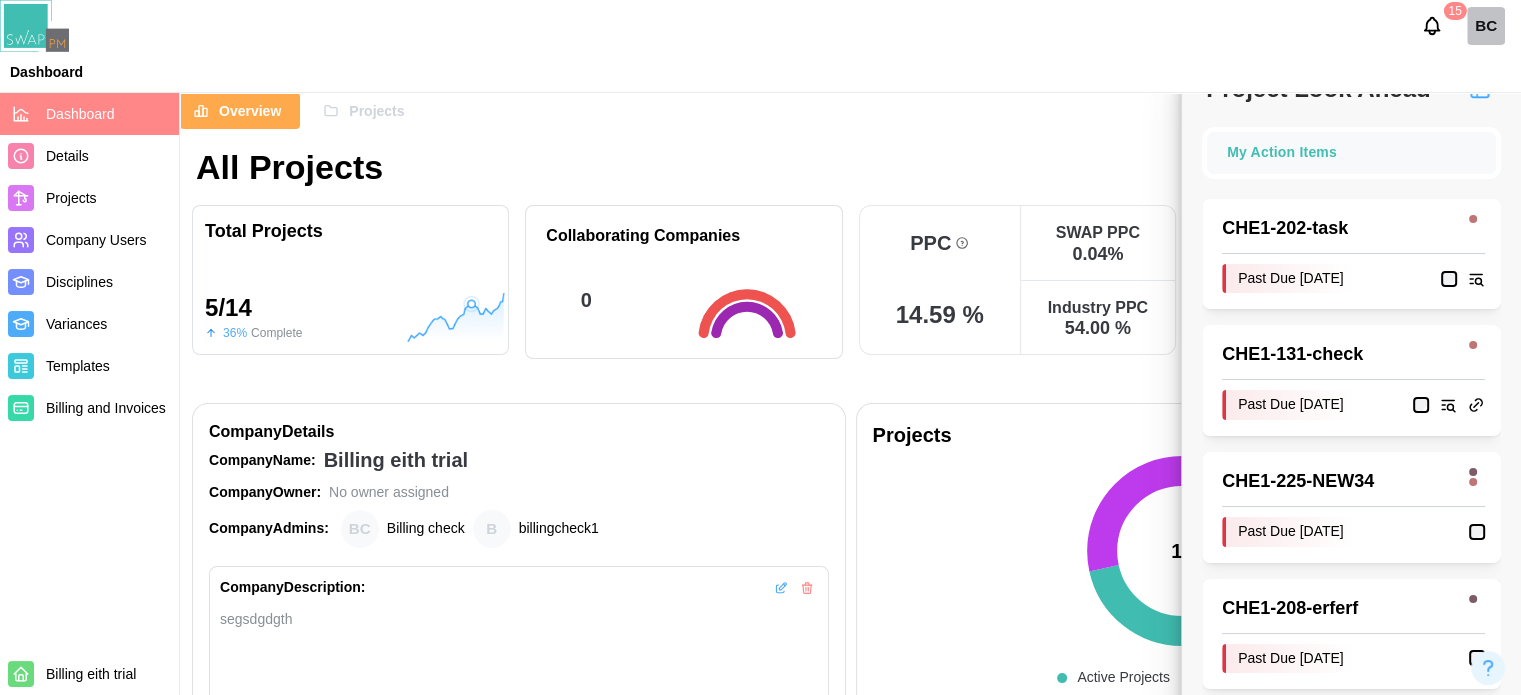 click on "Dashboard" at bounding box center (760, 72) 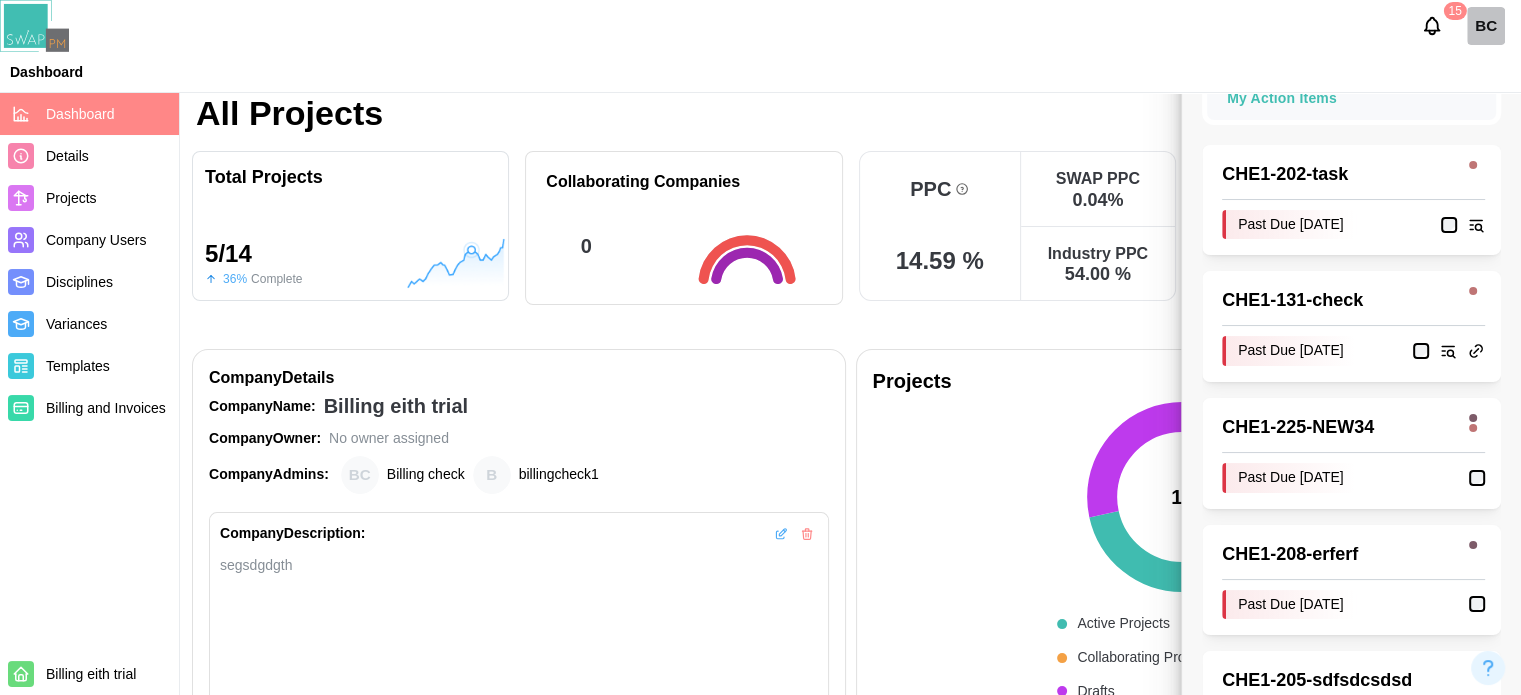 scroll, scrollTop: 0, scrollLeft: 0, axis: both 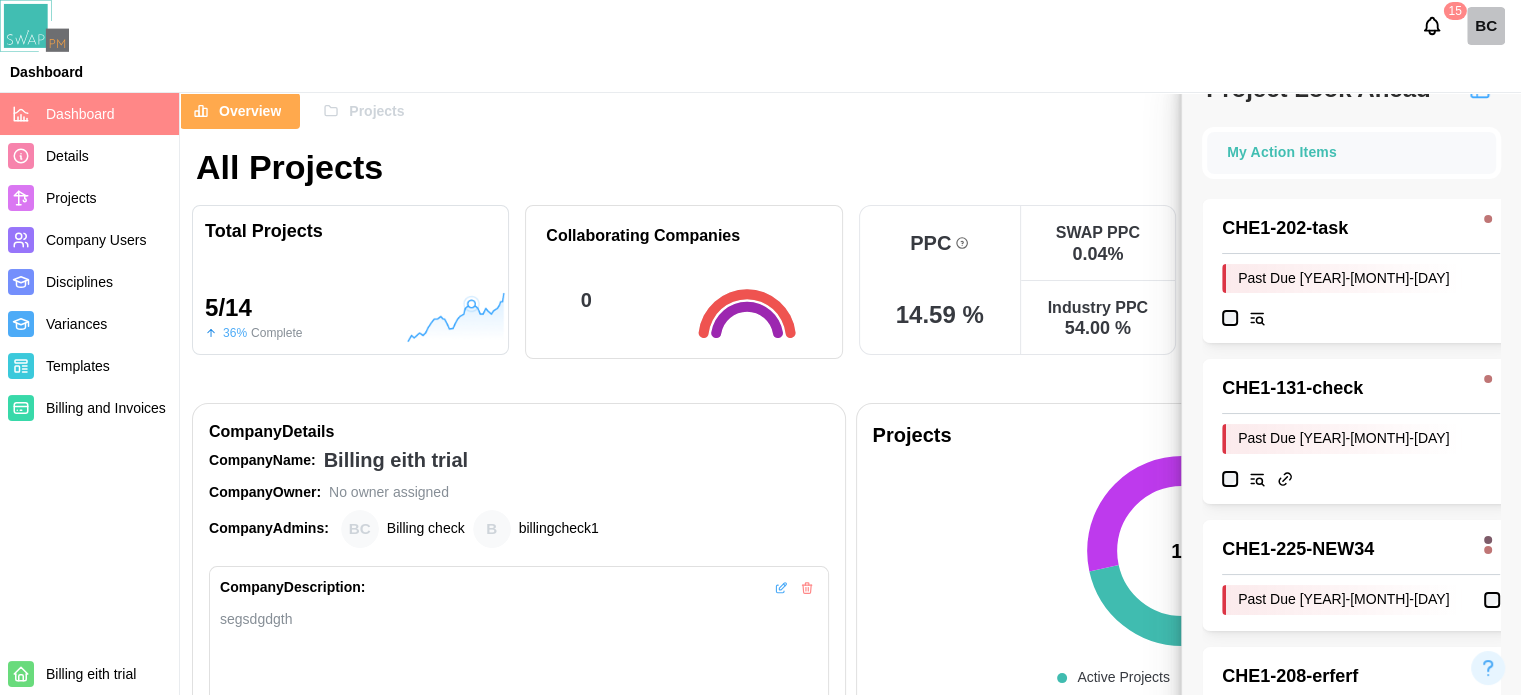 click at bounding box center [1480, 89] 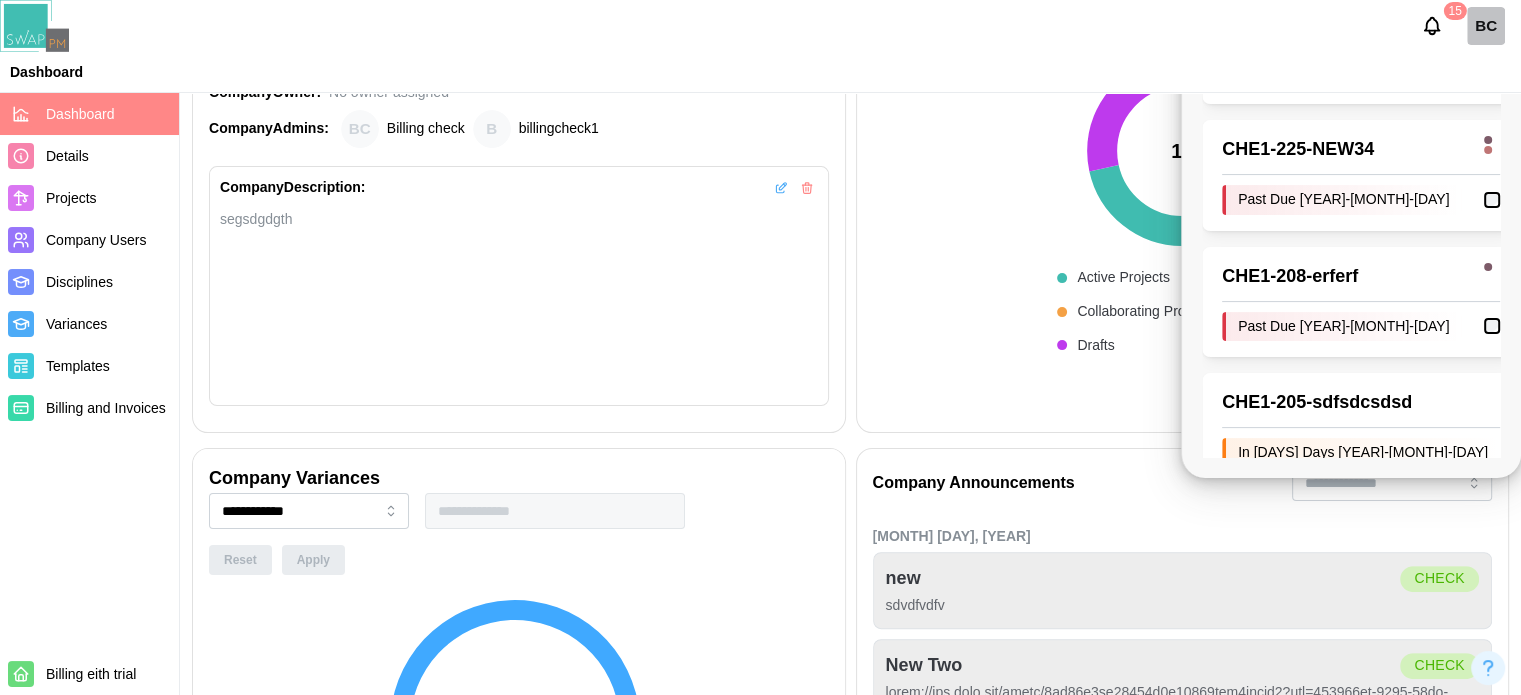 click on "Projects 14 Active Projects 10 Collaborating Projects 0 Drafts 4" at bounding box center (1183, 218) 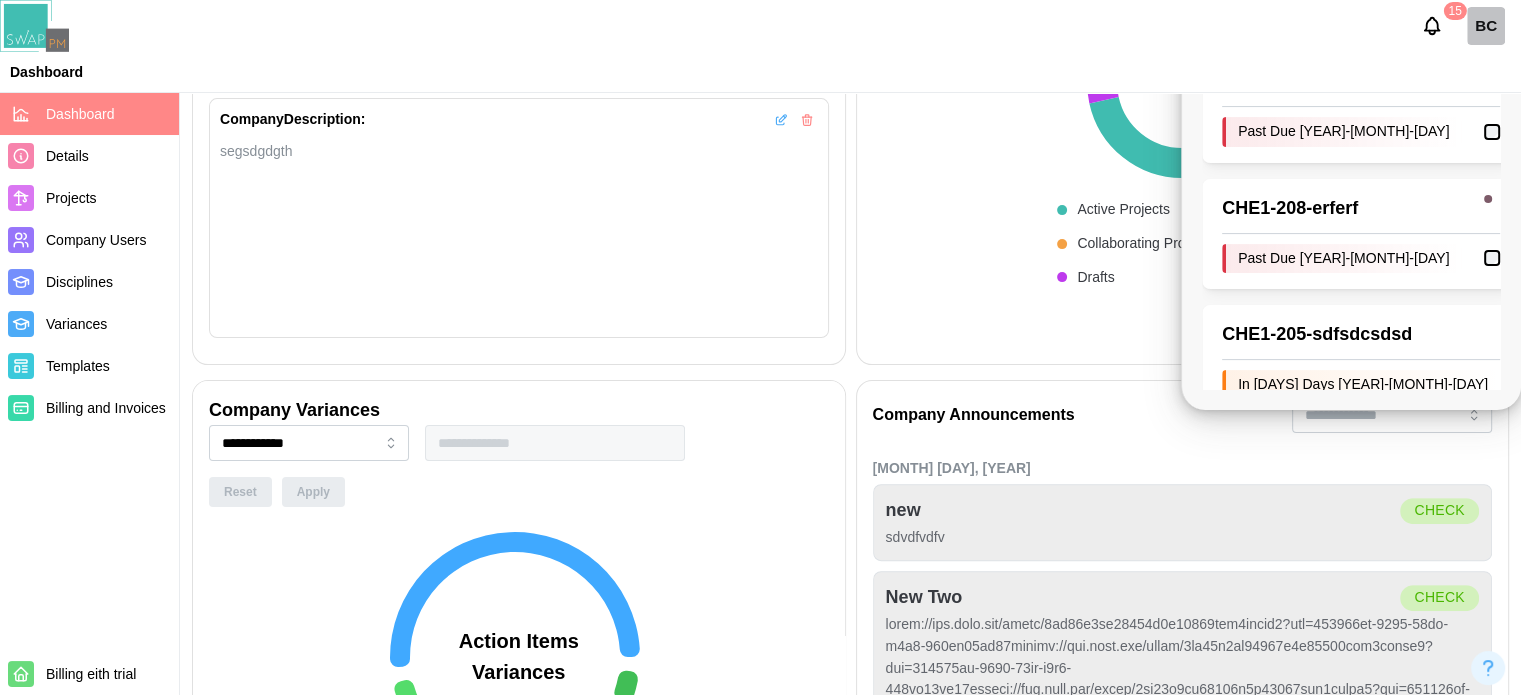 scroll, scrollTop: 500, scrollLeft: 0, axis: vertical 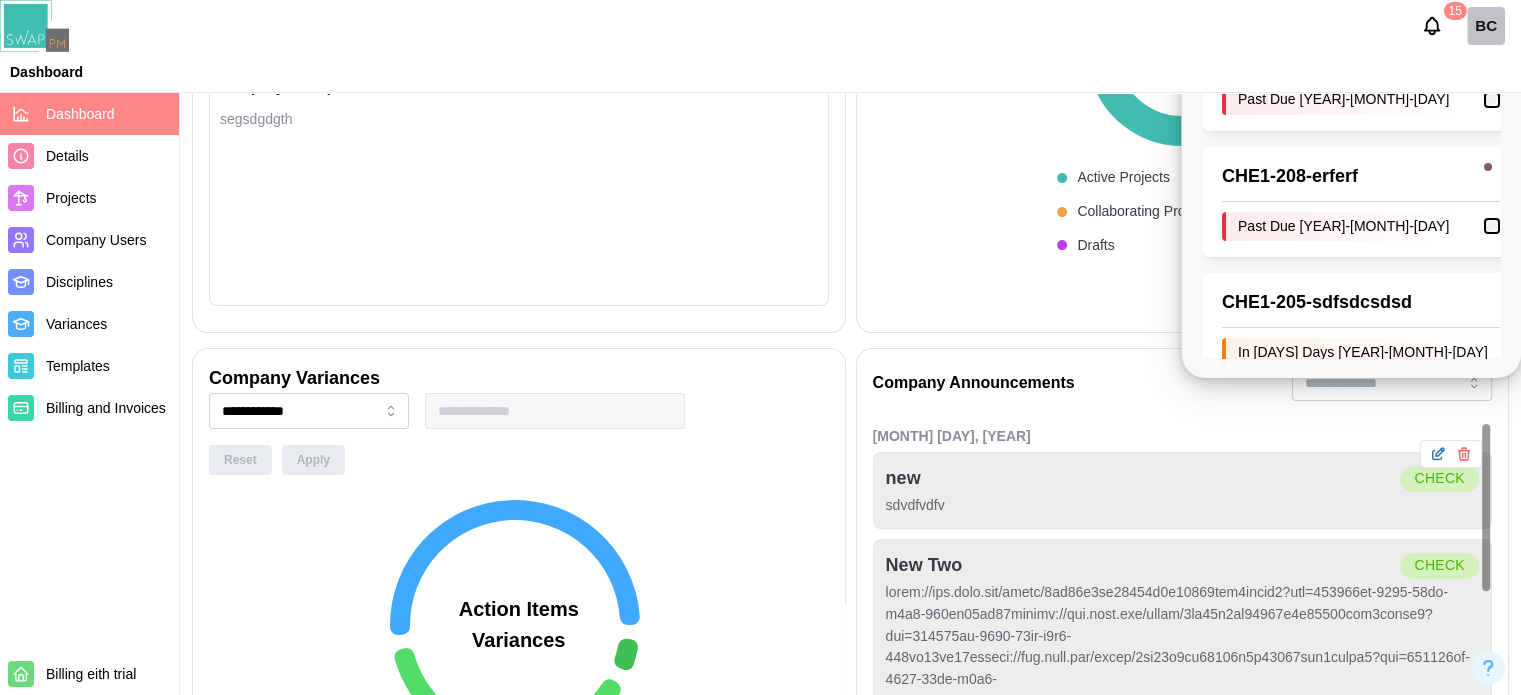 click 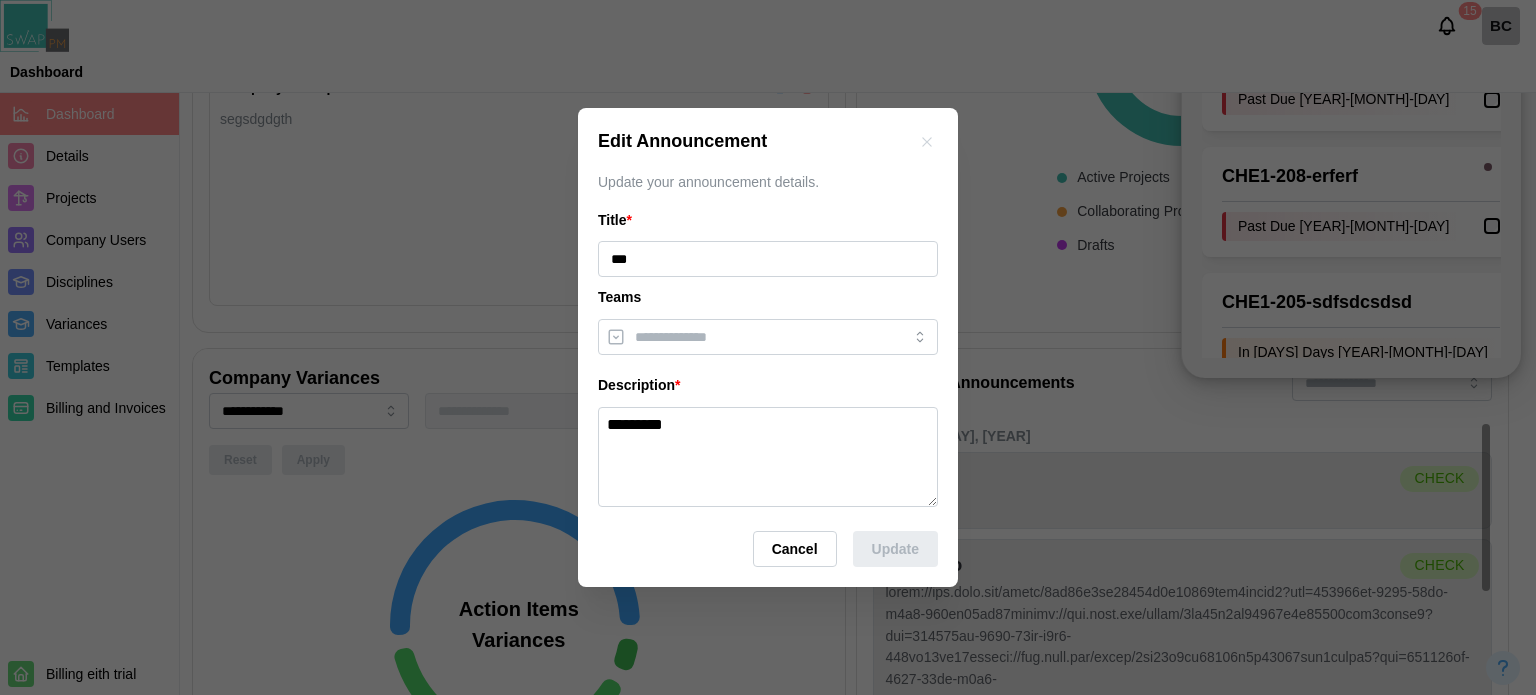 click on "*********" at bounding box center (768, 457) 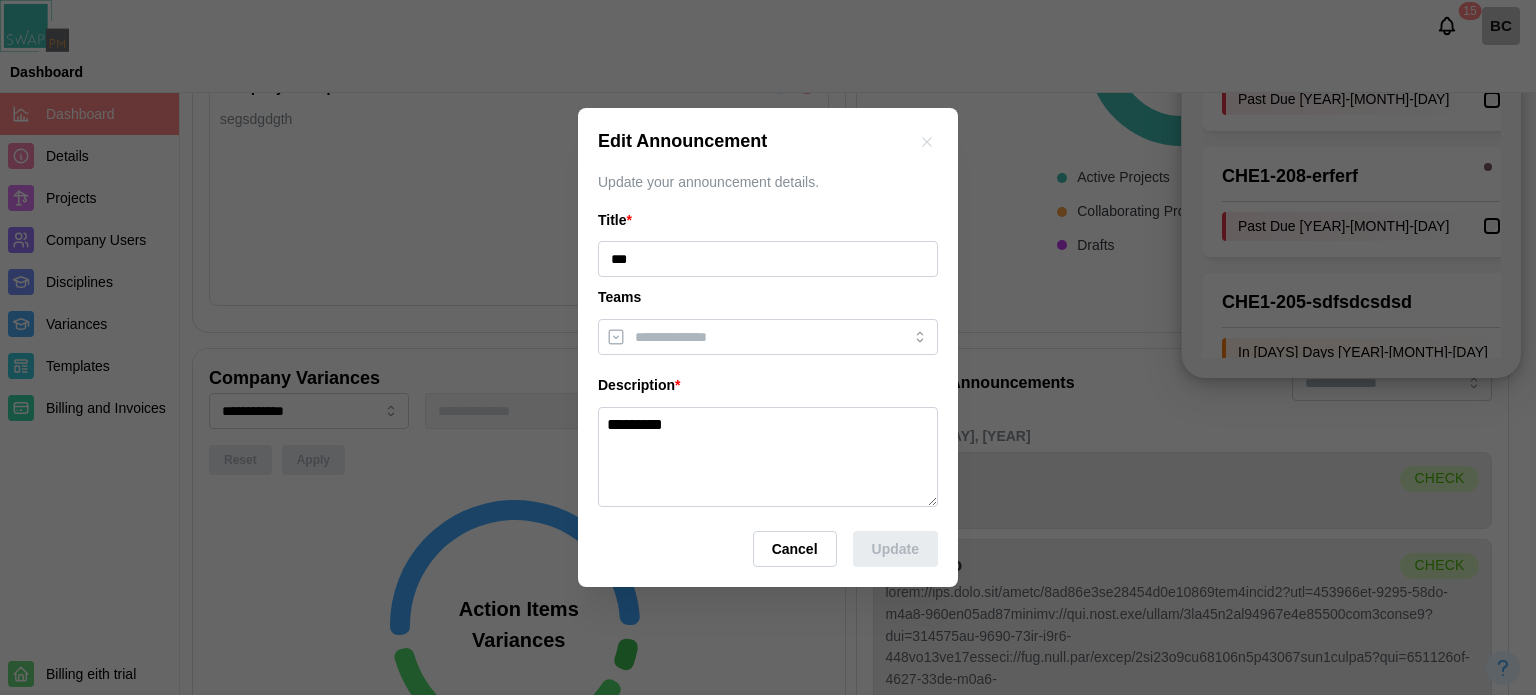 paste on "*********" 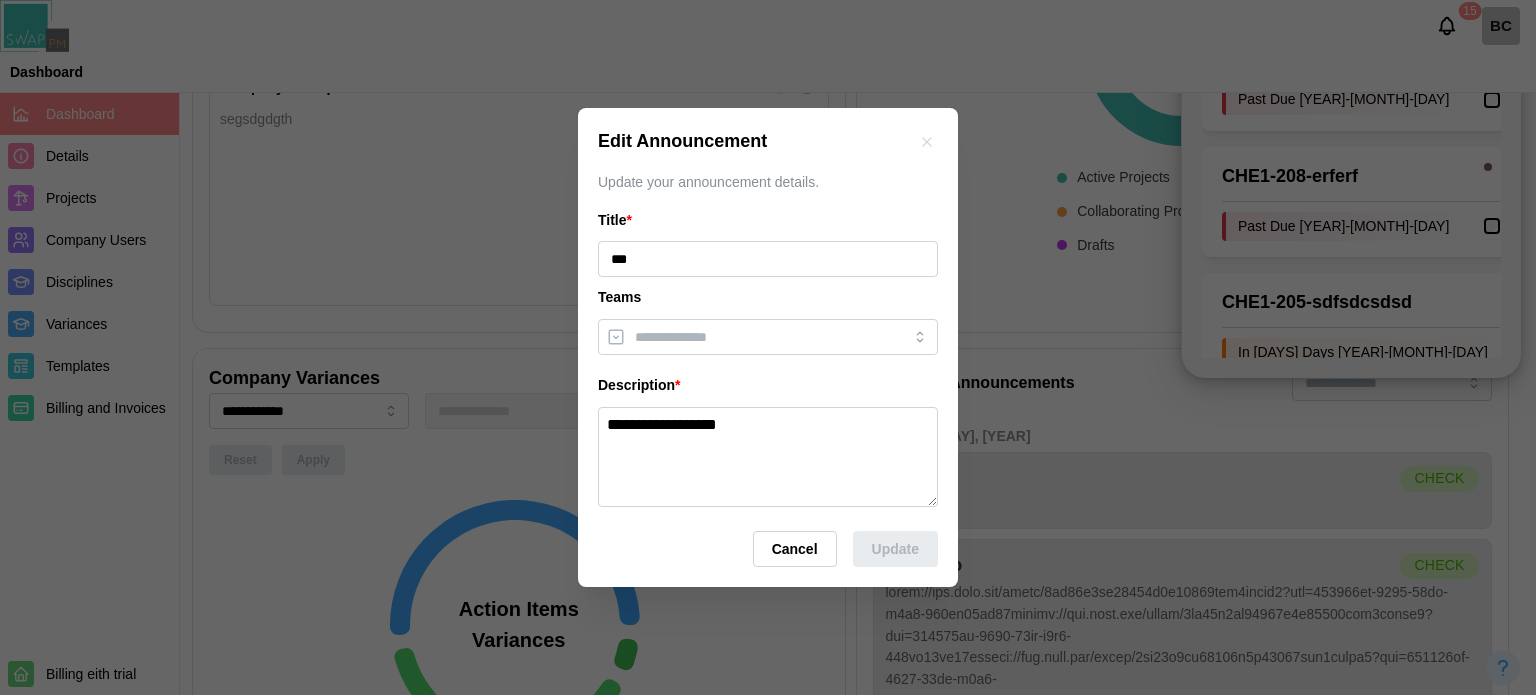 paste on "*********" 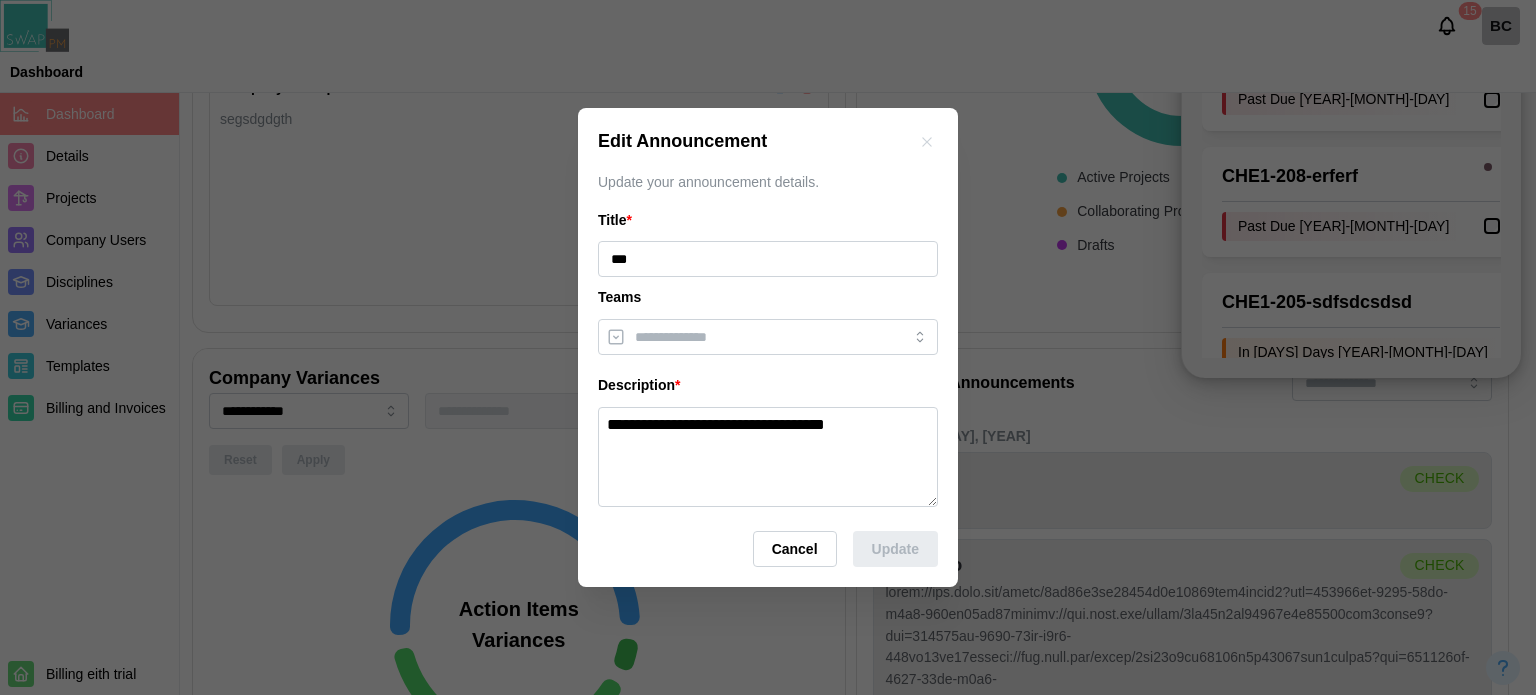 paste on "*********" 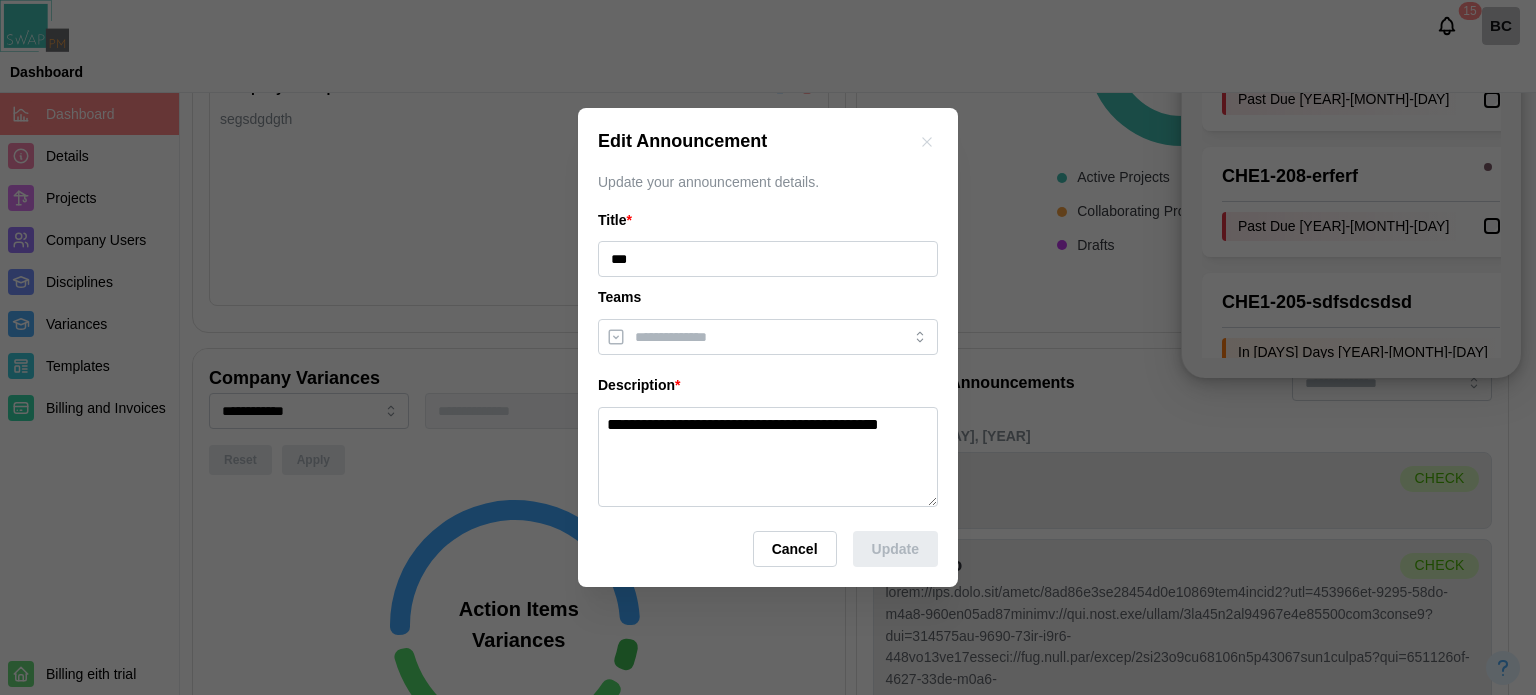 paste on "*********" 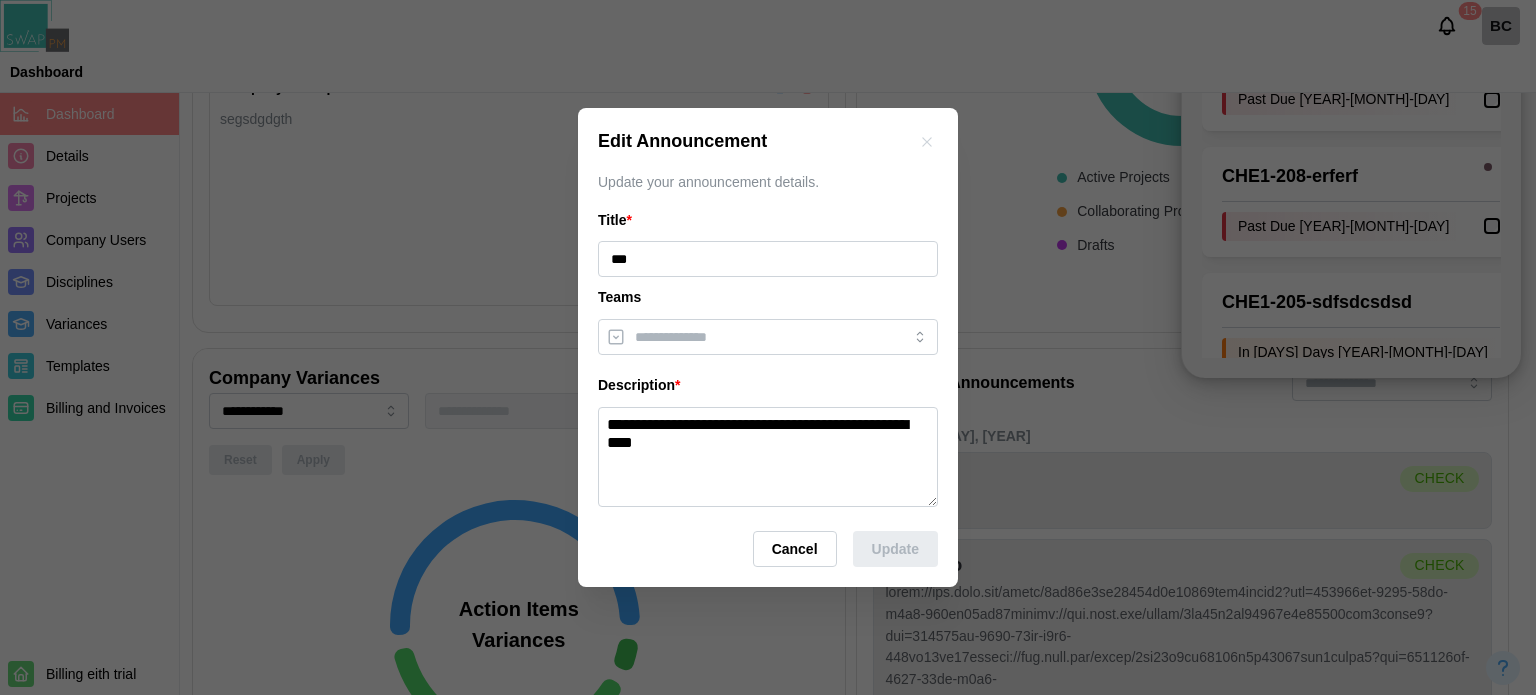 paste on "*********" 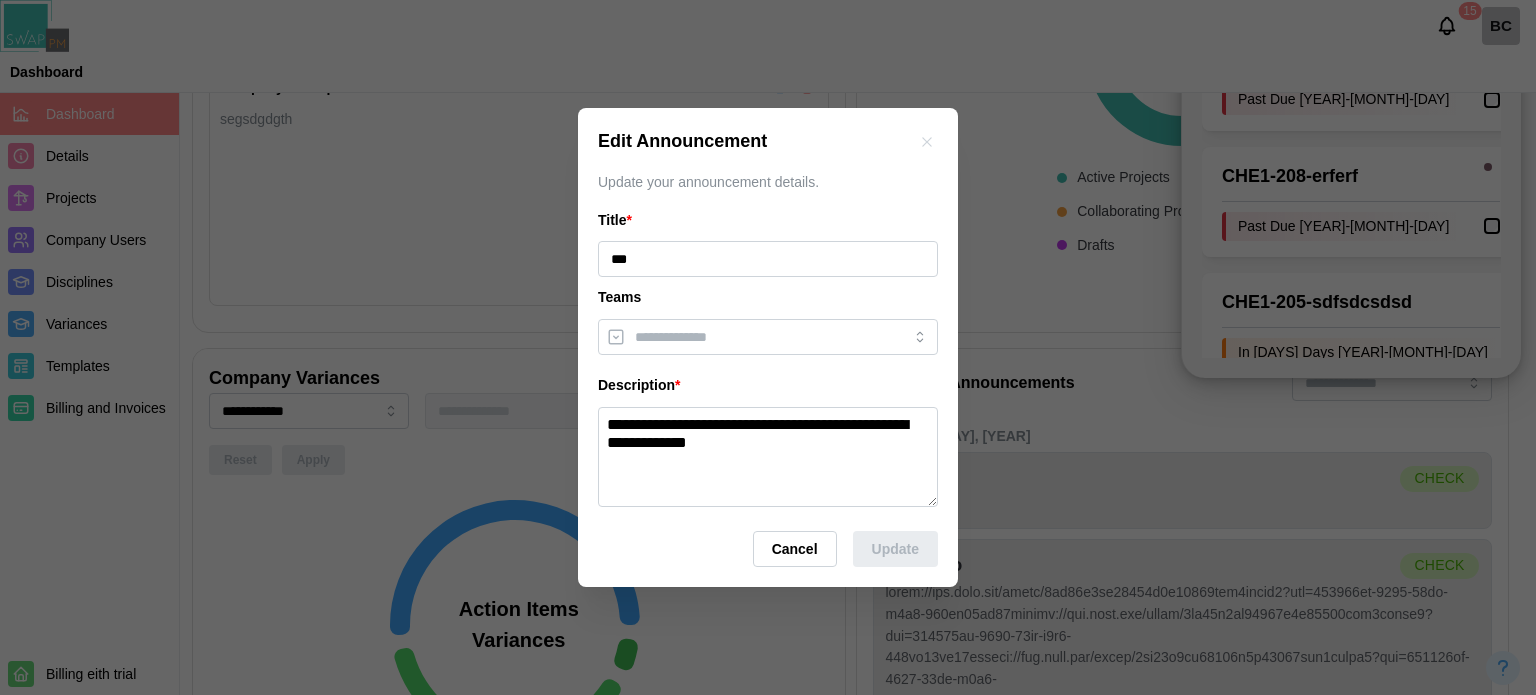 paste on "*********" 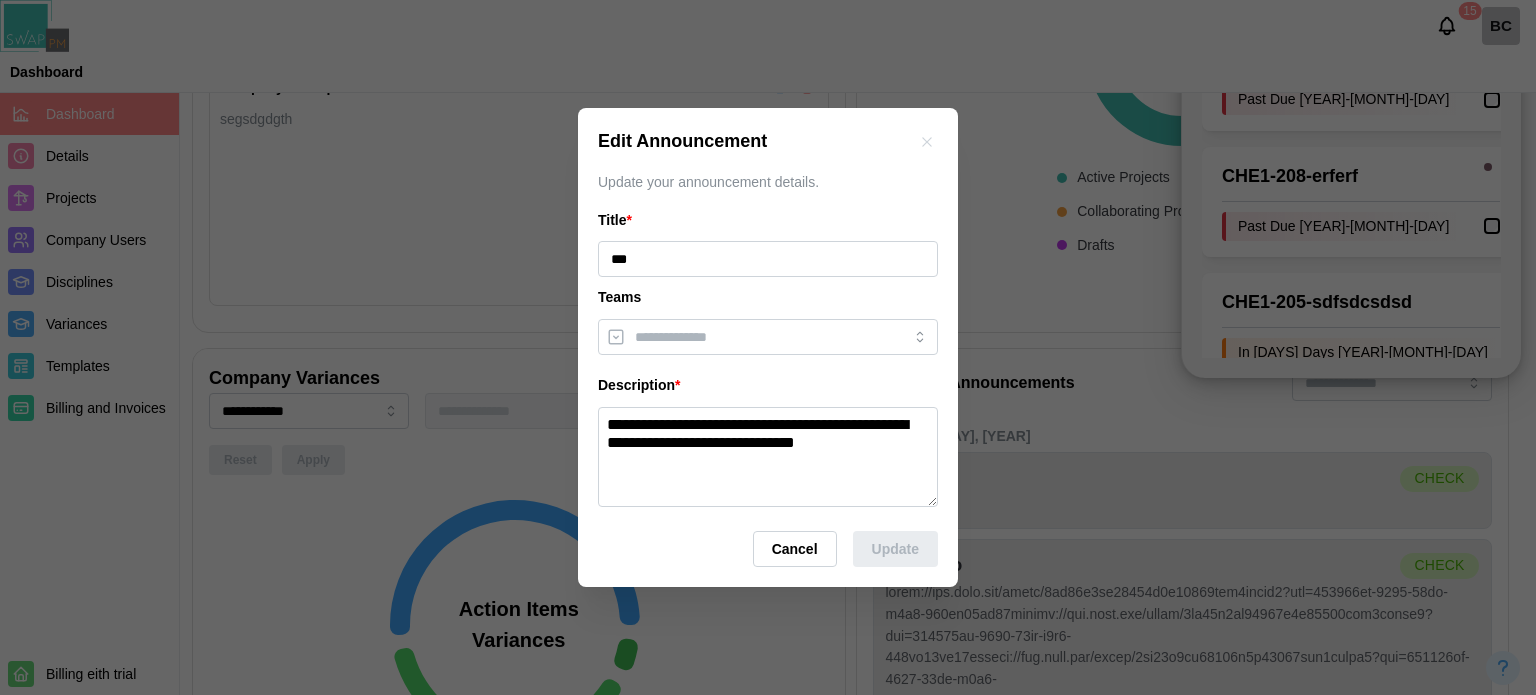 paste on "*********" 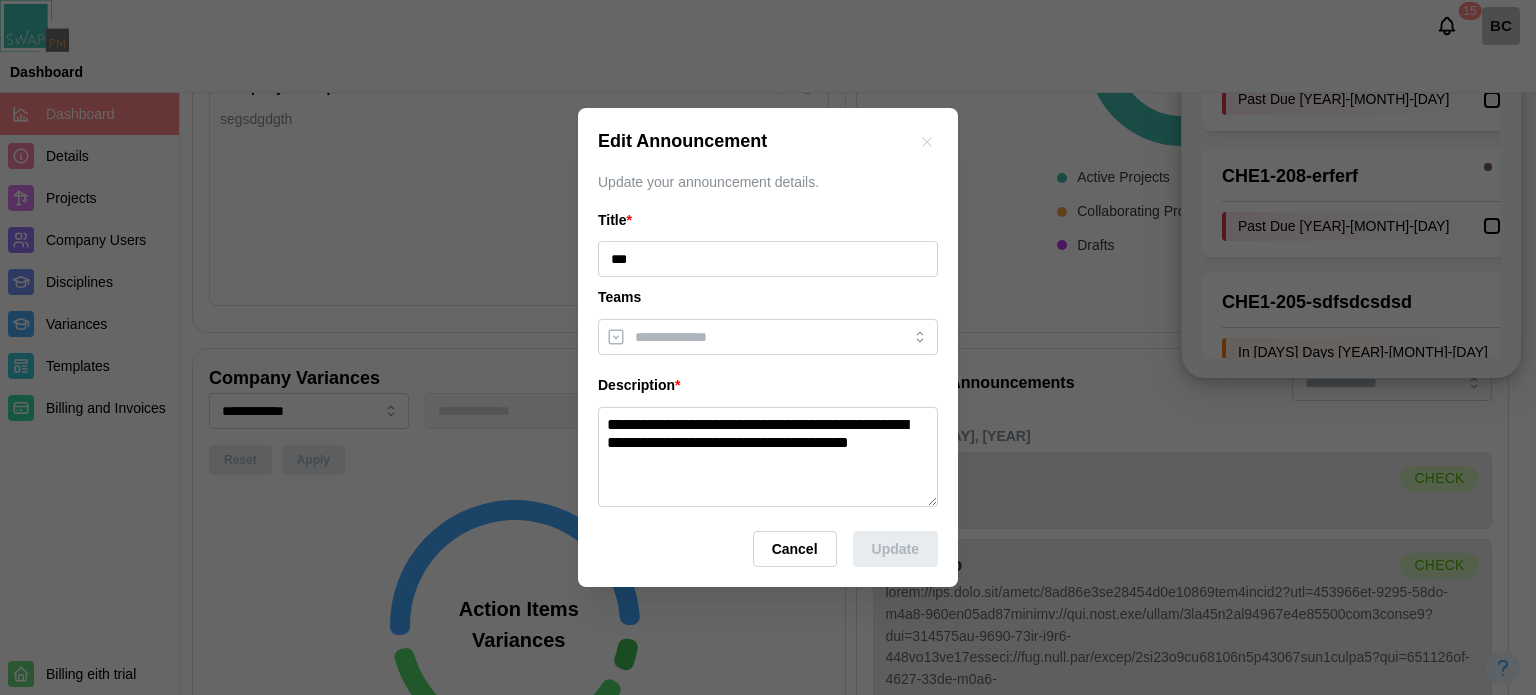 paste on "*********" 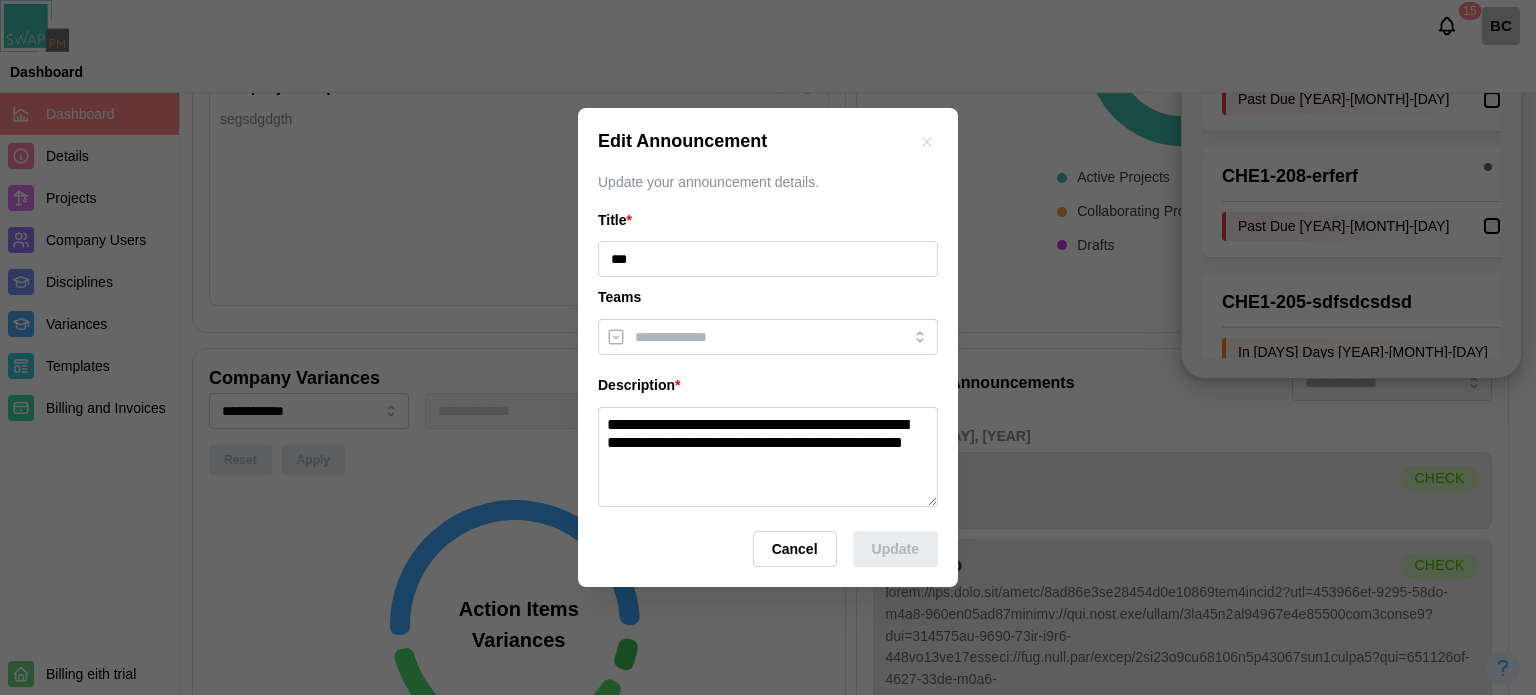 paste 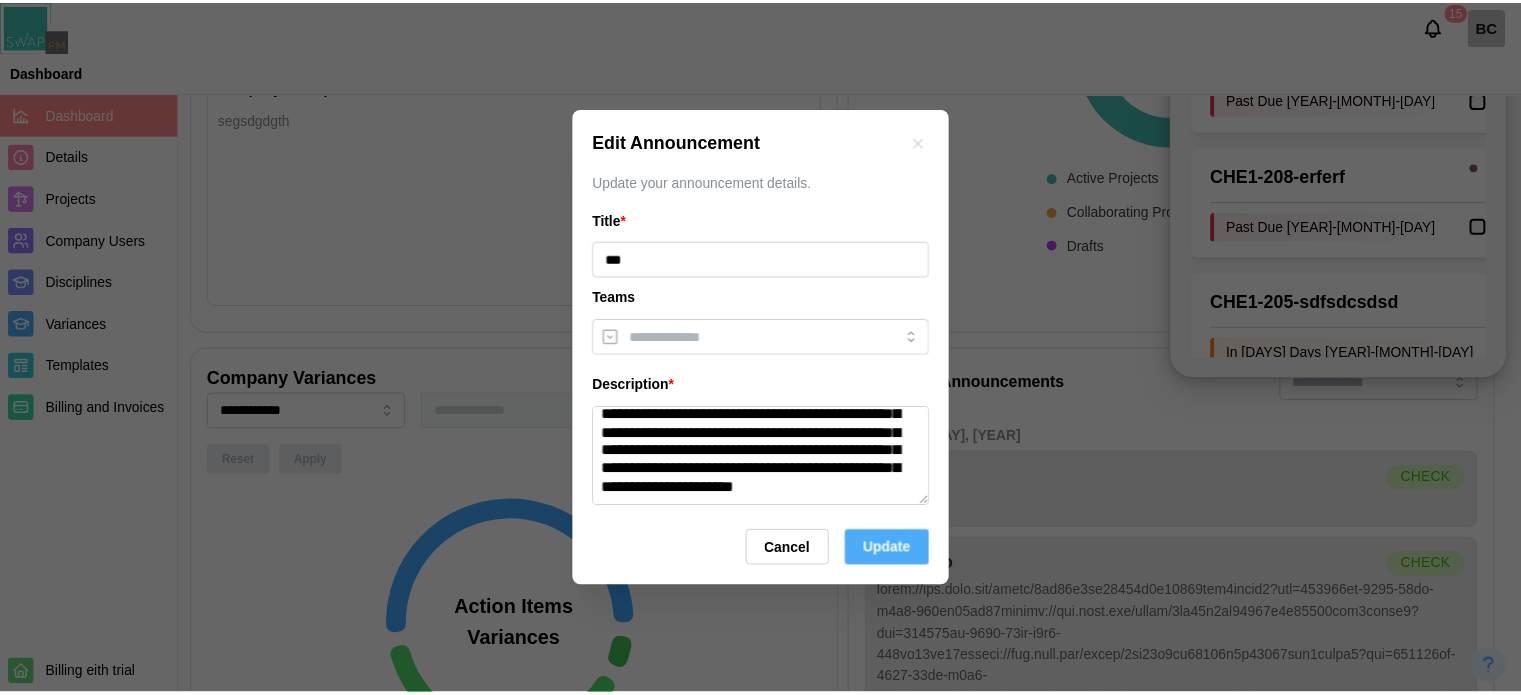 scroll, scrollTop: 166, scrollLeft: 0, axis: vertical 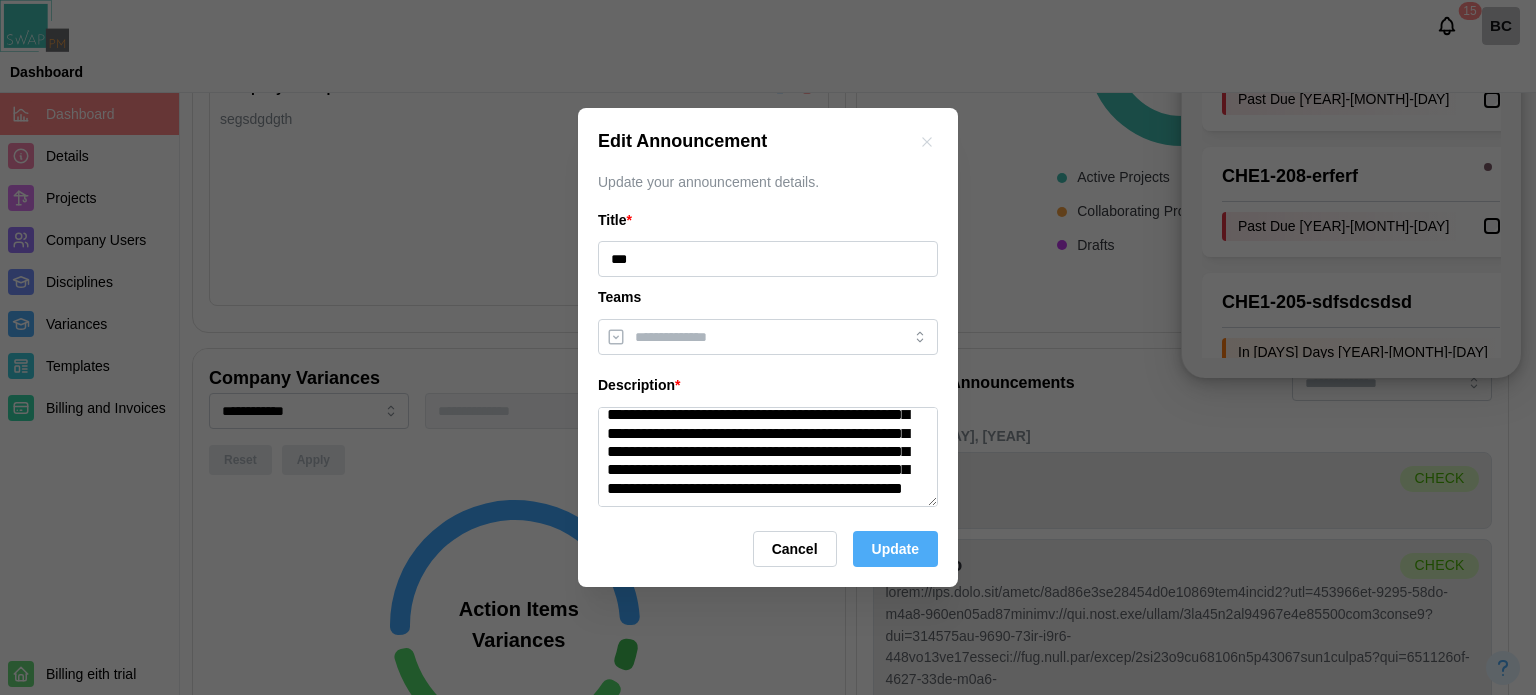 drag, startPoint x: 926, startPoint y: 503, endPoint x: 952, endPoint y: 537, distance: 42.80187 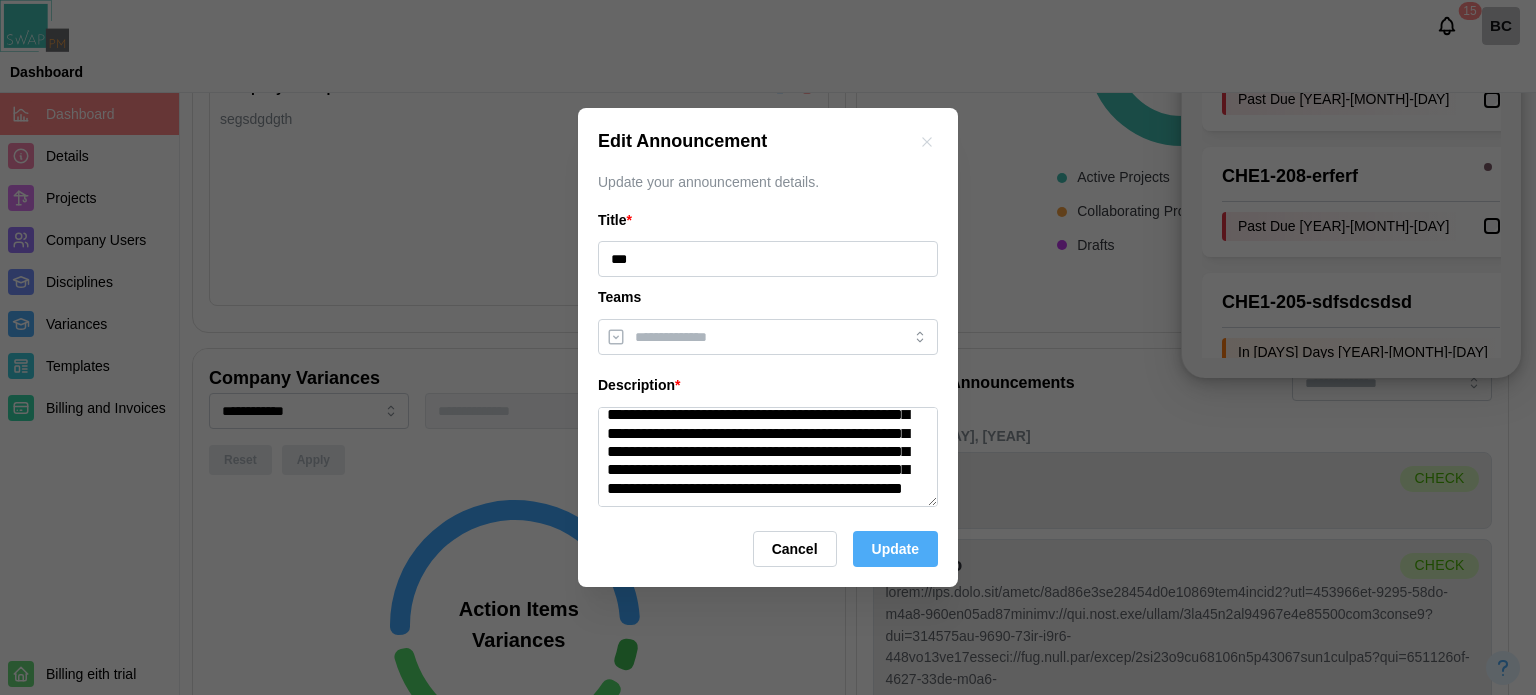 drag, startPoint x: 927, startPoint y: 498, endPoint x: 924, endPoint y: 509, distance: 11.401754 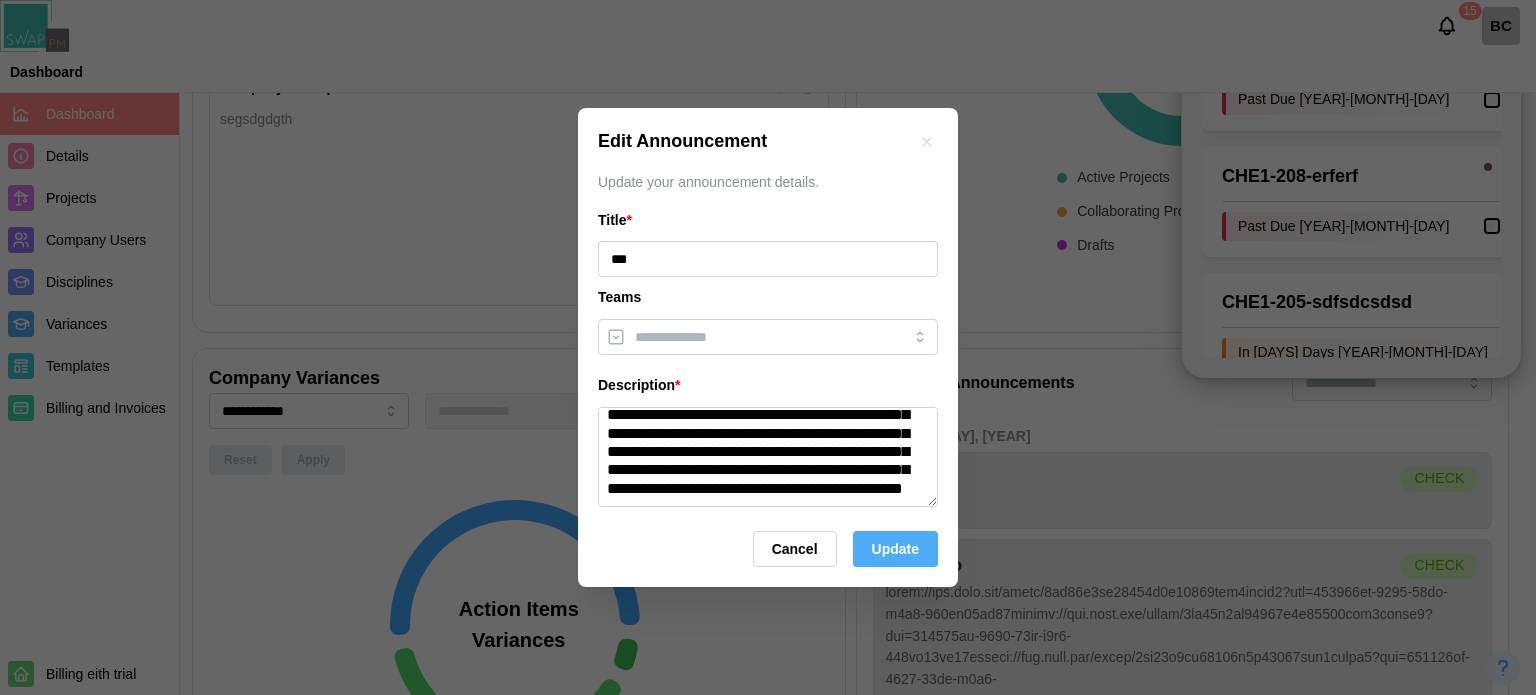 click on "**********" at bounding box center (768, 347) 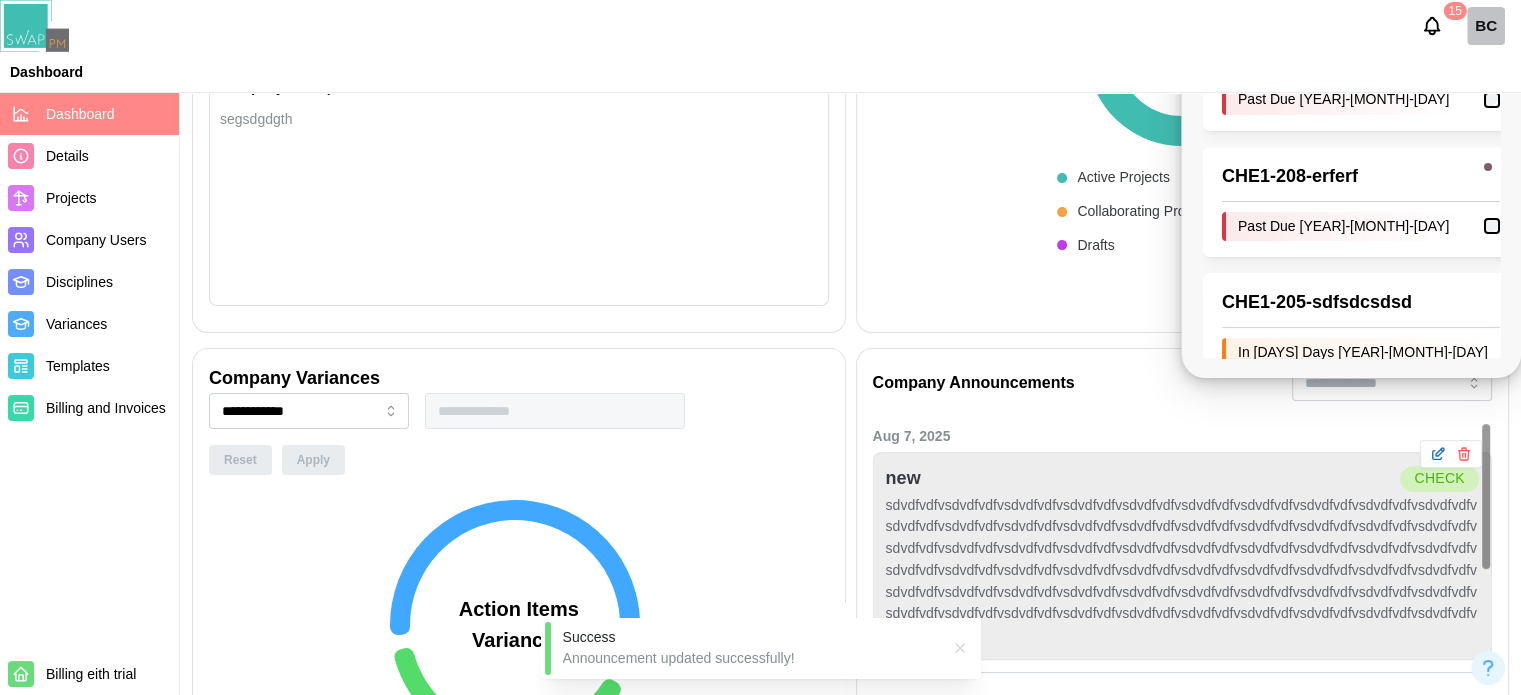 click on "sdvdfvdfvsdvdfvdfvsdvdfvdfvsdvdfvdfvsdvdfvdfvsdvdfvdfvsdvdfvdfvsdvdfvdfvsdvdfvdfvsdvdfvdfvsdvdfvdfvsdvdfvdfvsdvdfvdfvsdvdfvdfvsdvdfvdfvsdvdfvdfvsdvdfvdfvsdvdfvdfvsdvdfvdfvsdvdfvdfvsdvdfvdfvsdvdfvdfvsdvdfvdfvsdvdfvdfvsdvdfvdfvsdvdfvdfvsdvdfvdfvsdvdfvdfvsdvdfvdfvsdvdfvdfvsdvdfvdfvsdvdfvdfvsdvdfvdfvsdvdfvdfvsdvdfvdfvsdvdfvdfvsdvdfvdfvsdvdfvdfvsdvdfvdfvsdvdfvdfvsdvdfvdfvsdvdfvdfvsdvdfvdfvsdvdfvdfvsdvdfvdfvsdvdfvdfvsdvdfvdfvsdvdfvdfvsdvdfvdfvsdvdfvdfvsdvdfvdfvsdvdfvdfvsdvdfvdfvsdvdfvdfvsdvdfvdfvsdvdfvdfvsdvdfvdfvsdvdfvdfvsdvdfvdfvsdvdfvdfvsdvdfvdfv" at bounding box center (1183, 571) 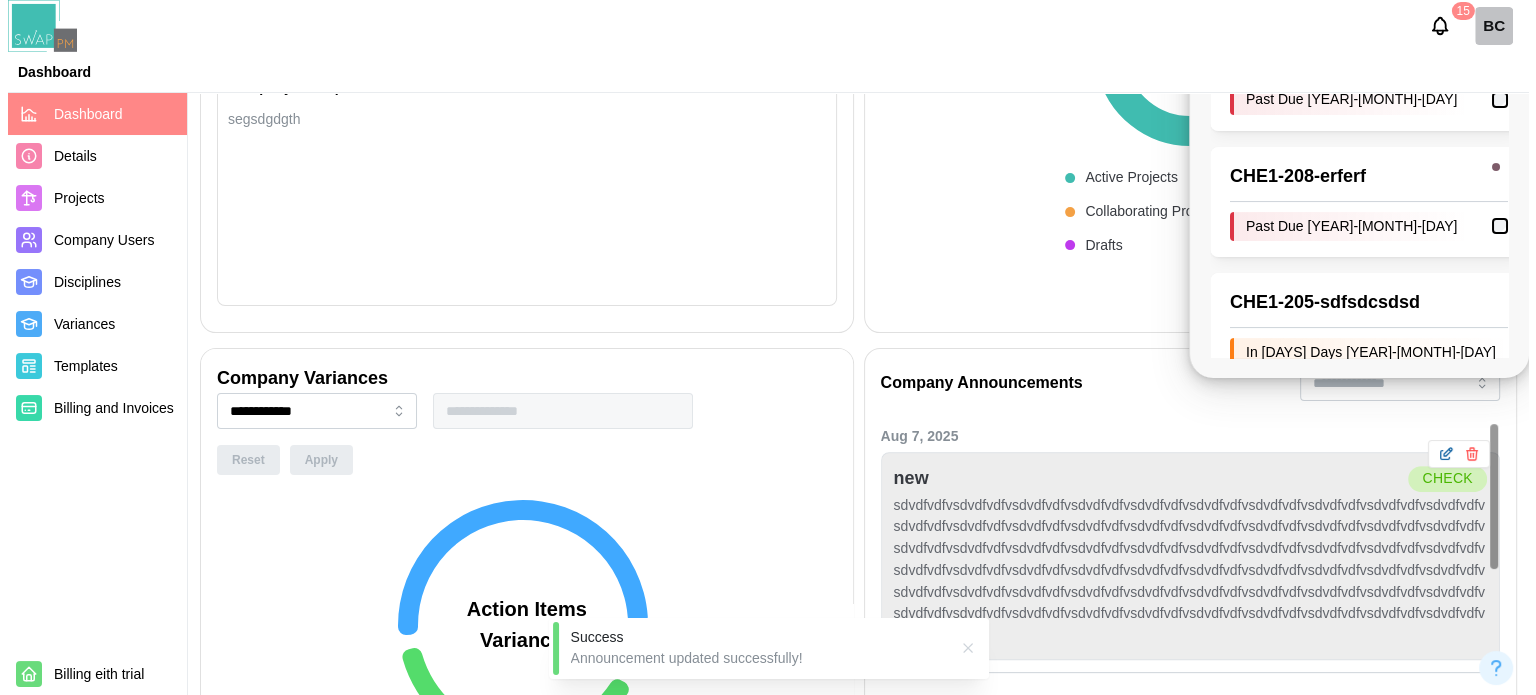 scroll, scrollTop: 700, scrollLeft: 0, axis: vertical 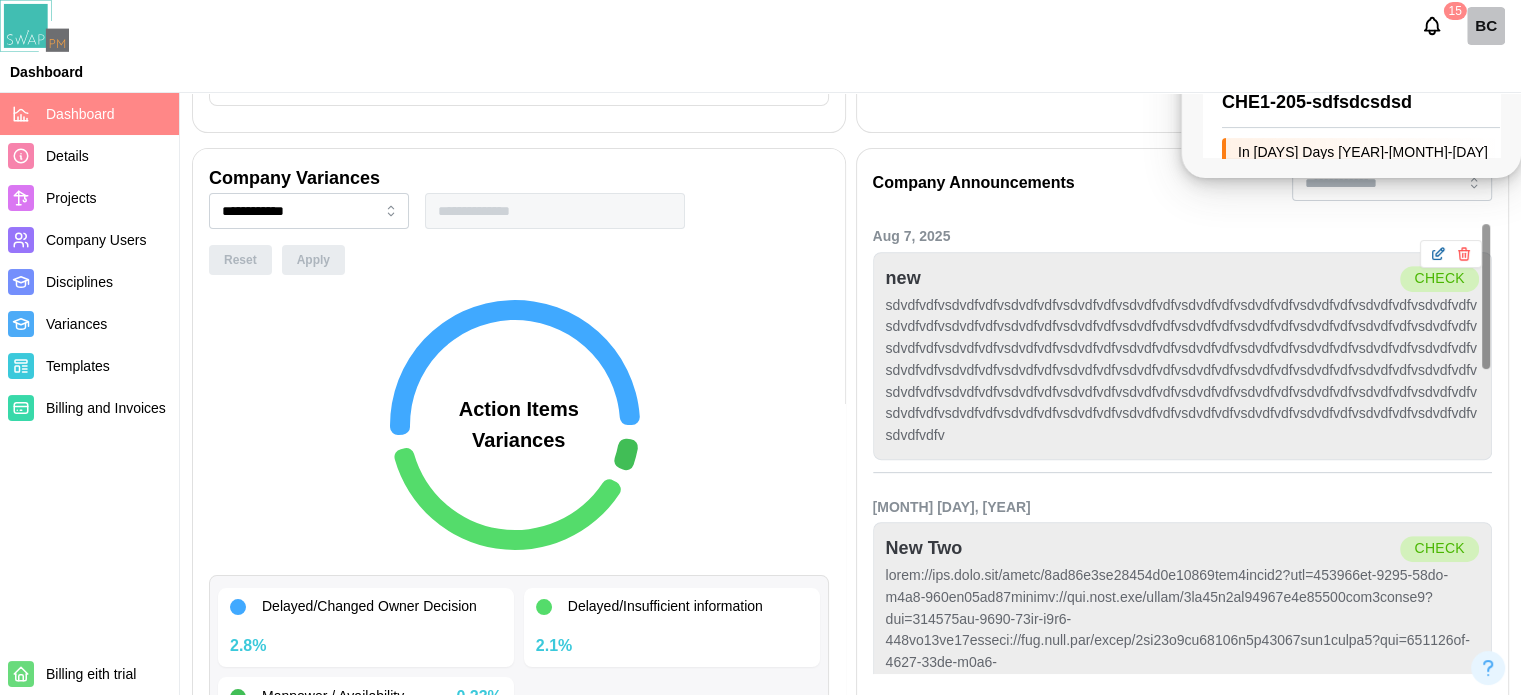 click on "sdvdfvdfvsdvdfvdfvsdvdfvdfvsdvdfvdfvsdvdfvdfvsdvdfvdfvsdvdfvdfvsdvdfvdfvsdvdfvdfvsdvdfvdfvsdvdfvdfvsdvdfvdfvsdvdfvdfvsdvdfvdfvsdvdfvdfvsdvdfvdfvsdvdfvdfvsdvdfvdfvsdvdfvdfvsdvdfvdfvsdvdfvdfvsdvdfvdfvsdvdfvdfvsdvdfvdfvsdvdfvdfvsdvdfvdfvsdvdfvdfvsdvdfvdfvsdvdfvdfvsdvdfvdfvsdvdfvdfvsdvdfvdfvsdvdfvdfvsdvdfvdfvsdvdfvdfvsdvdfvdfvsdvdfvdfvsdvdfvdfvsdvdfvdfvsdvdfvdfvsdvdfvdfvsdvdfvdfvsdvdfvdfvsdvdfvdfvsdvdfvdfvsdvdfvdfvsdvdfvdfvsdvdfvdfvsdvdfvdfvsdvdfvdfvsdvdfvdfvsdvdfvdfvsdvdfvdfvsdvdfvdfvsdvdfvdfvsdvdfvdfvsdvdfvdfvsdvdfvdfvsdvdfvdfvsdvdfvdfvsdvdfvdfv" at bounding box center [1183, 371] 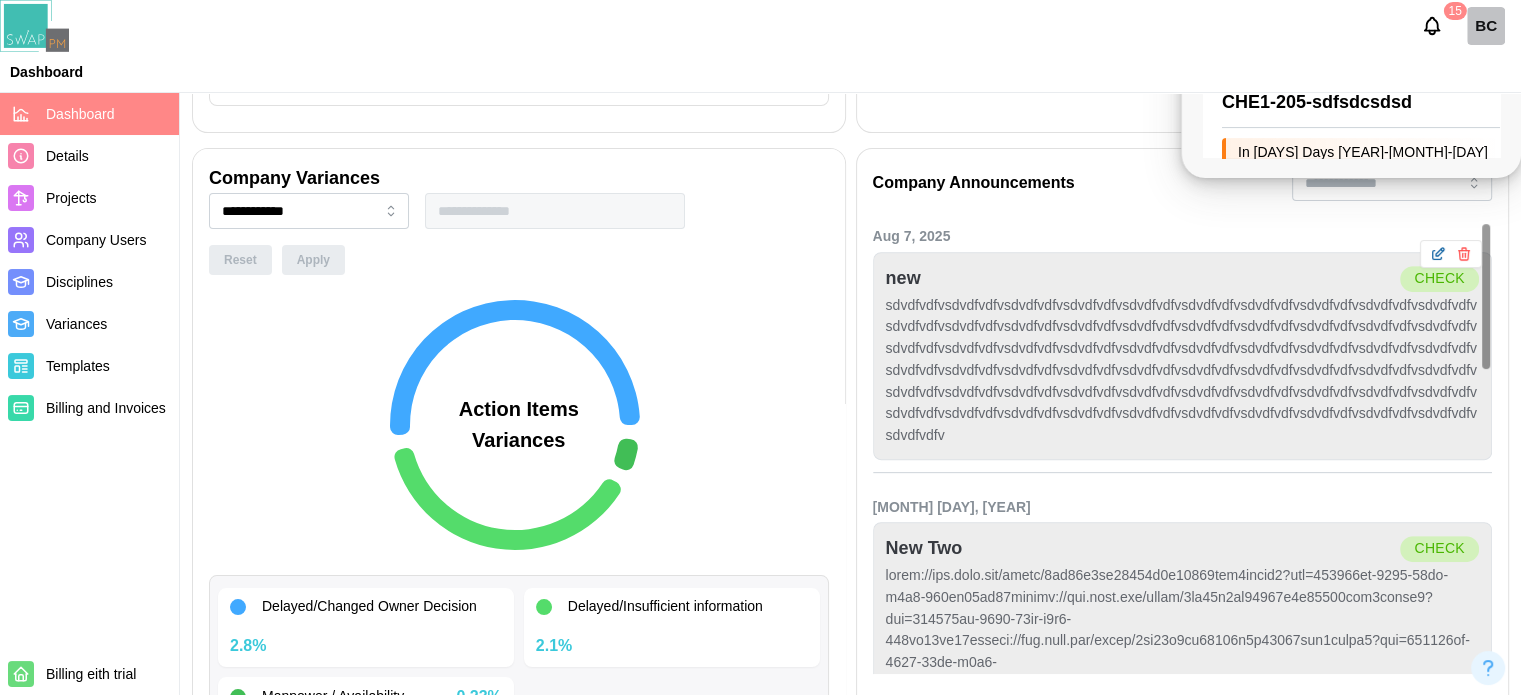 click 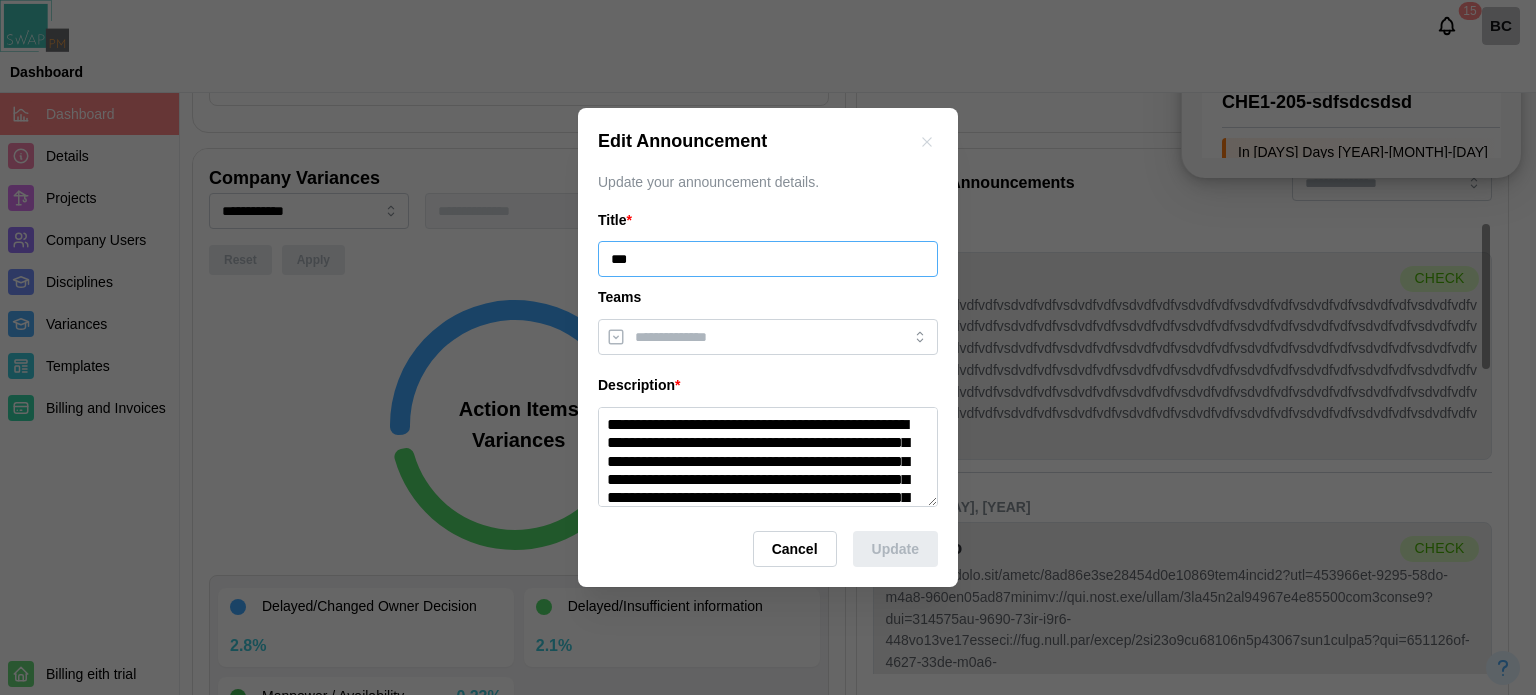 click on "***" at bounding box center (768, 259) 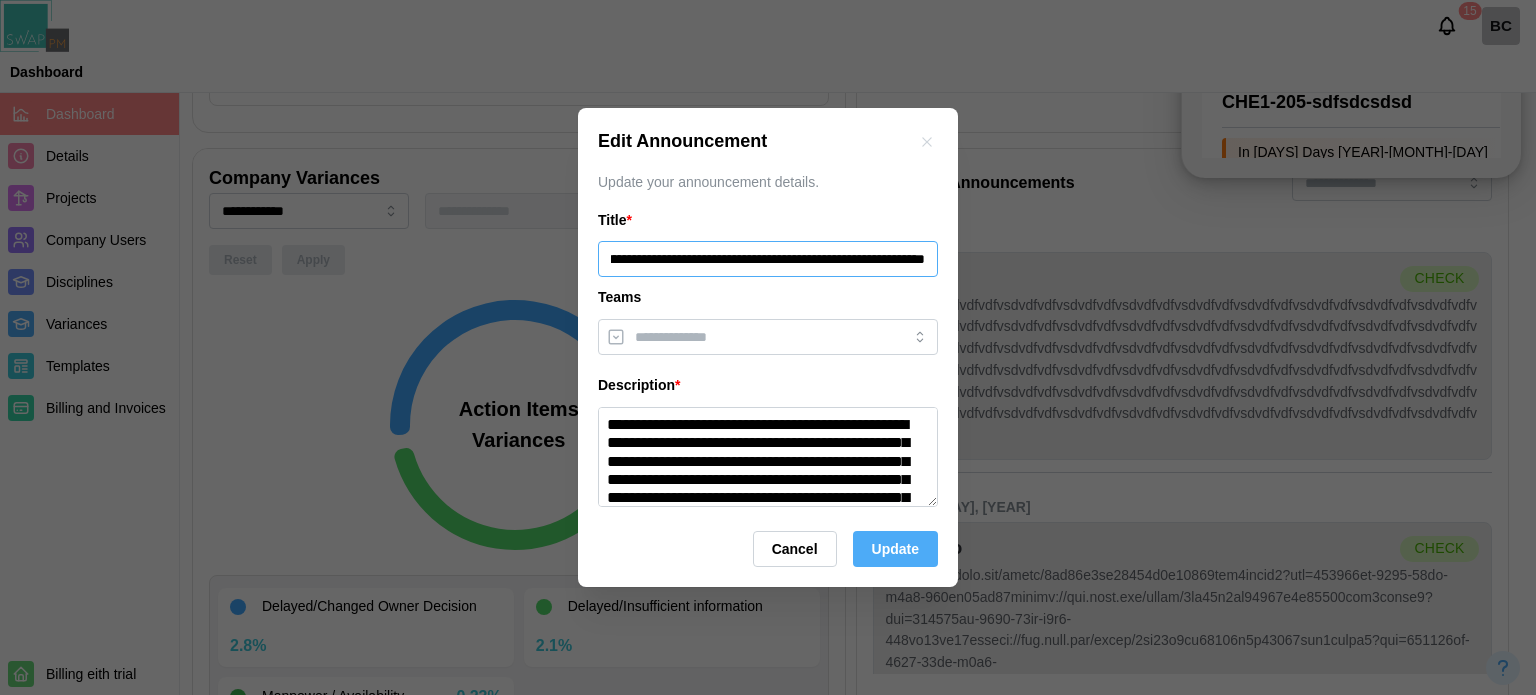 scroll, scrollTop: 0, scrollLeft: 1156, axis: horizontal 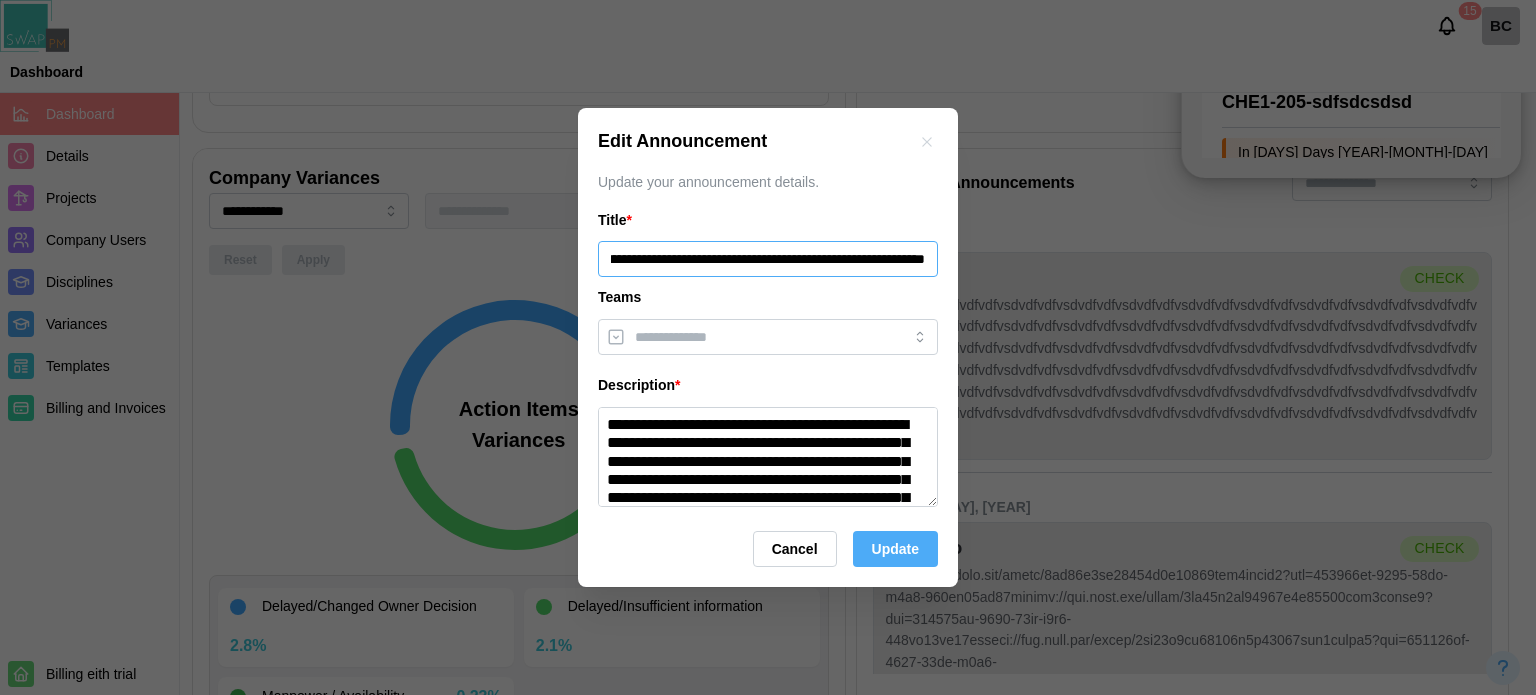 type on "**********" 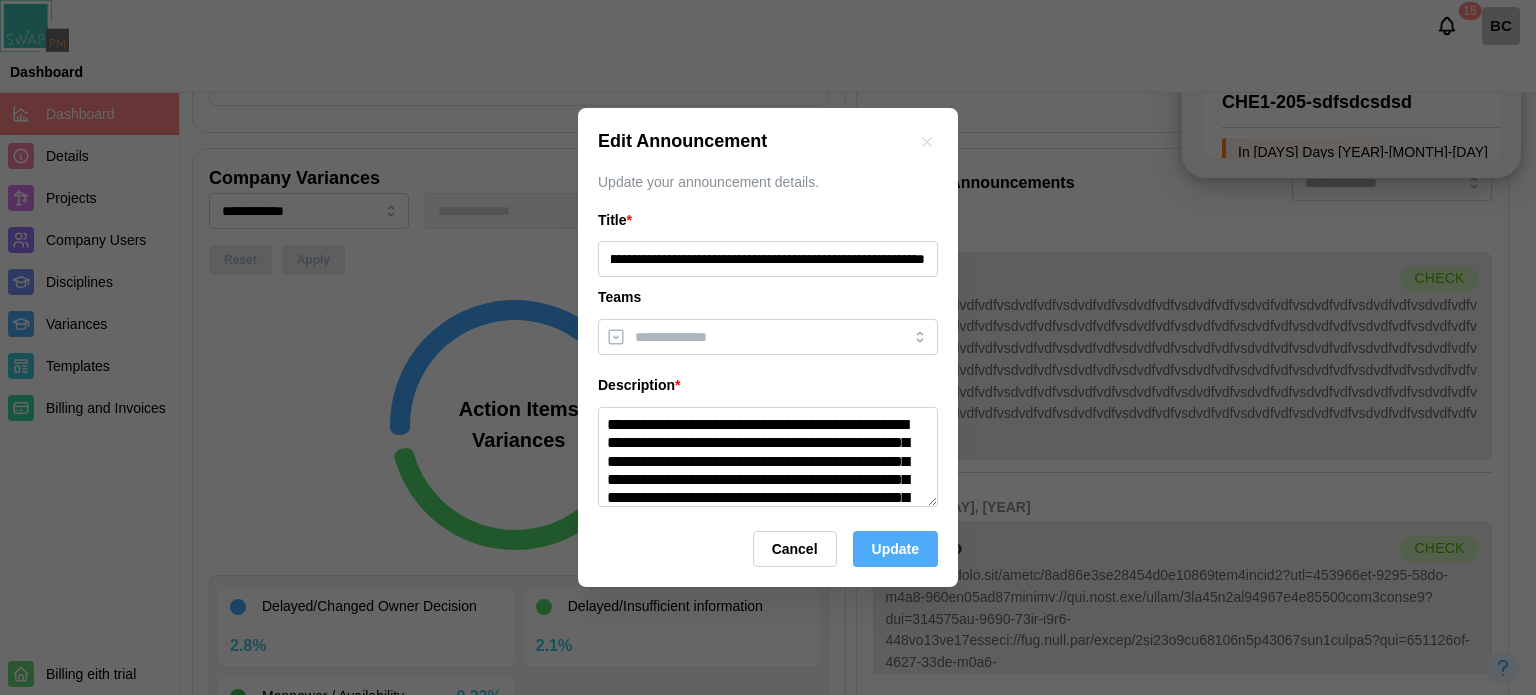 click on "Update" at bounding box center (895, 549) 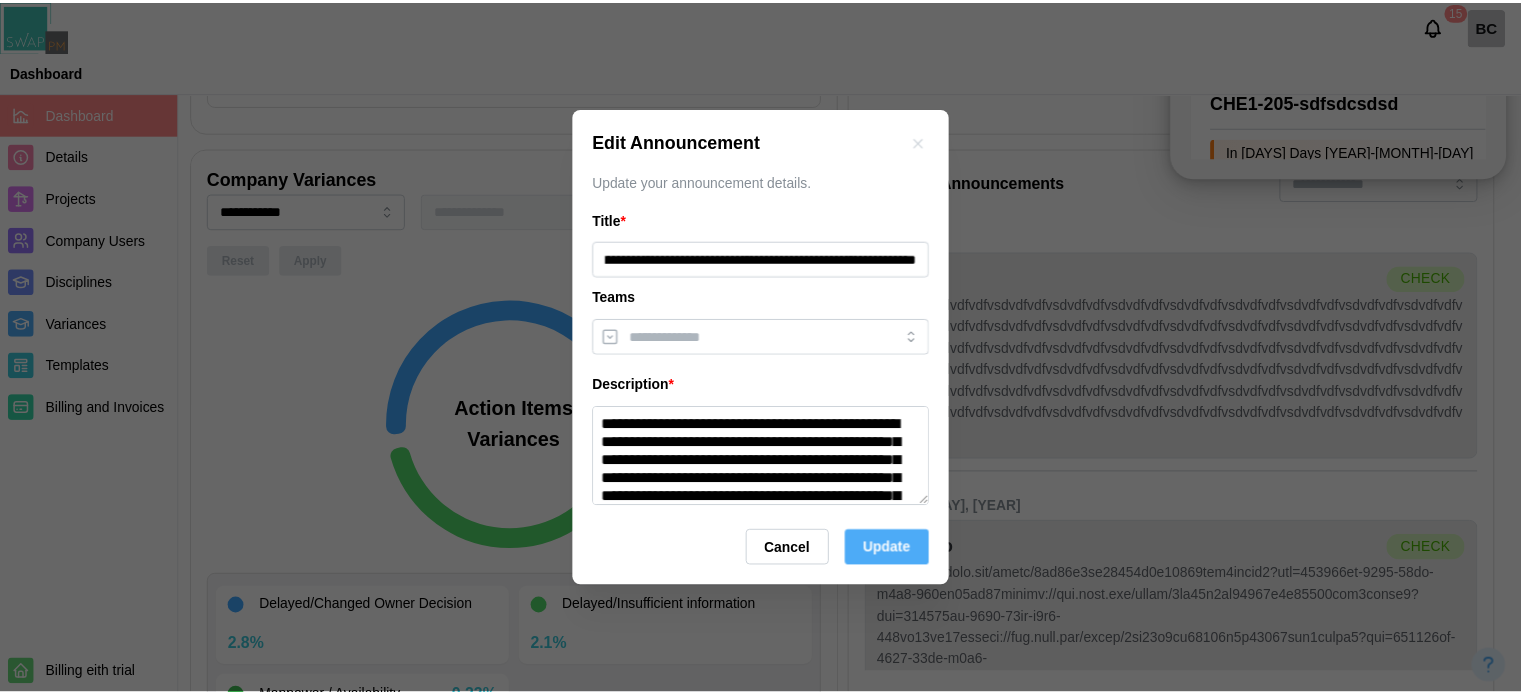 scroll, scrollTop: 0, scrollLeft: 0, axis: both 